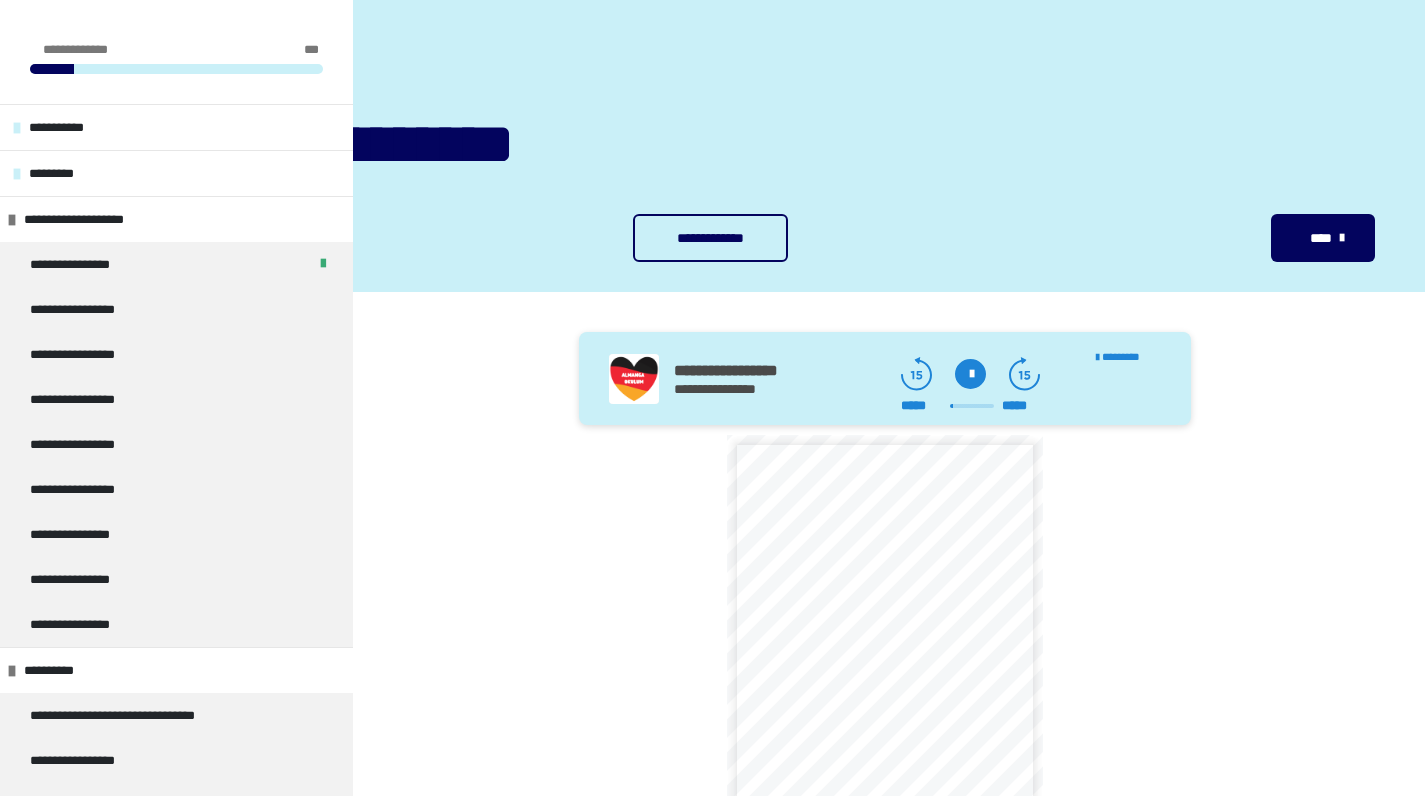 scroll, scrollTop: 282, scrollLeft: 0, axis: vertical 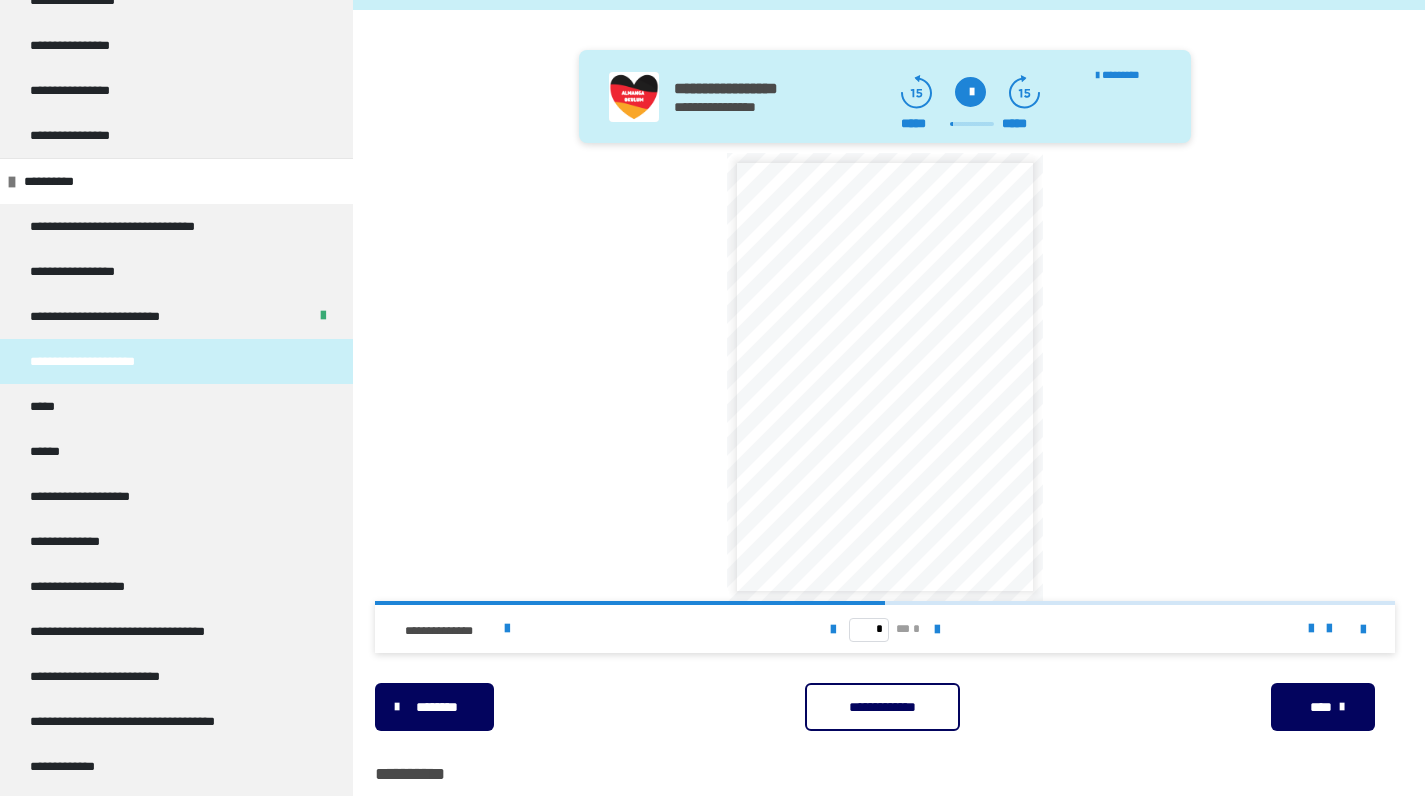 click on "**********" at bounding box center [882, 707] 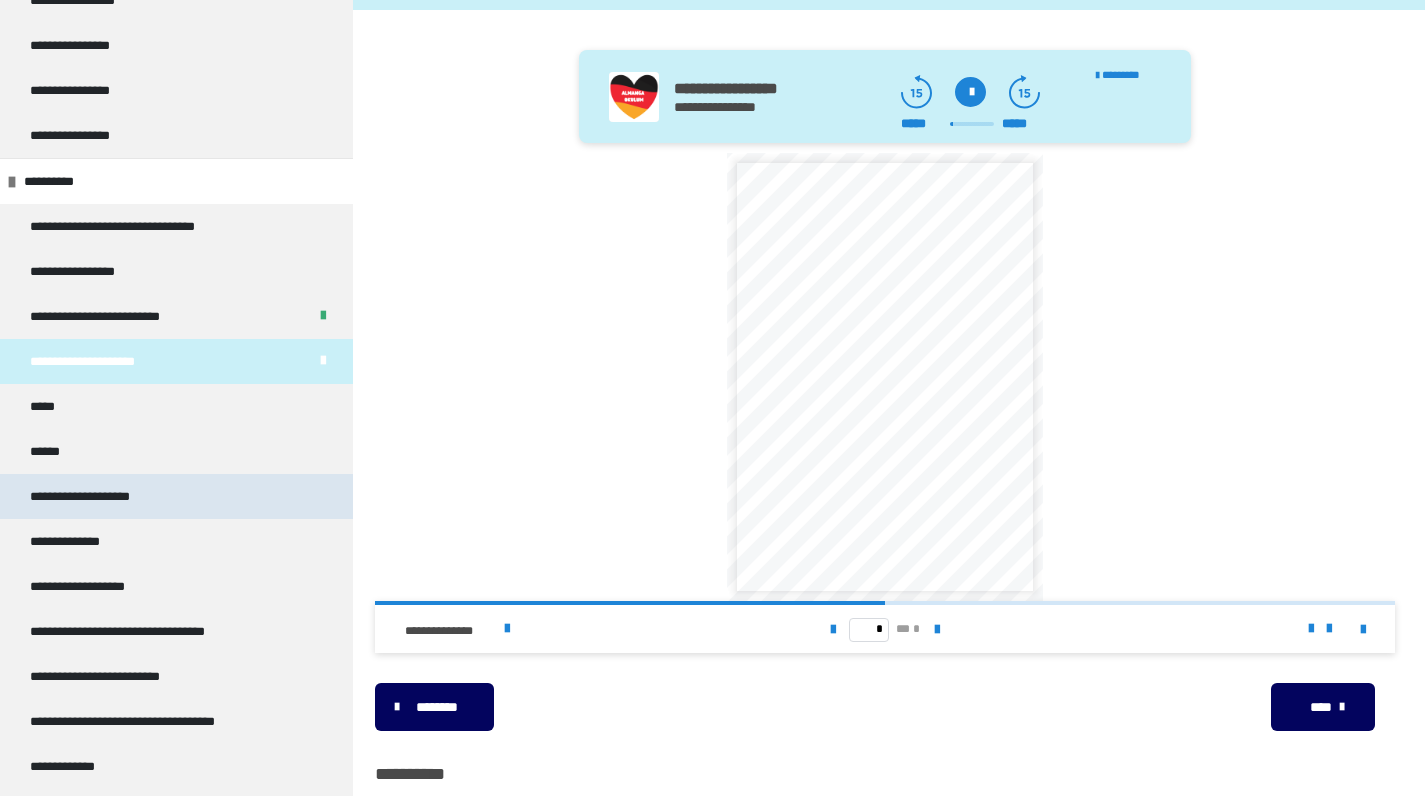 scroll, scrollTop: 529, scrollLeft: 0, axis: vertical 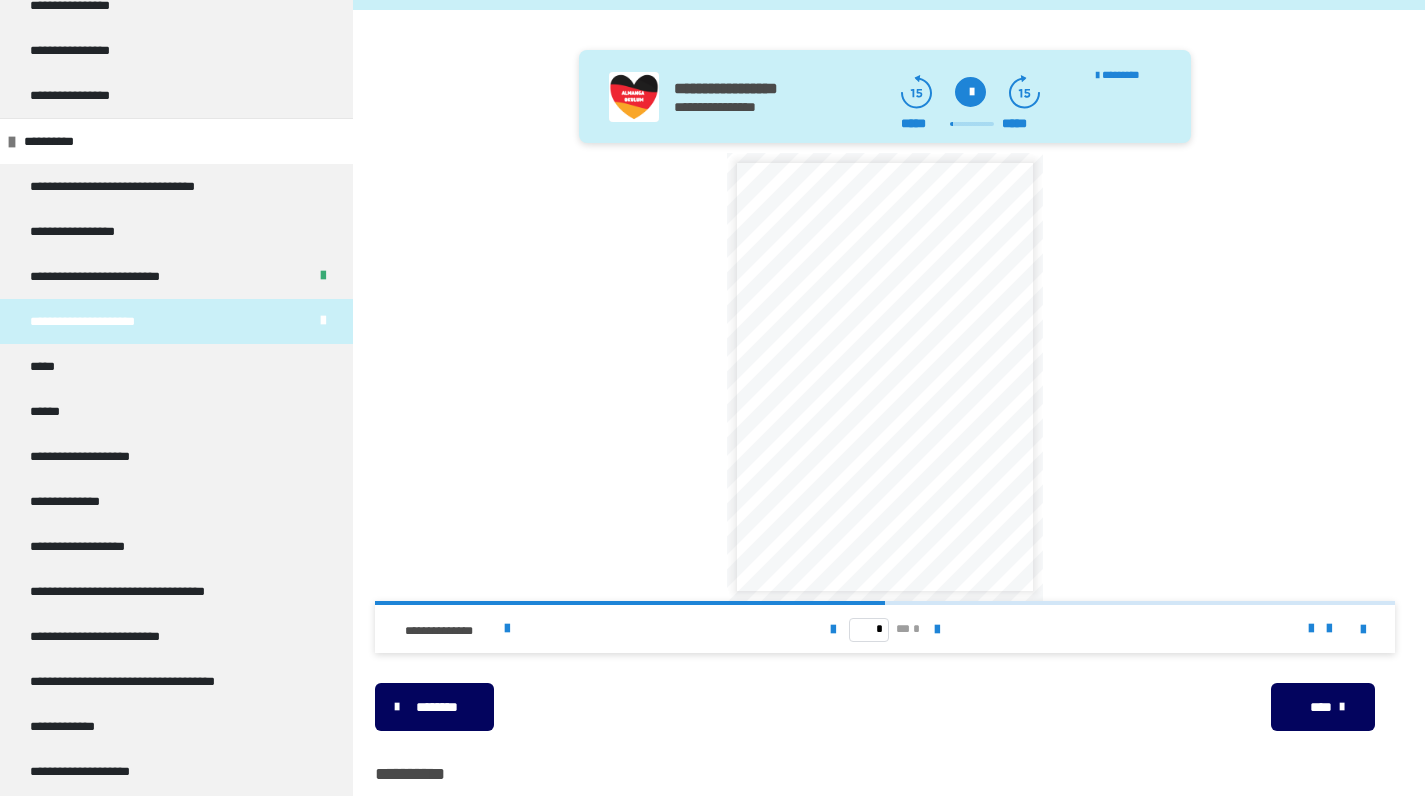 click on "**********" at bounding box center [71, 141] 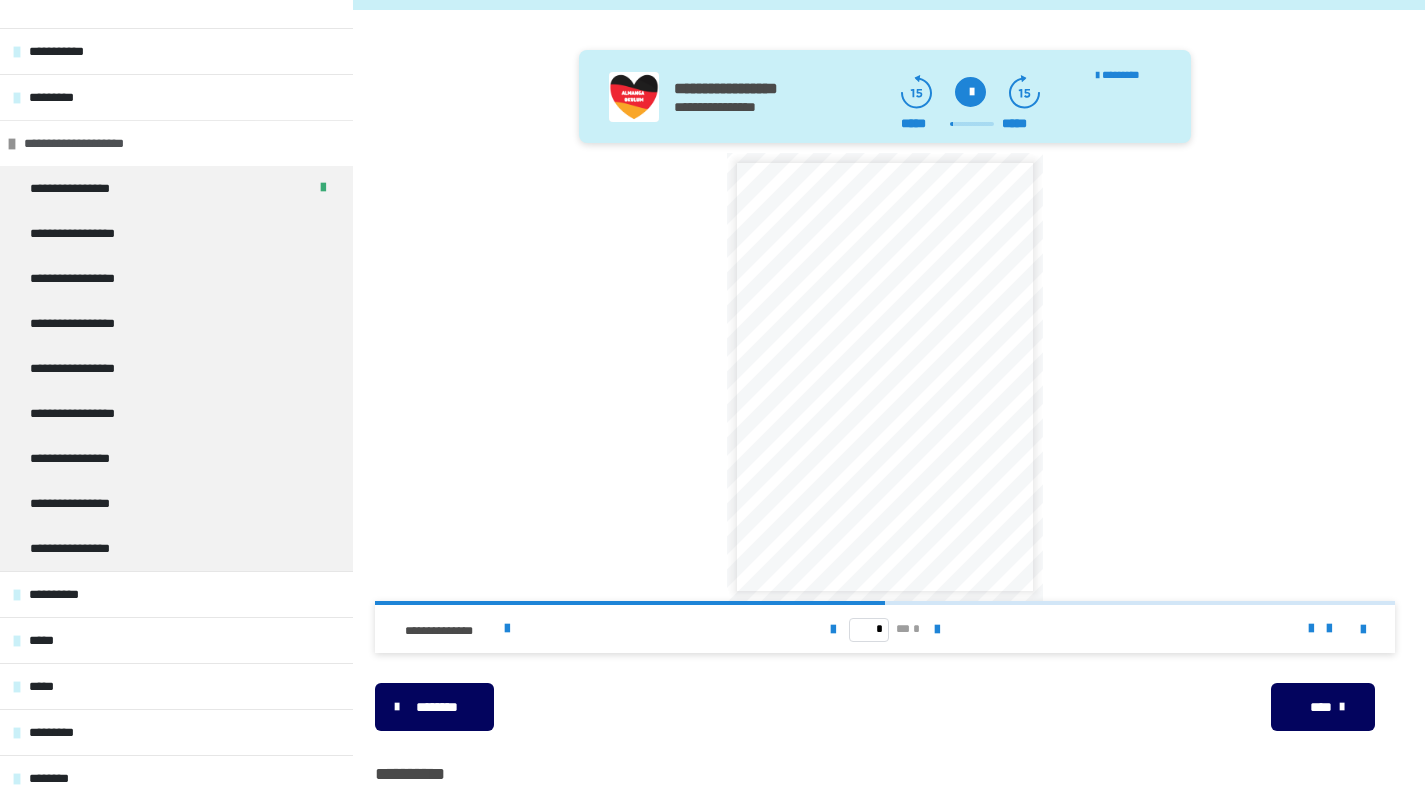 scroll, scrollTop: 76, scrollLeft: 0, axis: vertical 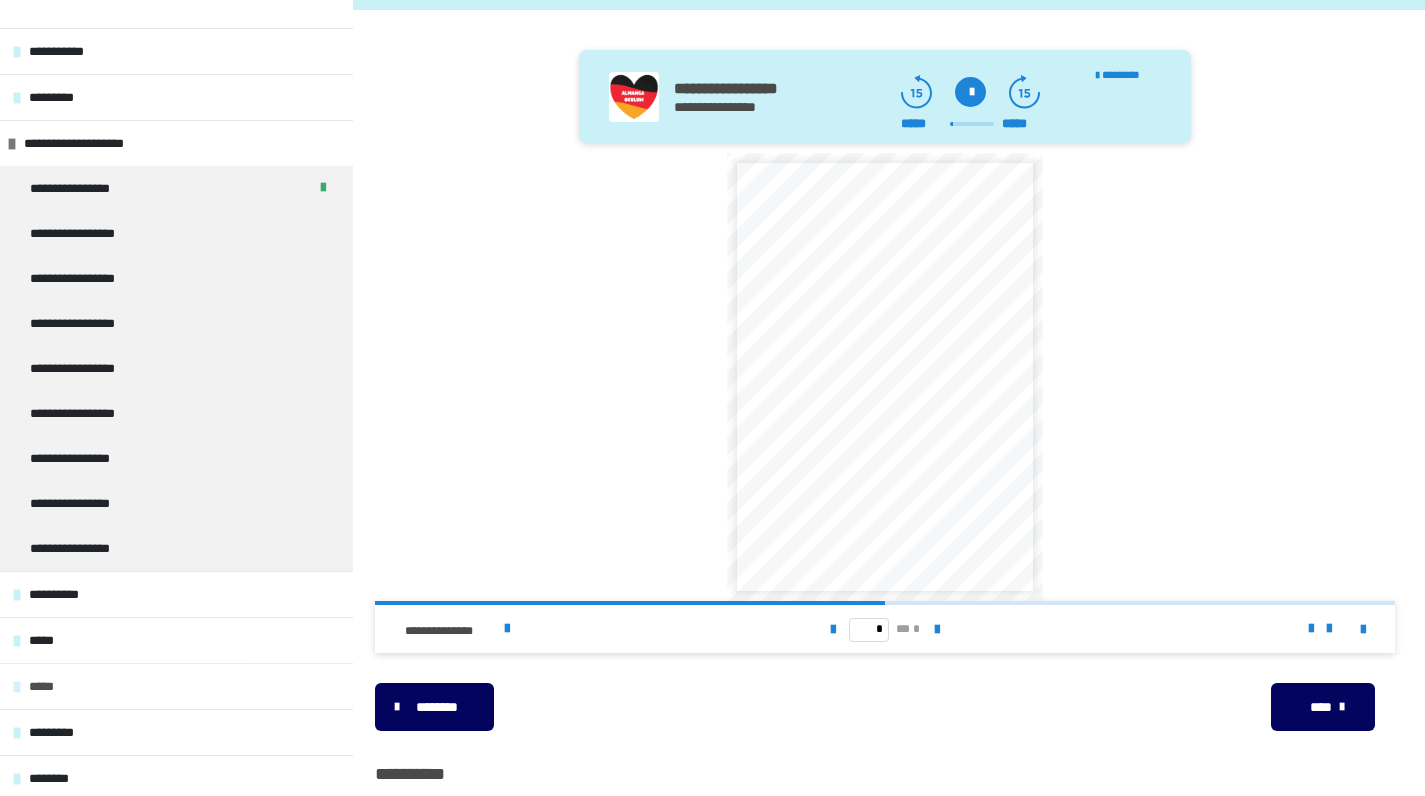 click on "*****" at bounding box center [51, 686] 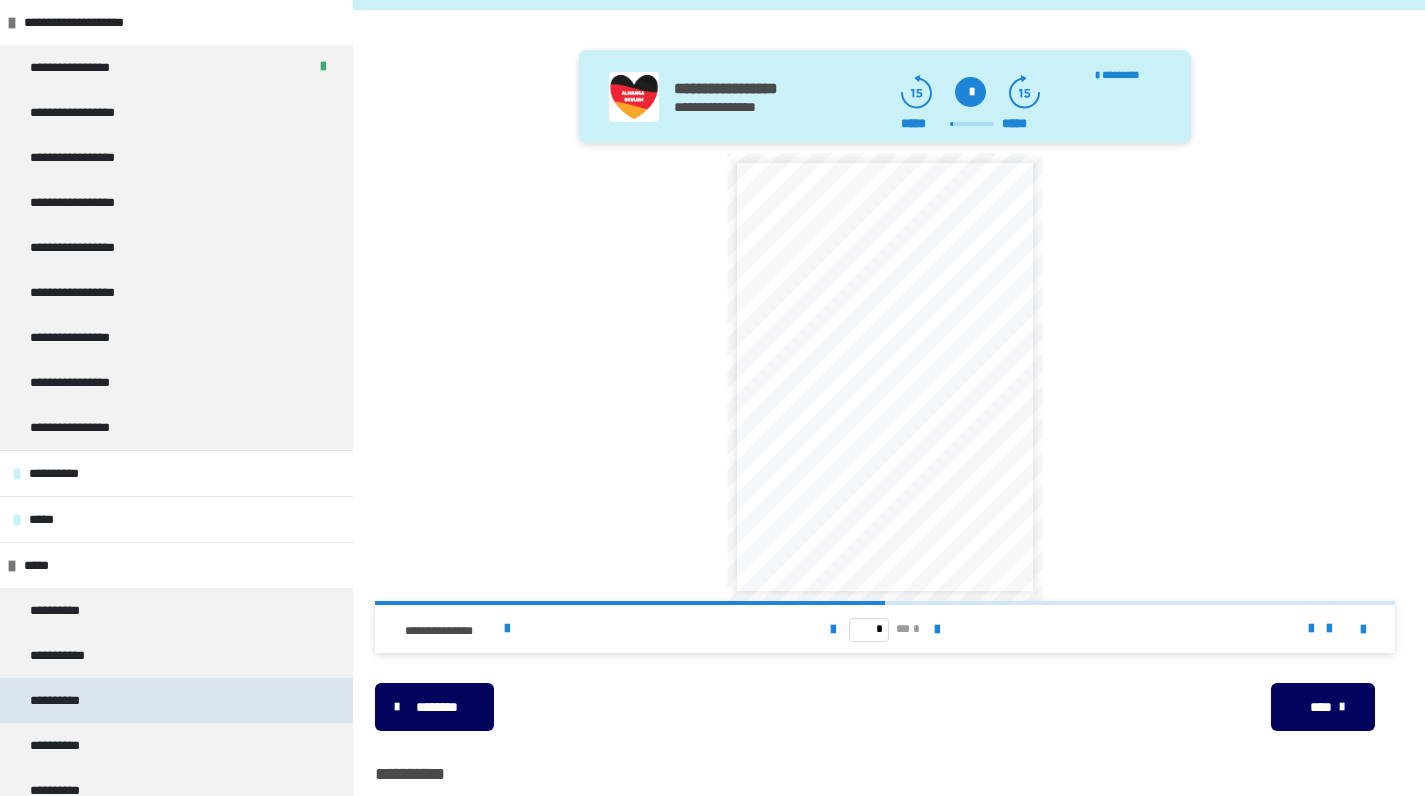 scroll, scrollTop: 241, scrollLeft: 0, axis: vertical 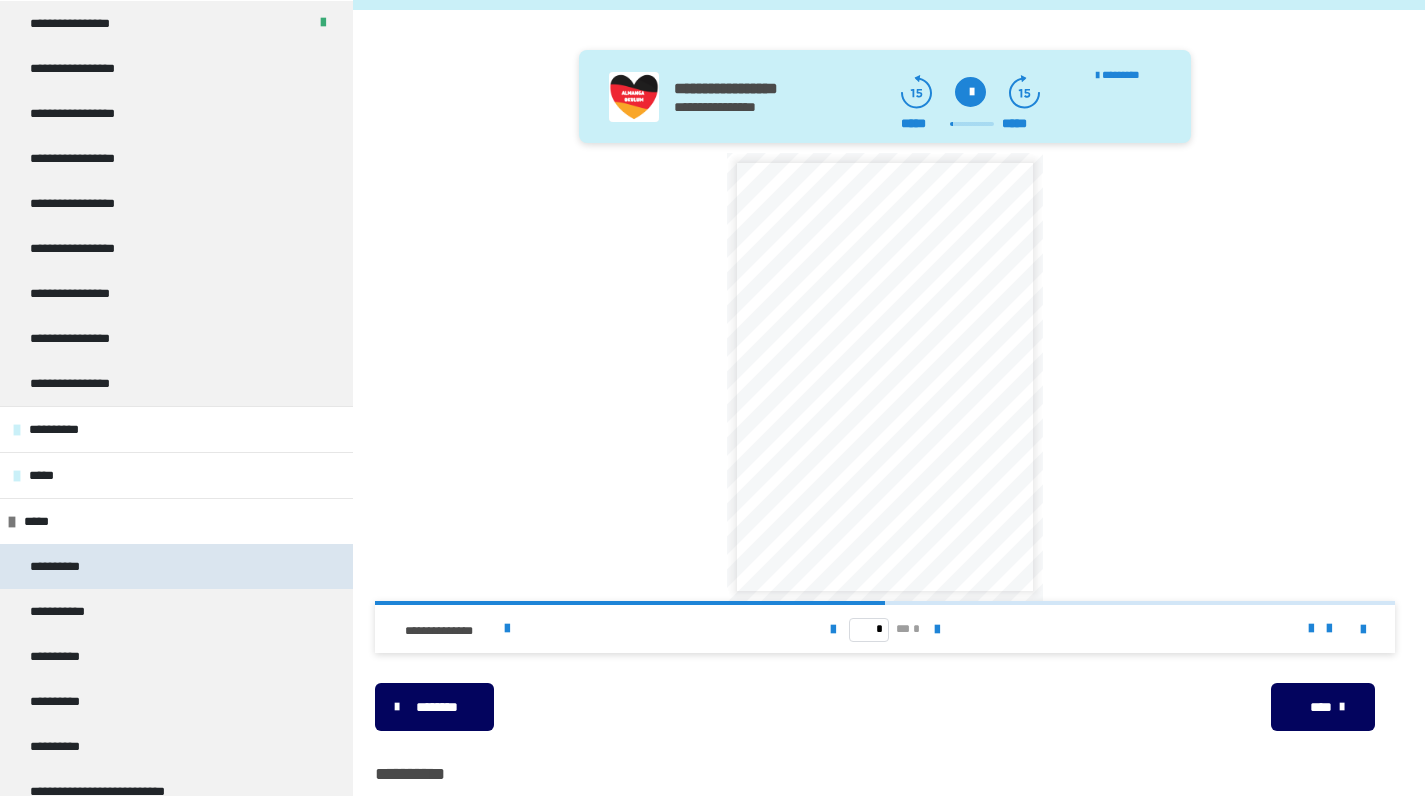 click on "**********" at bounding box center [59, 566] 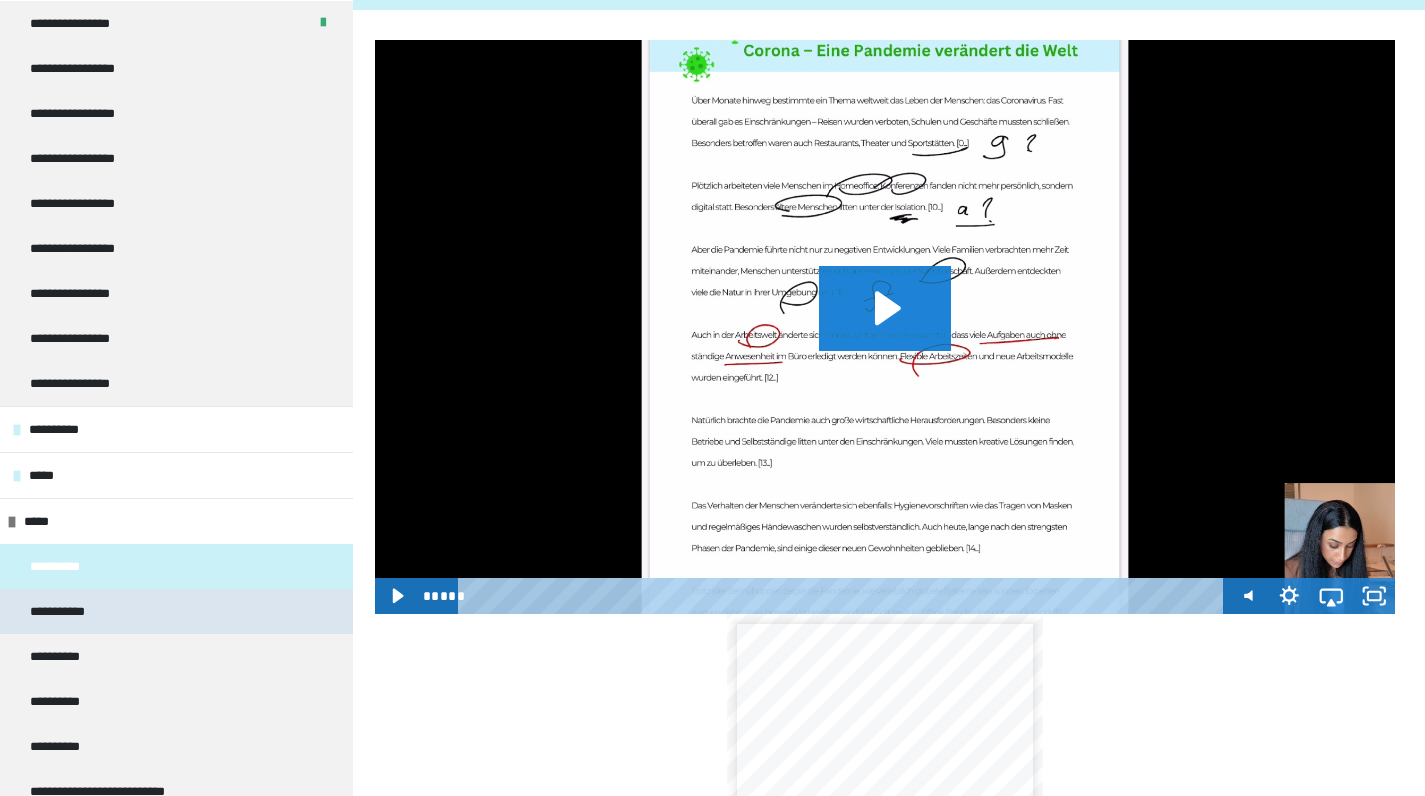 click on "**********" at bounding box center (61, 611) 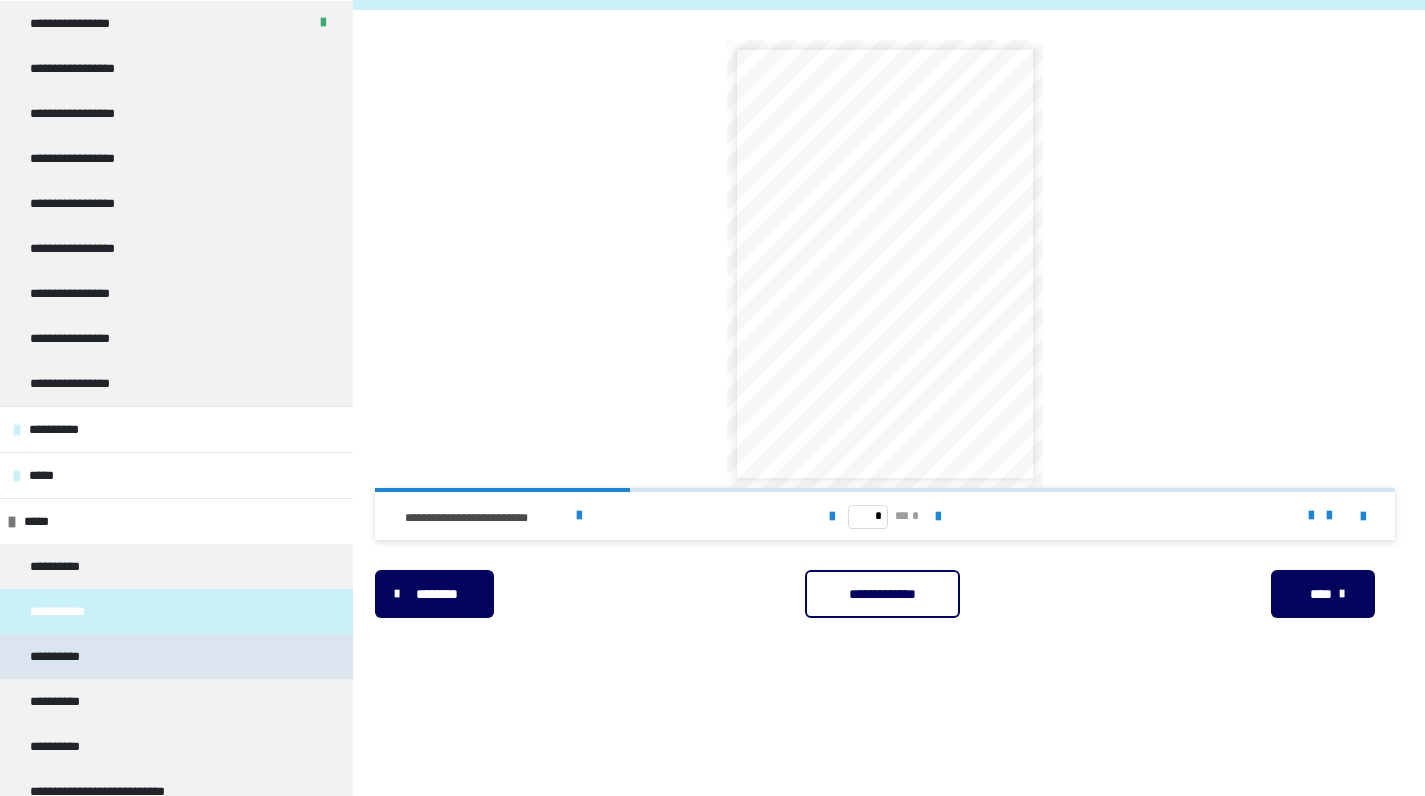 click on "**********" at bounding box center (176, 656) 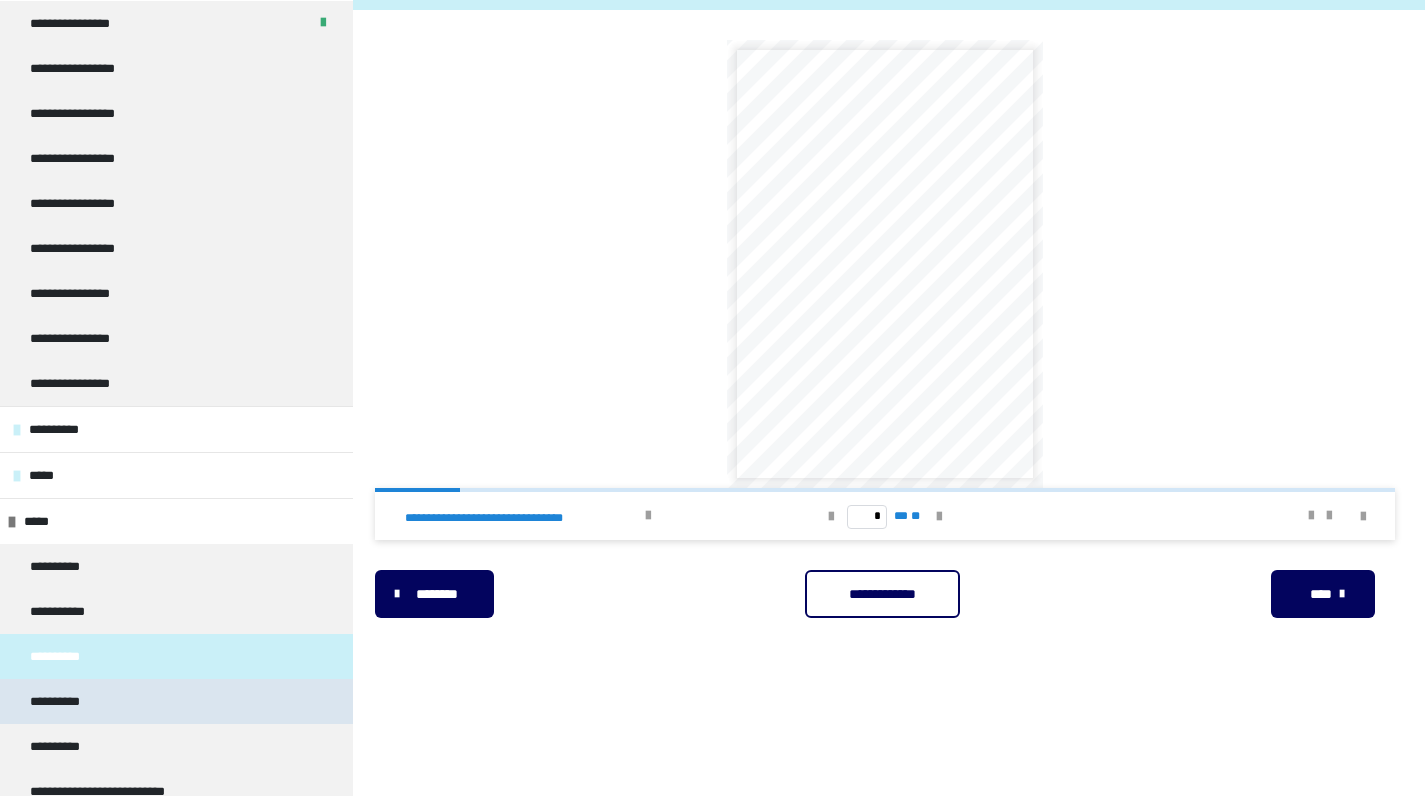 click on "**********" at bounding box center [176, 701] 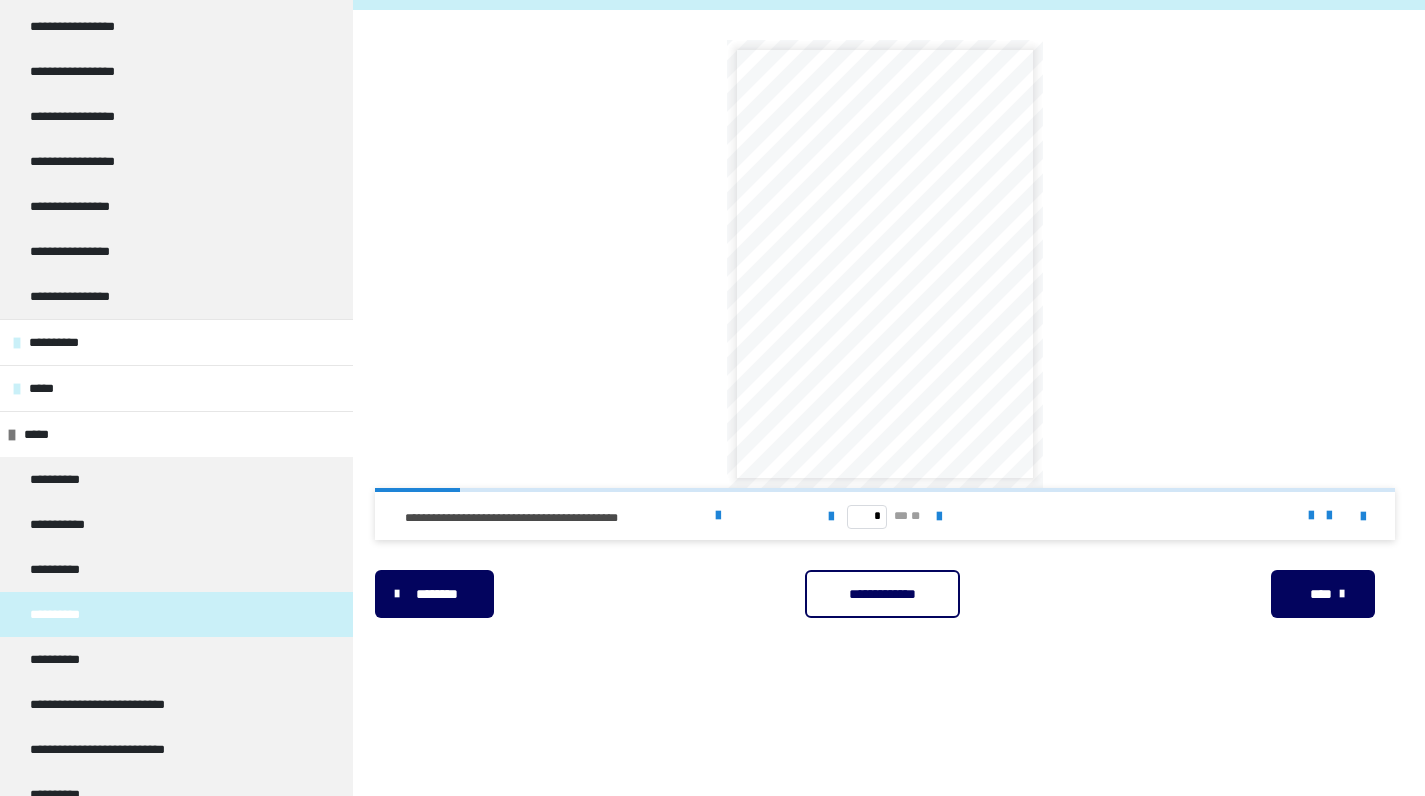scroll, scrollTop: 334, scrollLeft: 0, axis: vertical 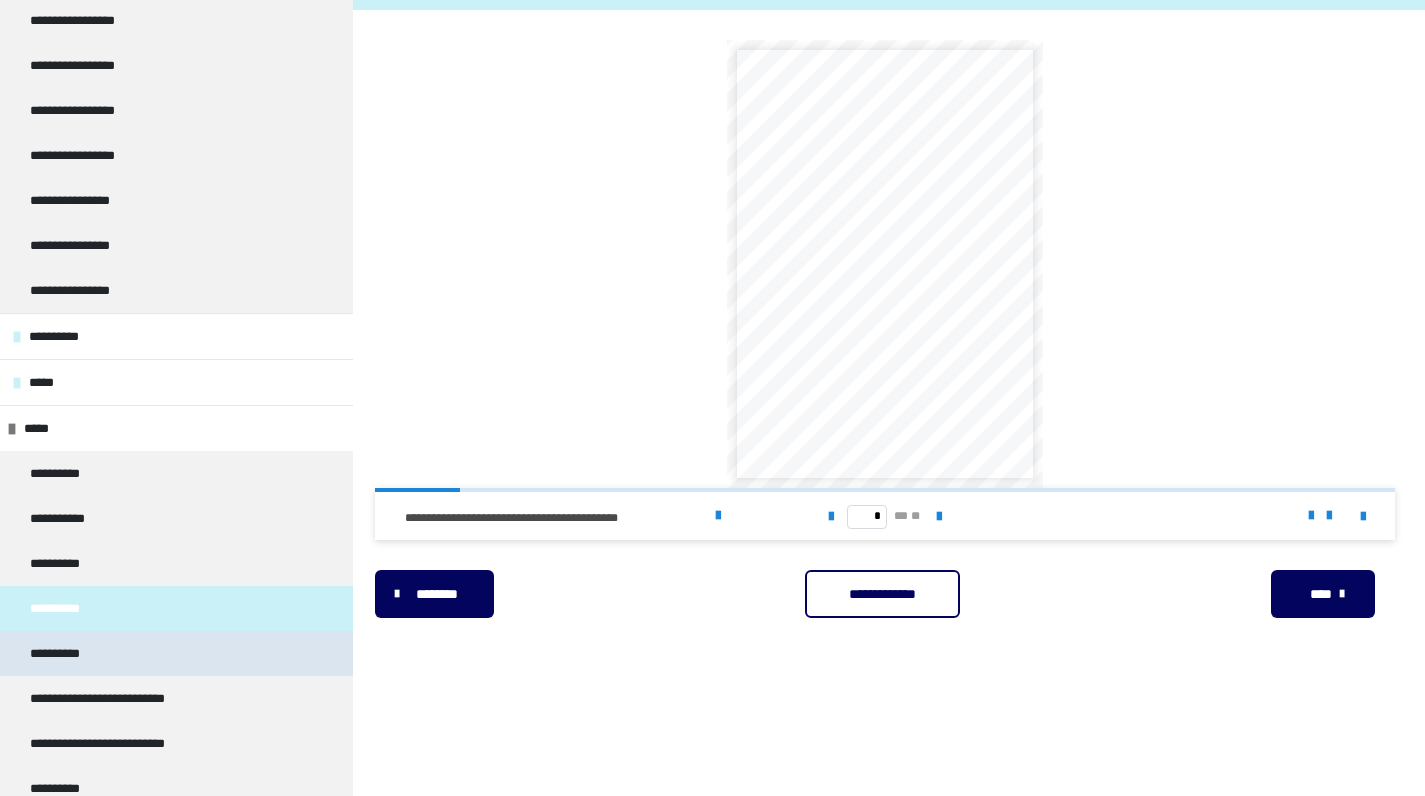 click on "**********" at bounding box center [61, 653] 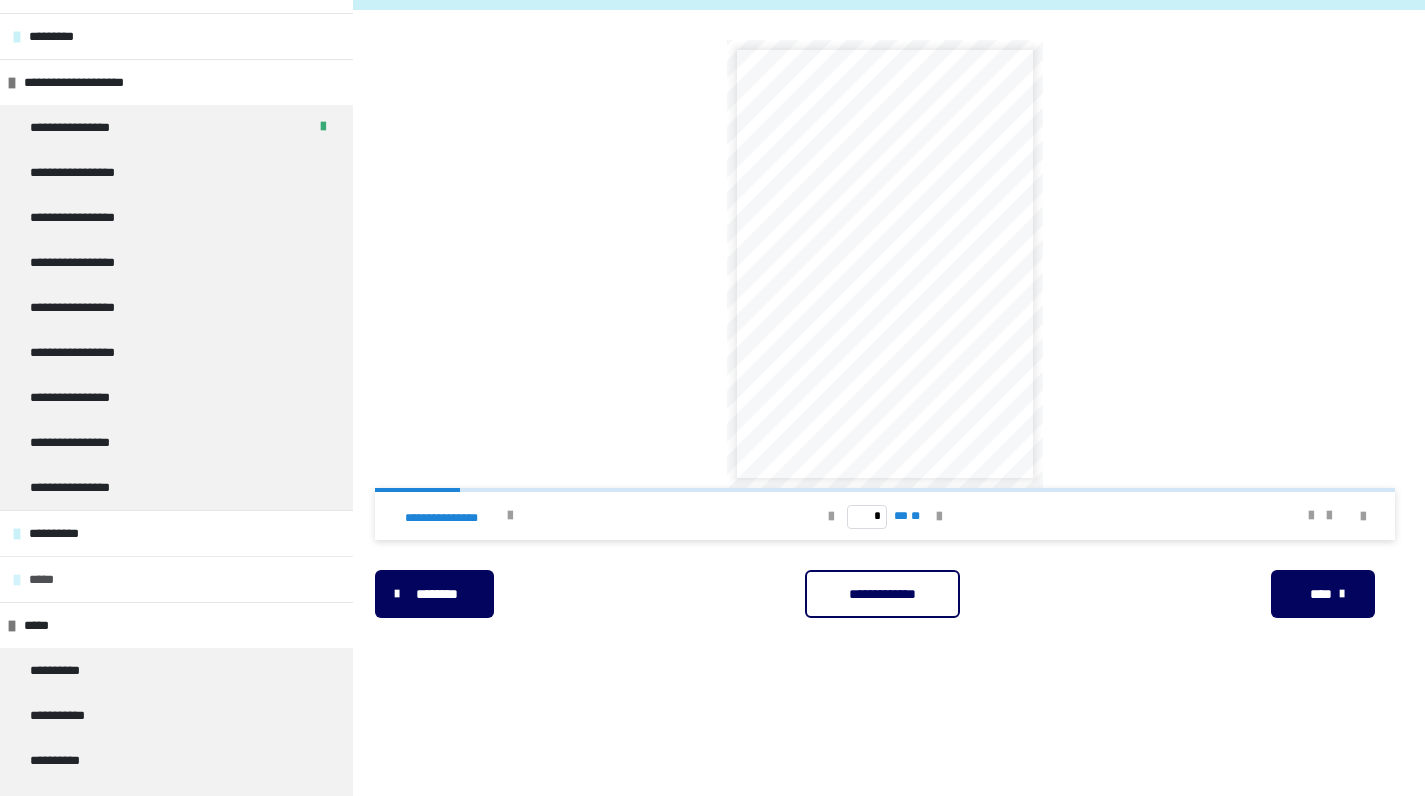 click on "*****" at bounding box center (46, 625) 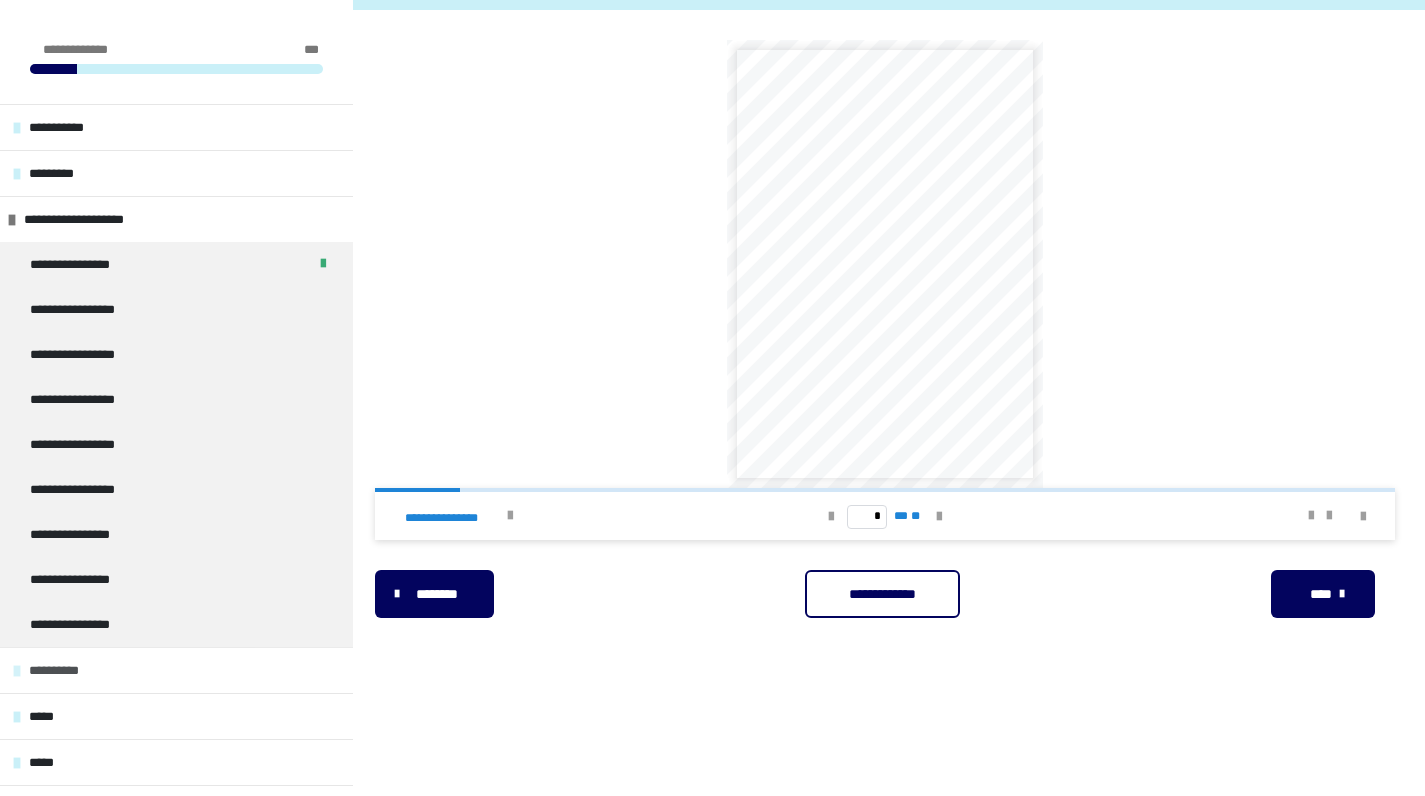 scroll, scrollTop: 0, scrollLeft: 0, axis: both 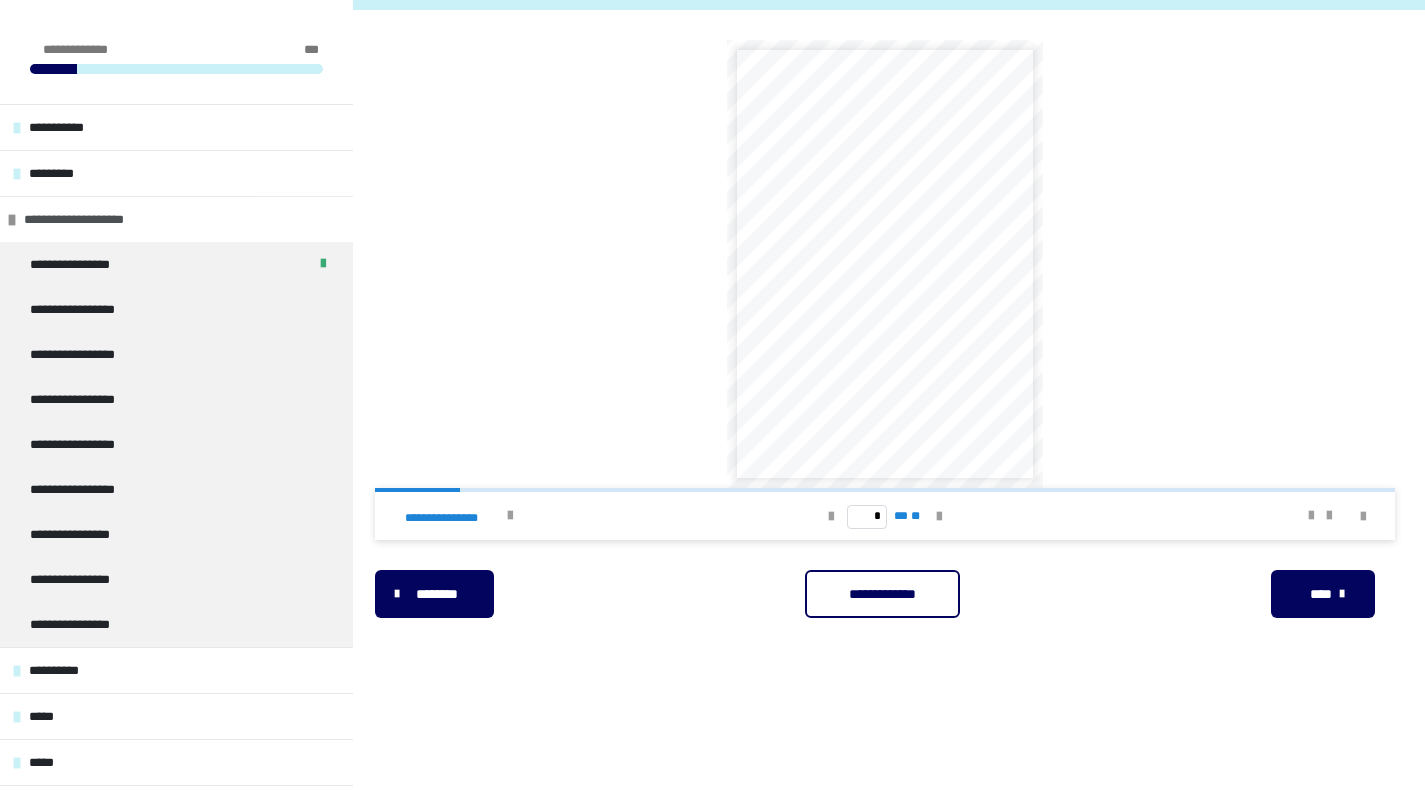 click on "**********" at bounding box center (100, 219) 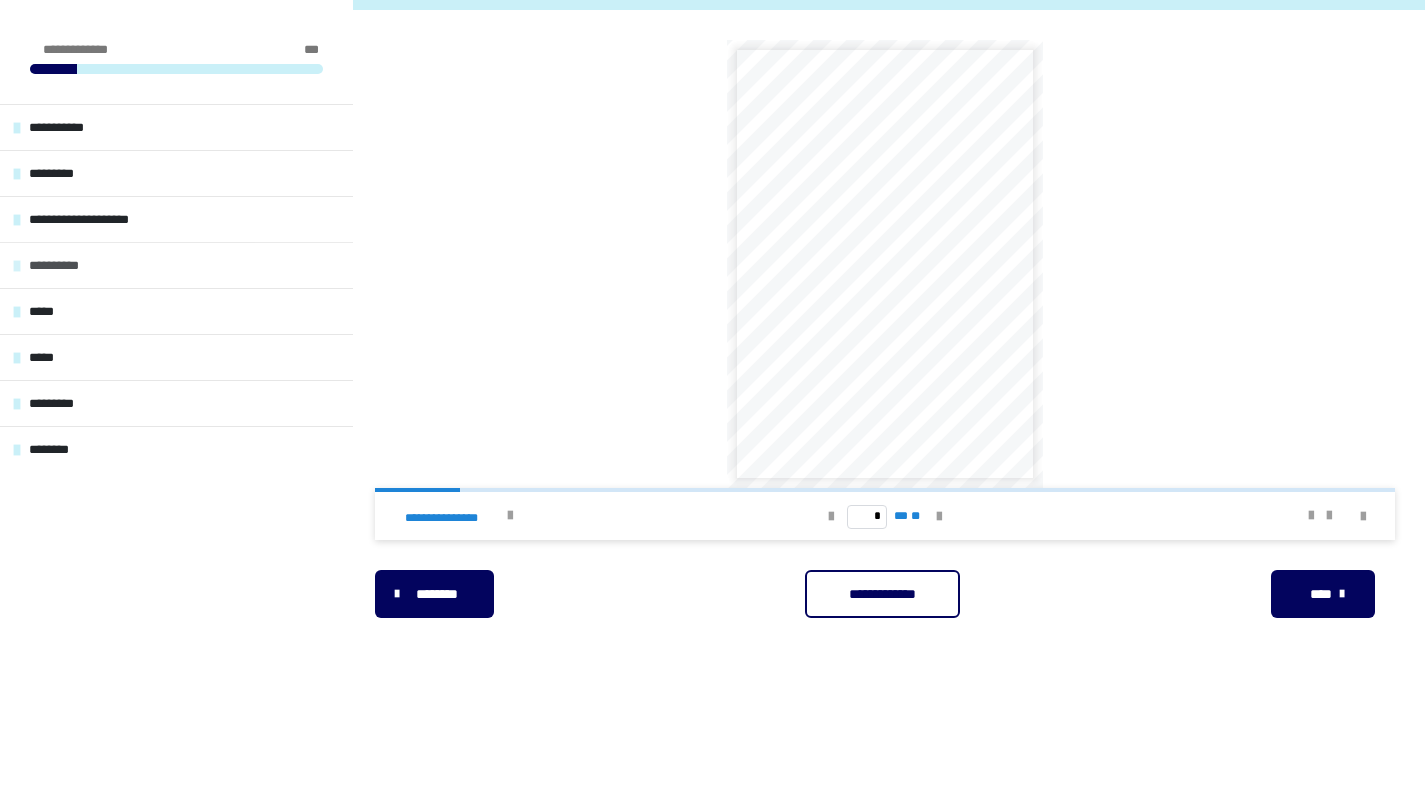 click on "**********" at bounding box center (76, 265) 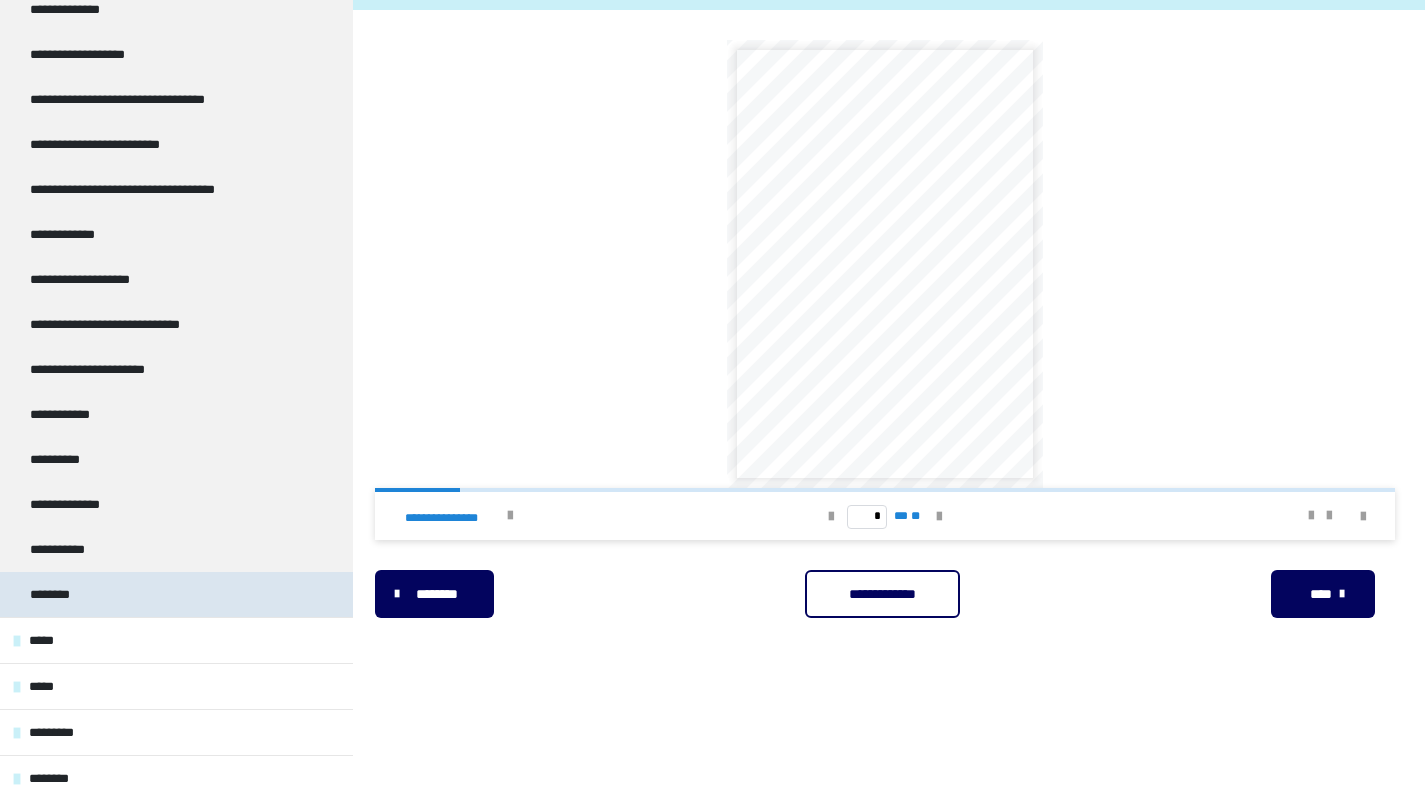 scroll, scrollTop: 616, scrollLeft: 0, axis: vertical 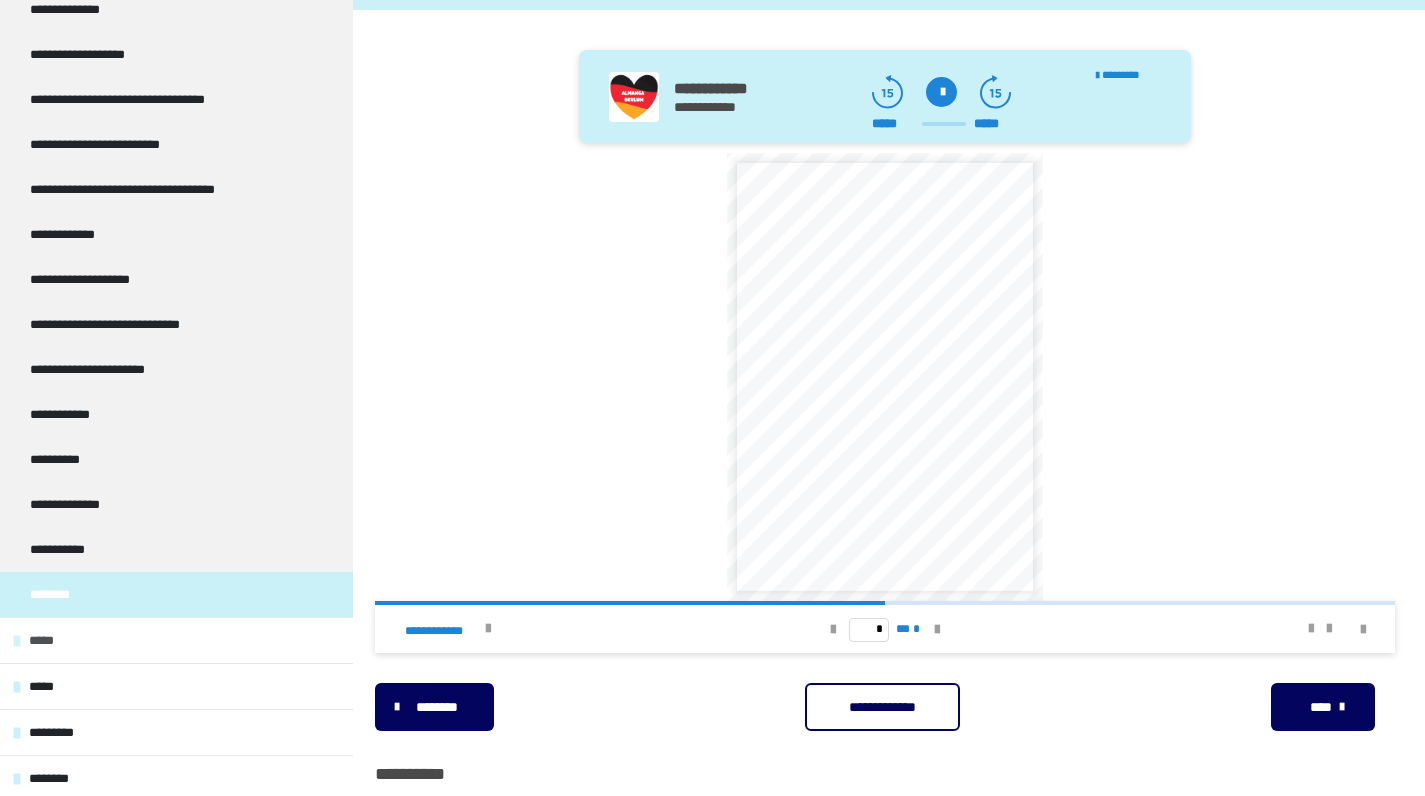 click on "*****" at bounding box center (54, 640) 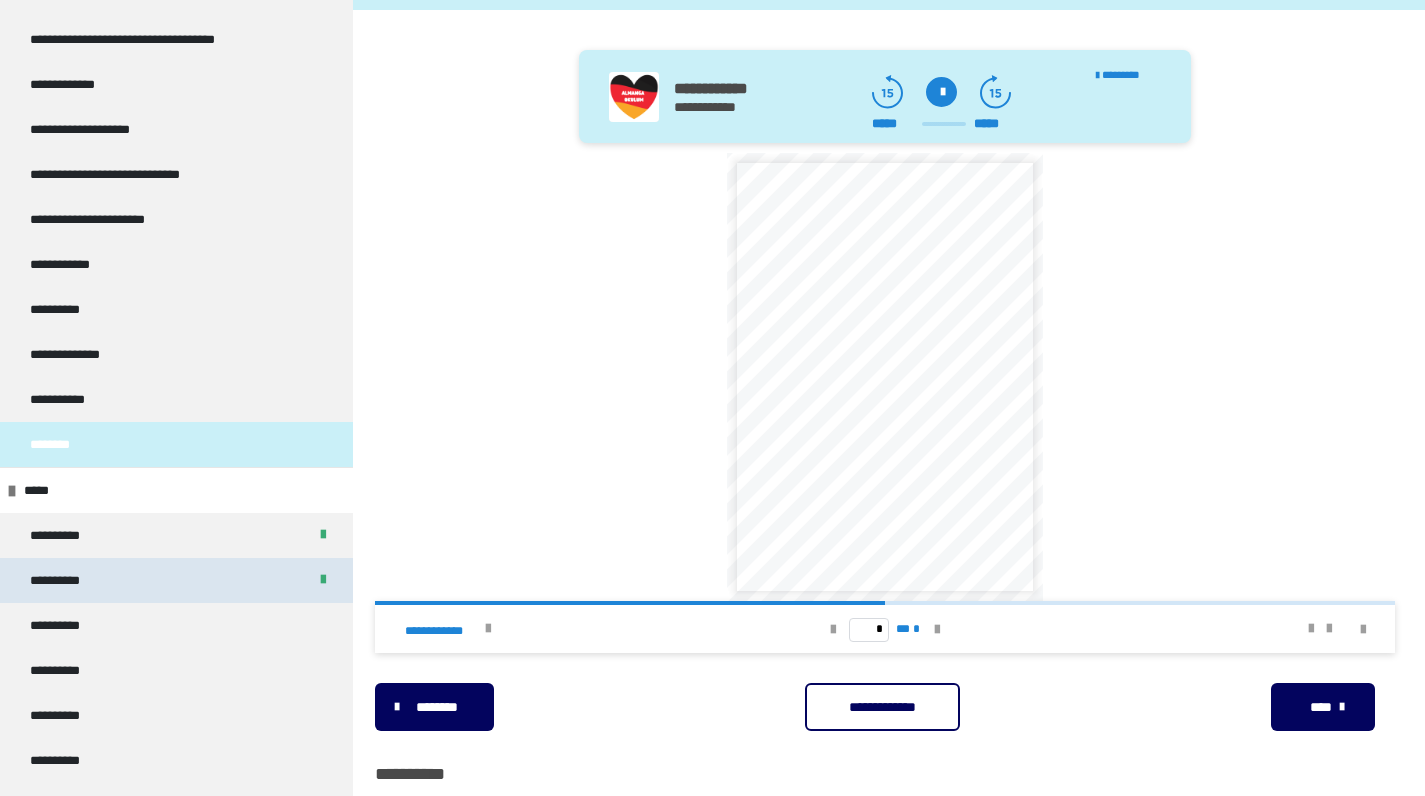 scroll, scrollTop: 845, scrollLeft: 0, axis: vertical 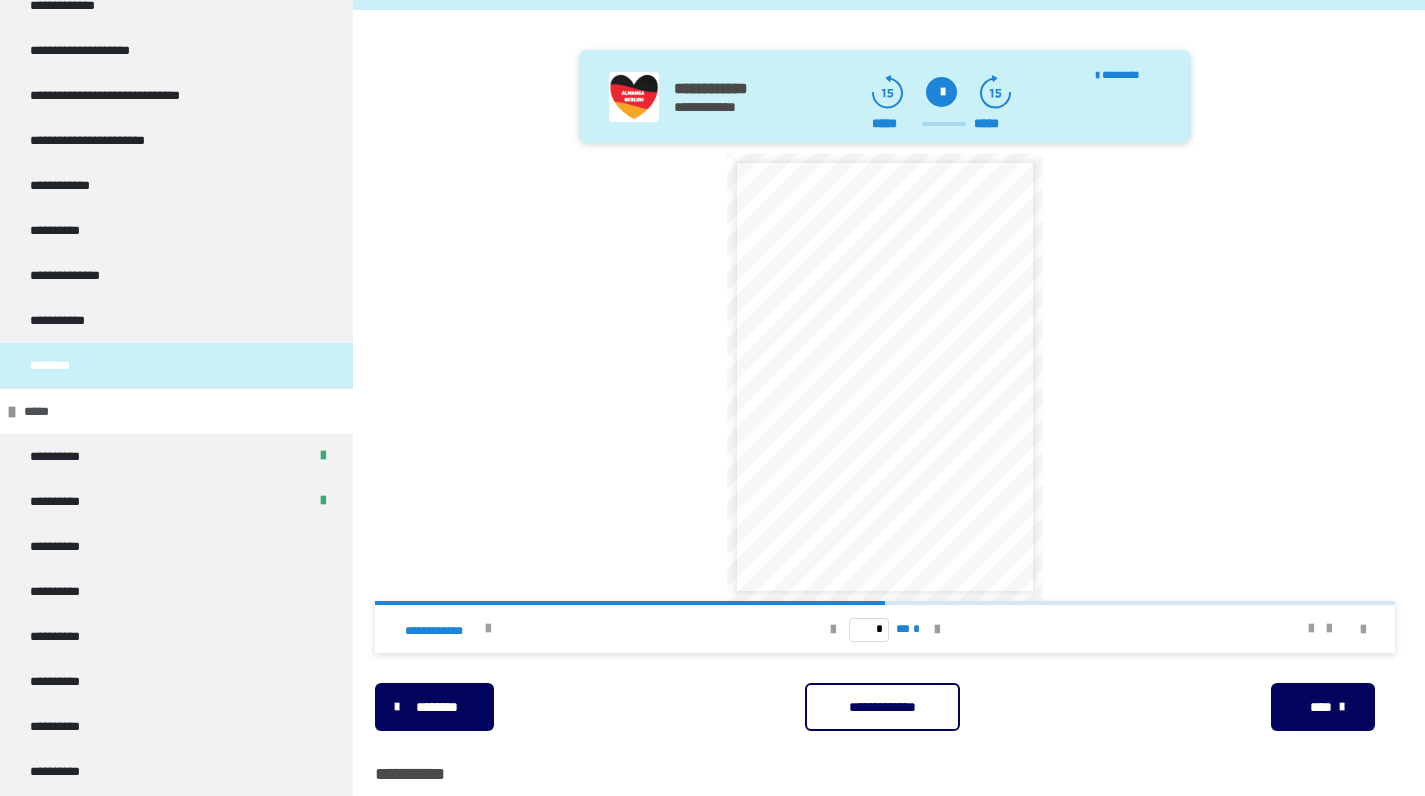 click on "*****" at bounding box center (49, 411) 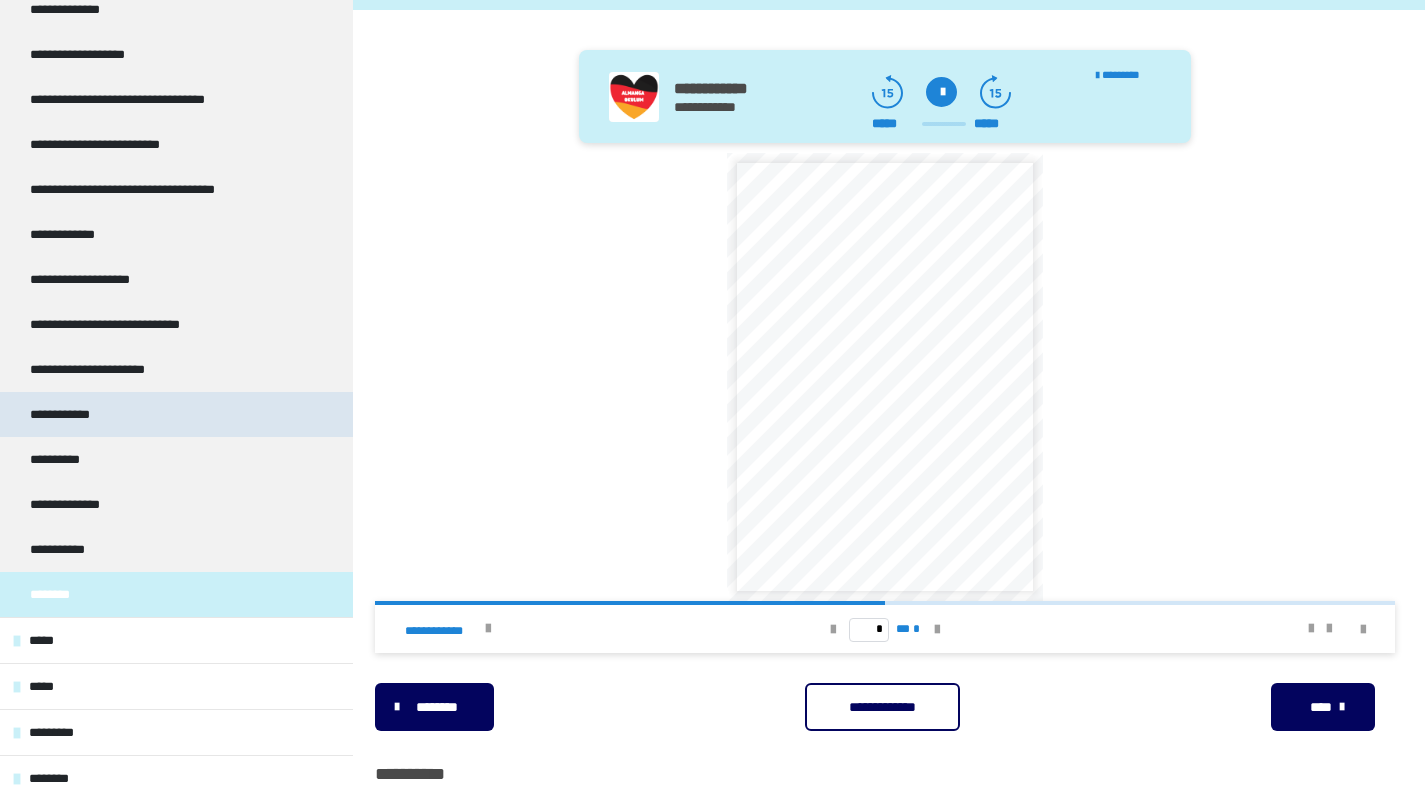 scroll, scrollTop: 616, scrollLeft: 0, axis: vertical 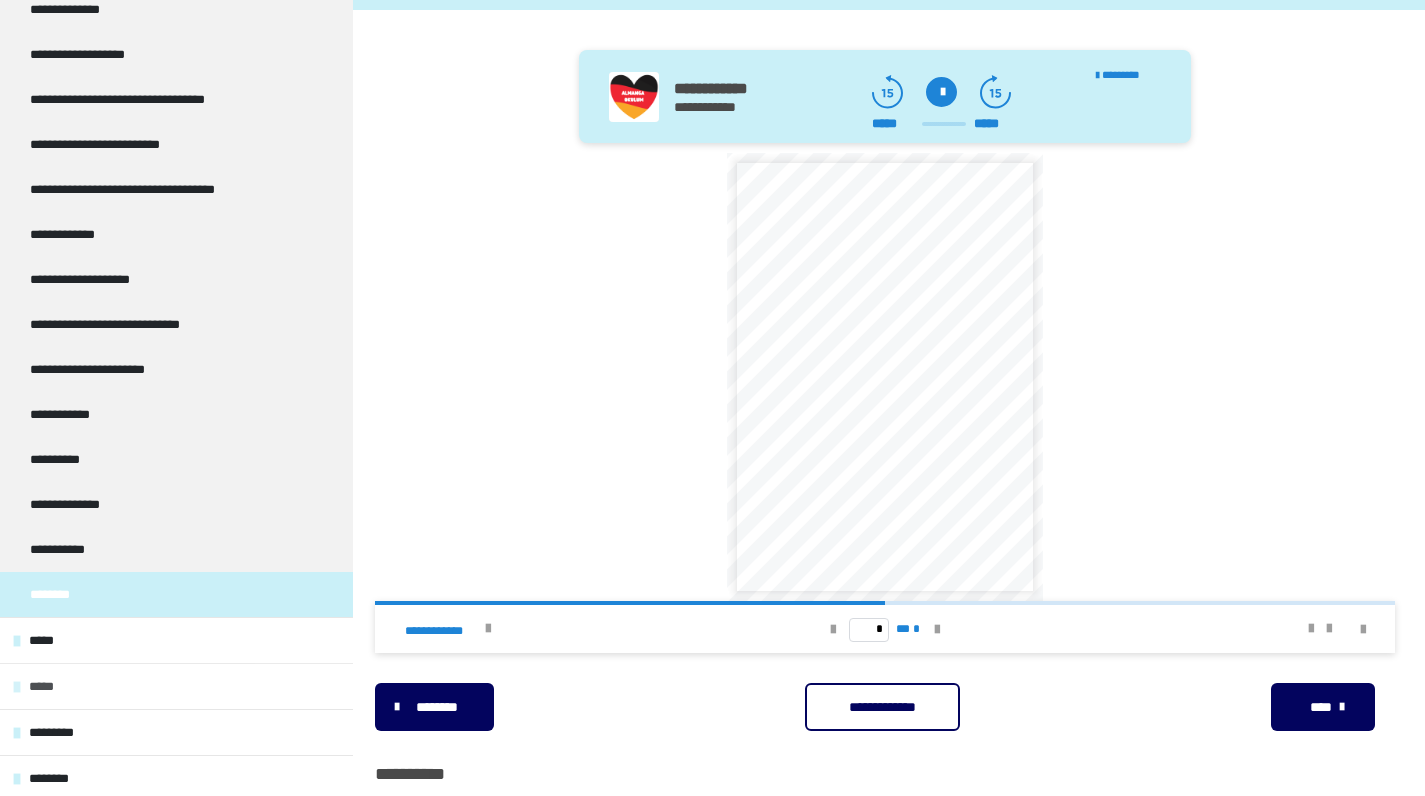 click on "*****" at bounding box center [176, 686] 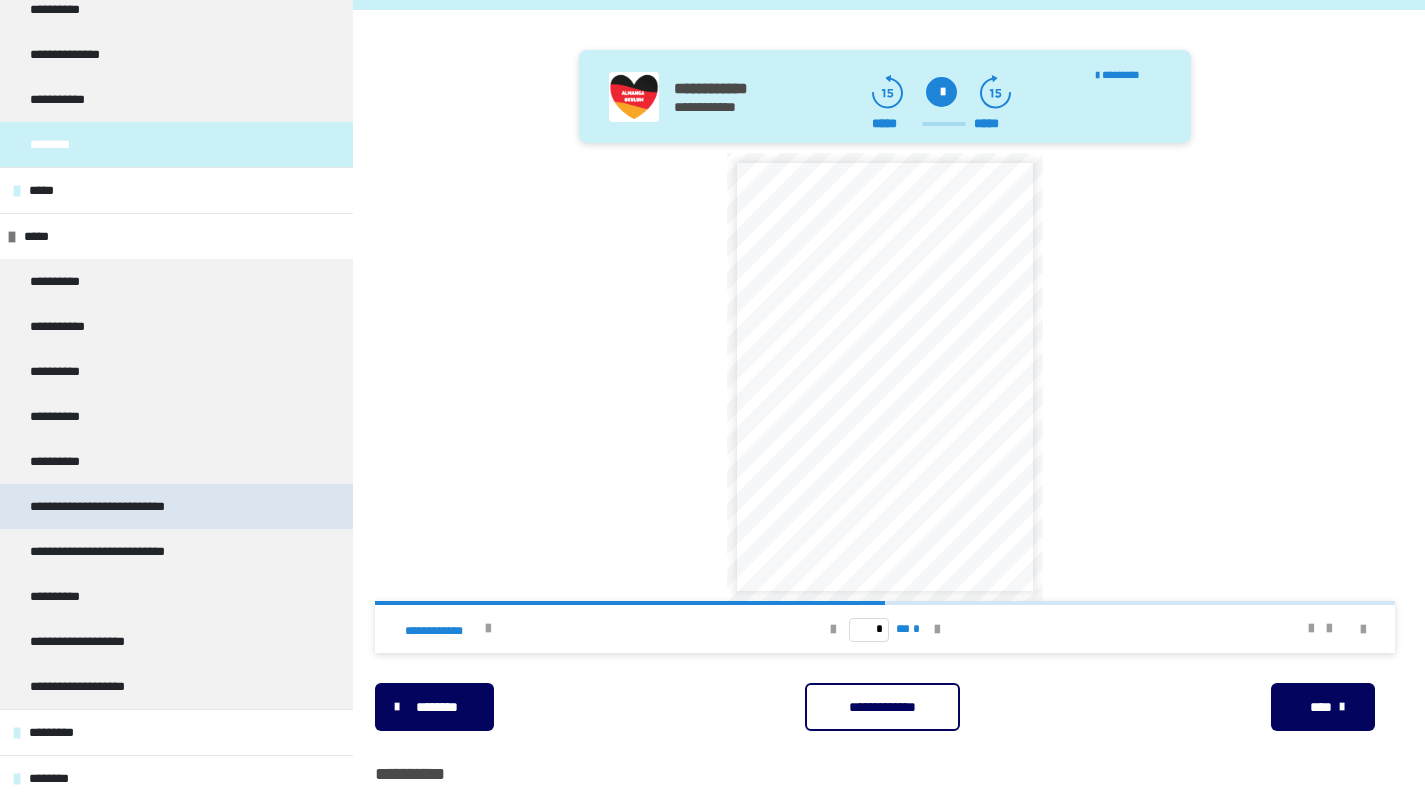 scroll, scrollTop: 1066, scrollLeft: 0, axis: vertical 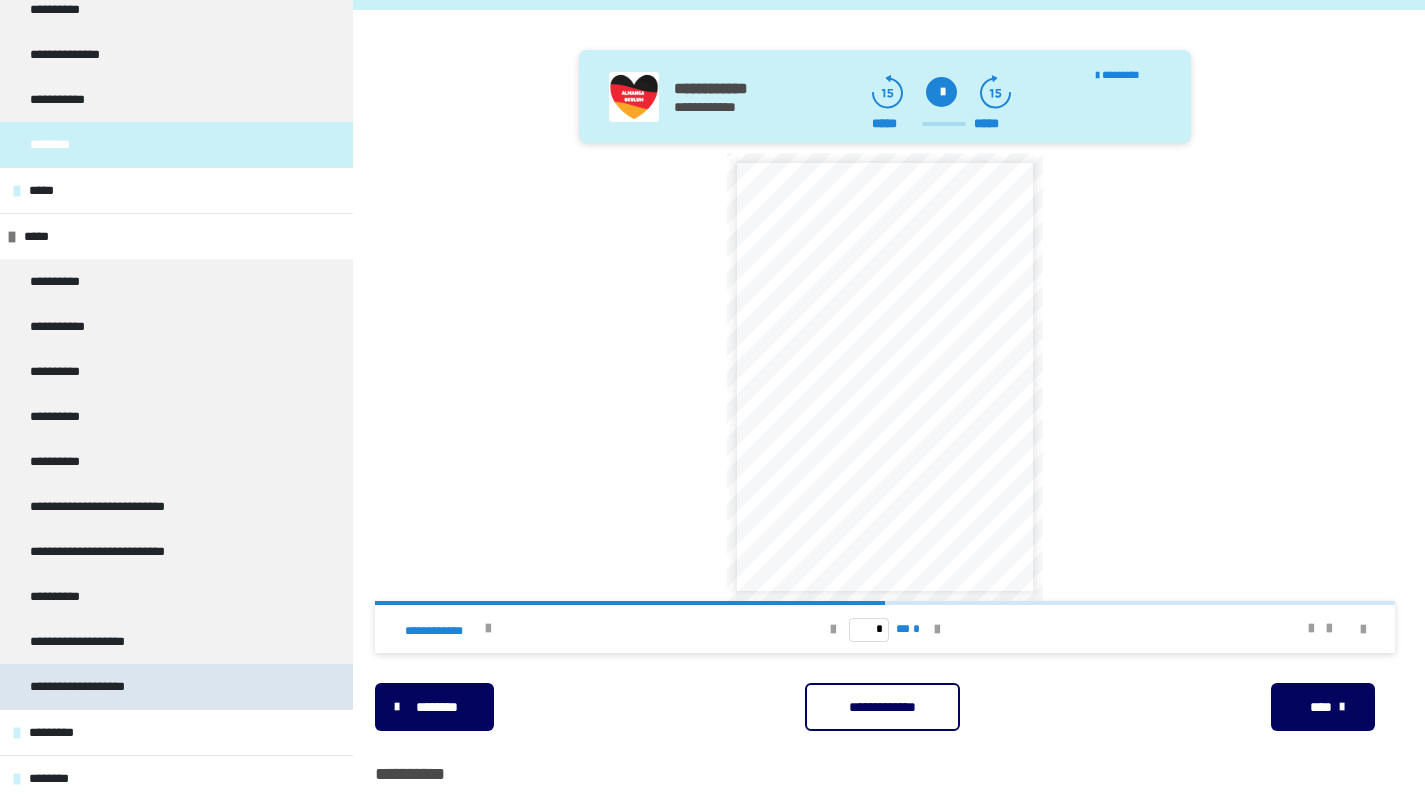 click on "**********" at bounding box center (93, 686) 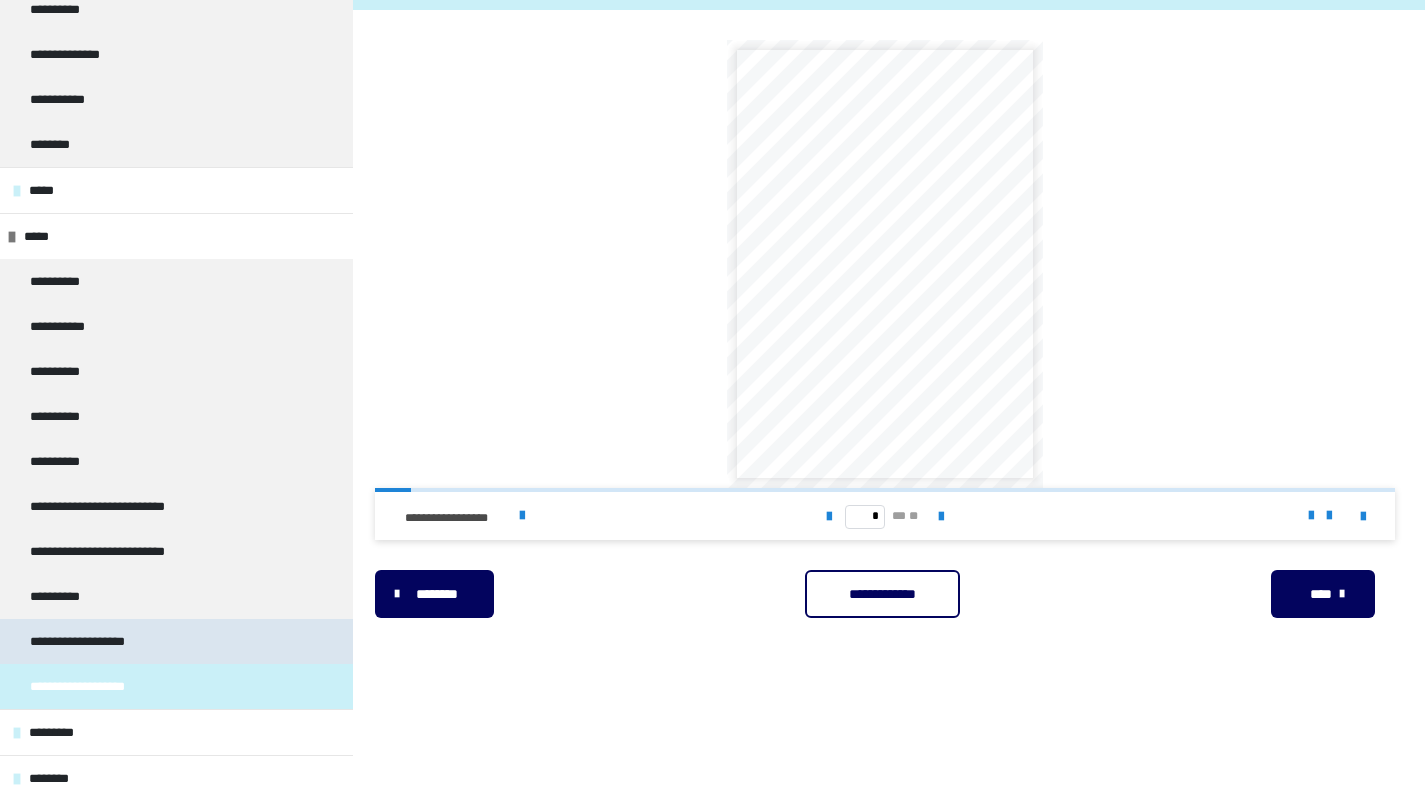 click on "**********" at bounding box center [93, 641] 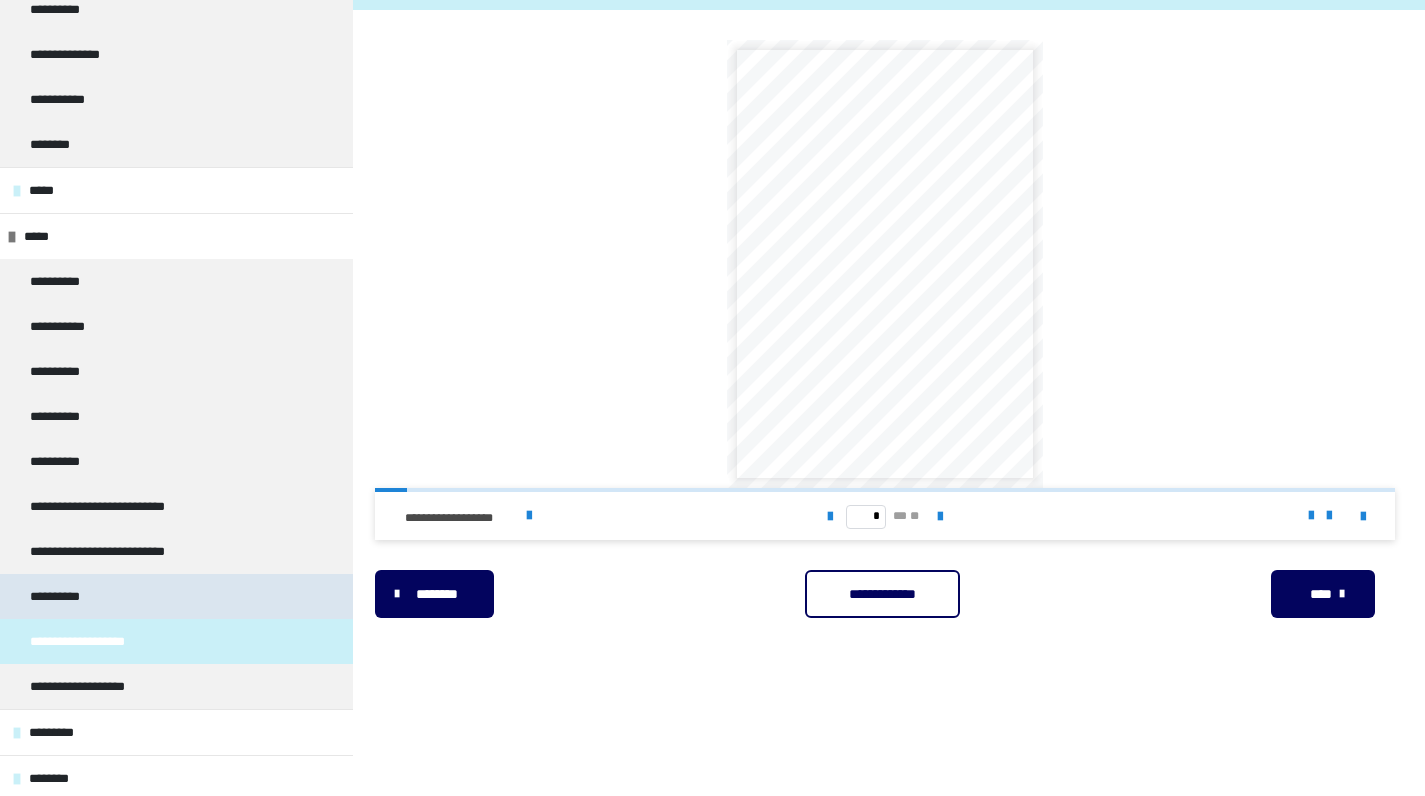 click on "**********" at bounding box center (61, 596) 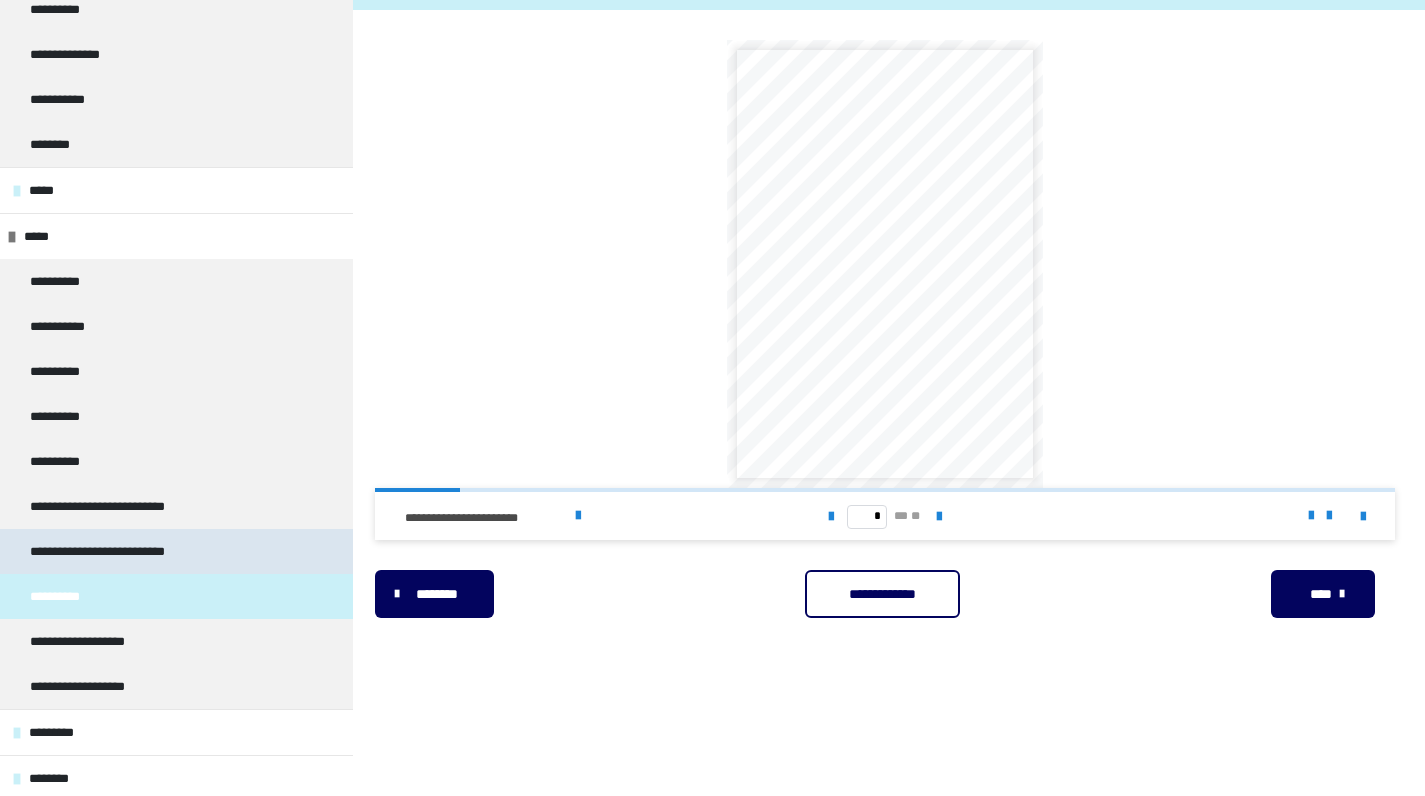 click on "**********" at bounding box center [131, 551] 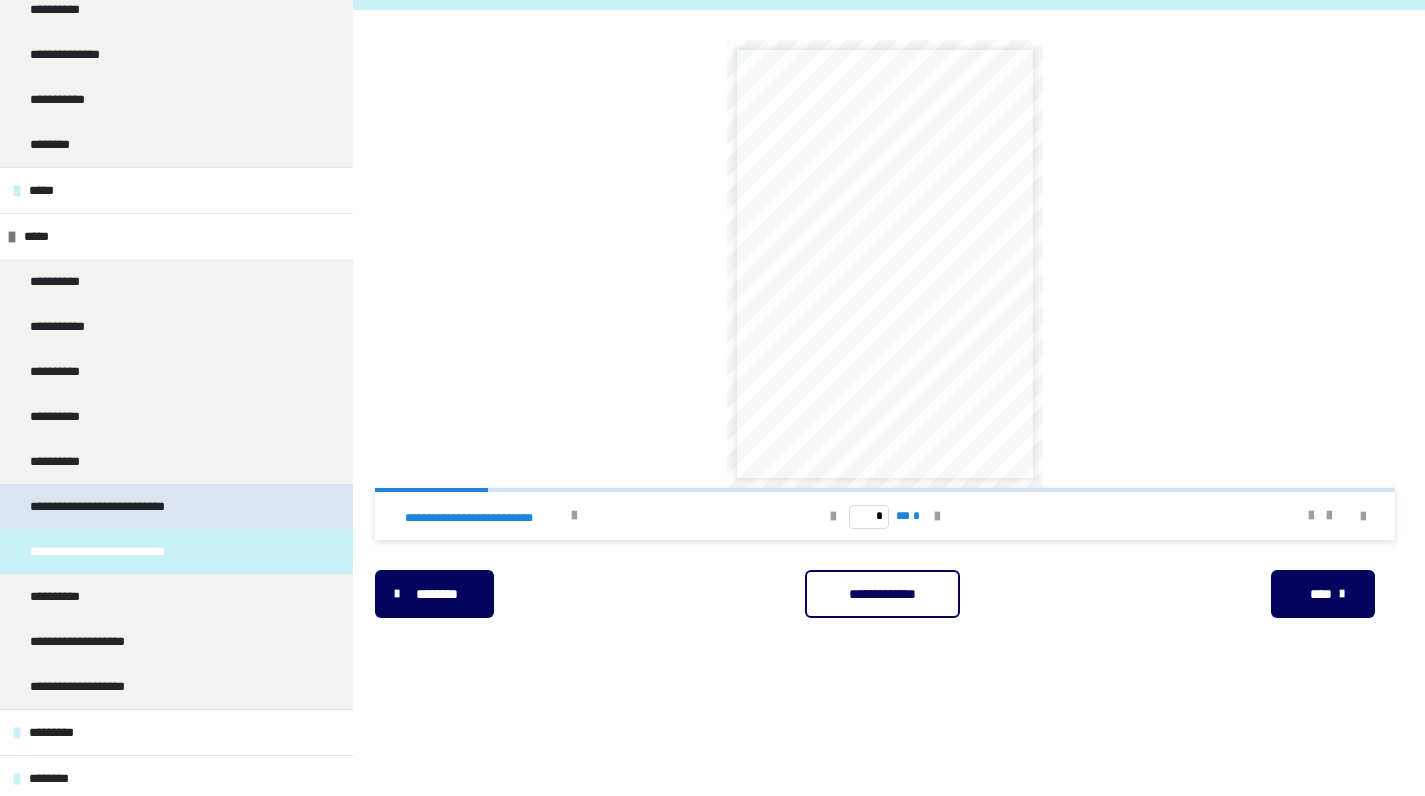 click on "**********" at bounding box center (131, 506) 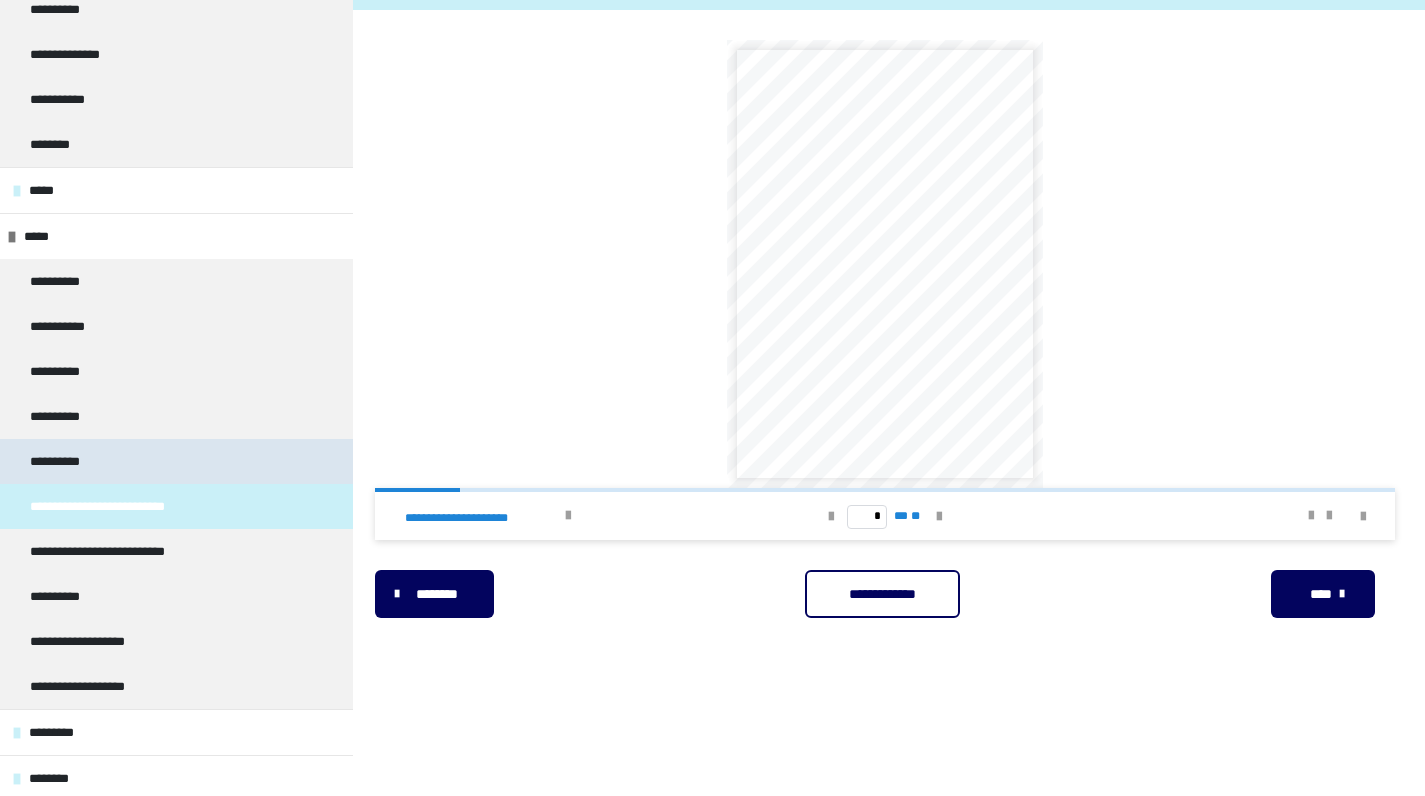 click on "**********" at bounding box center [61, 461] 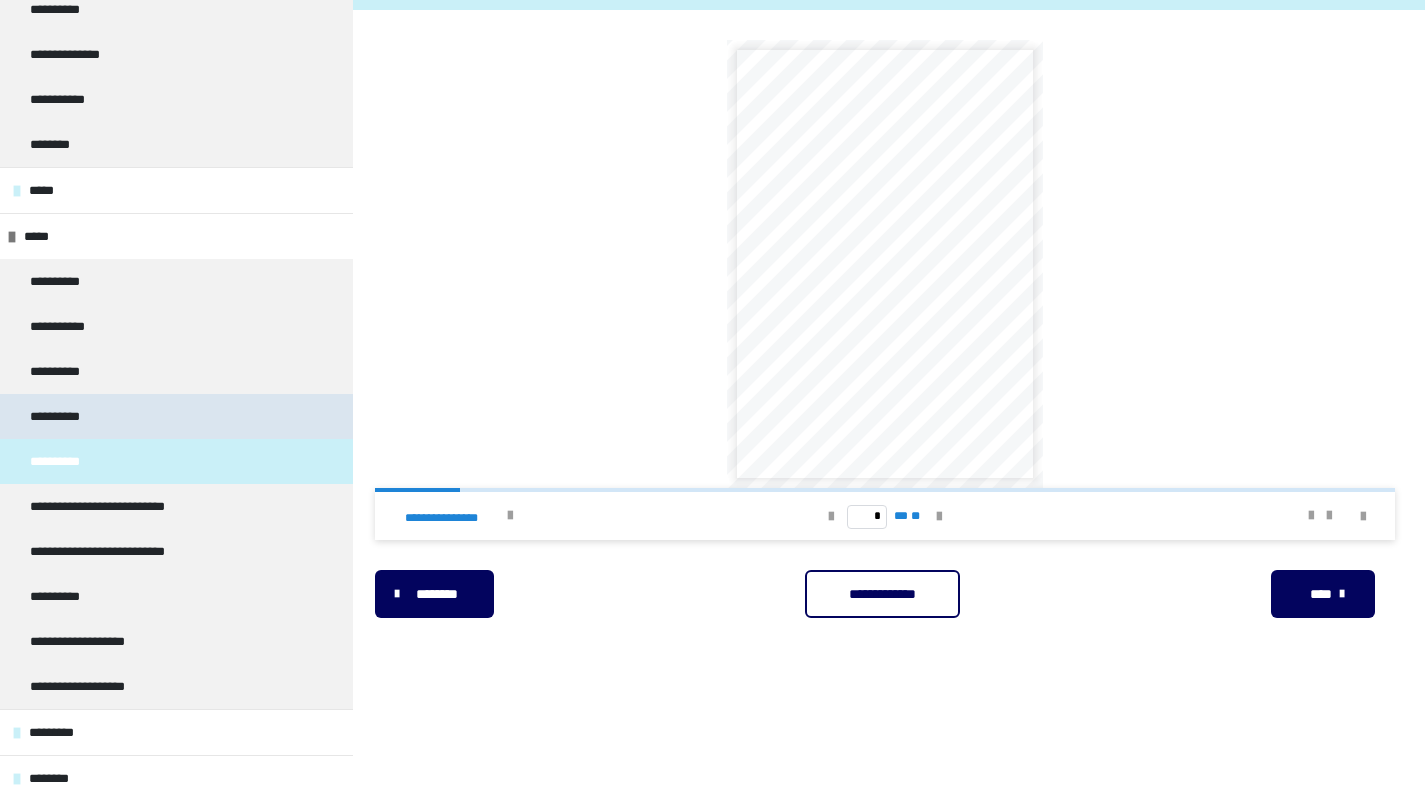 click on "**********" at bounding box center [61, 416] 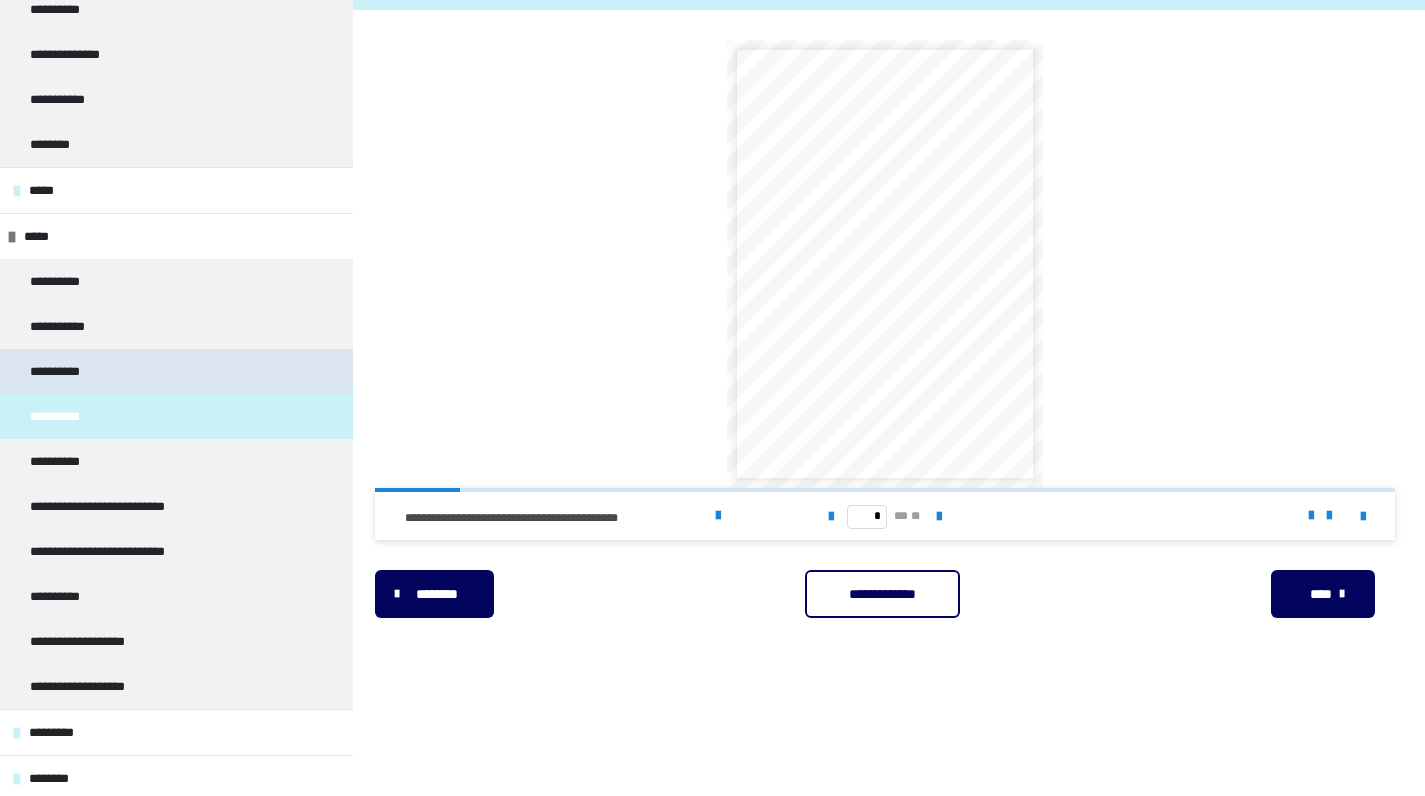 click on "**********" at bounding box center (61, 371) 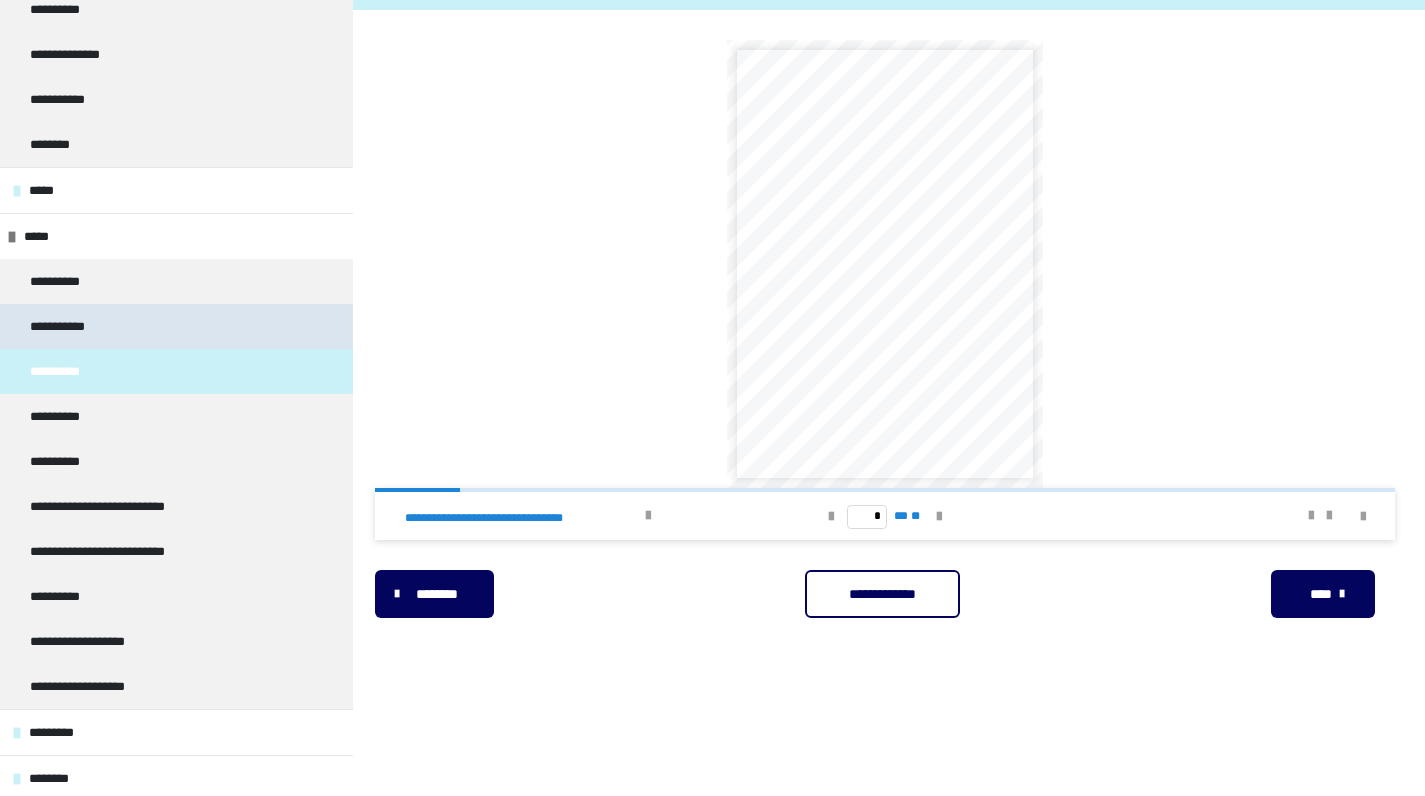 click on "**********" at bounding box center (61, 326) 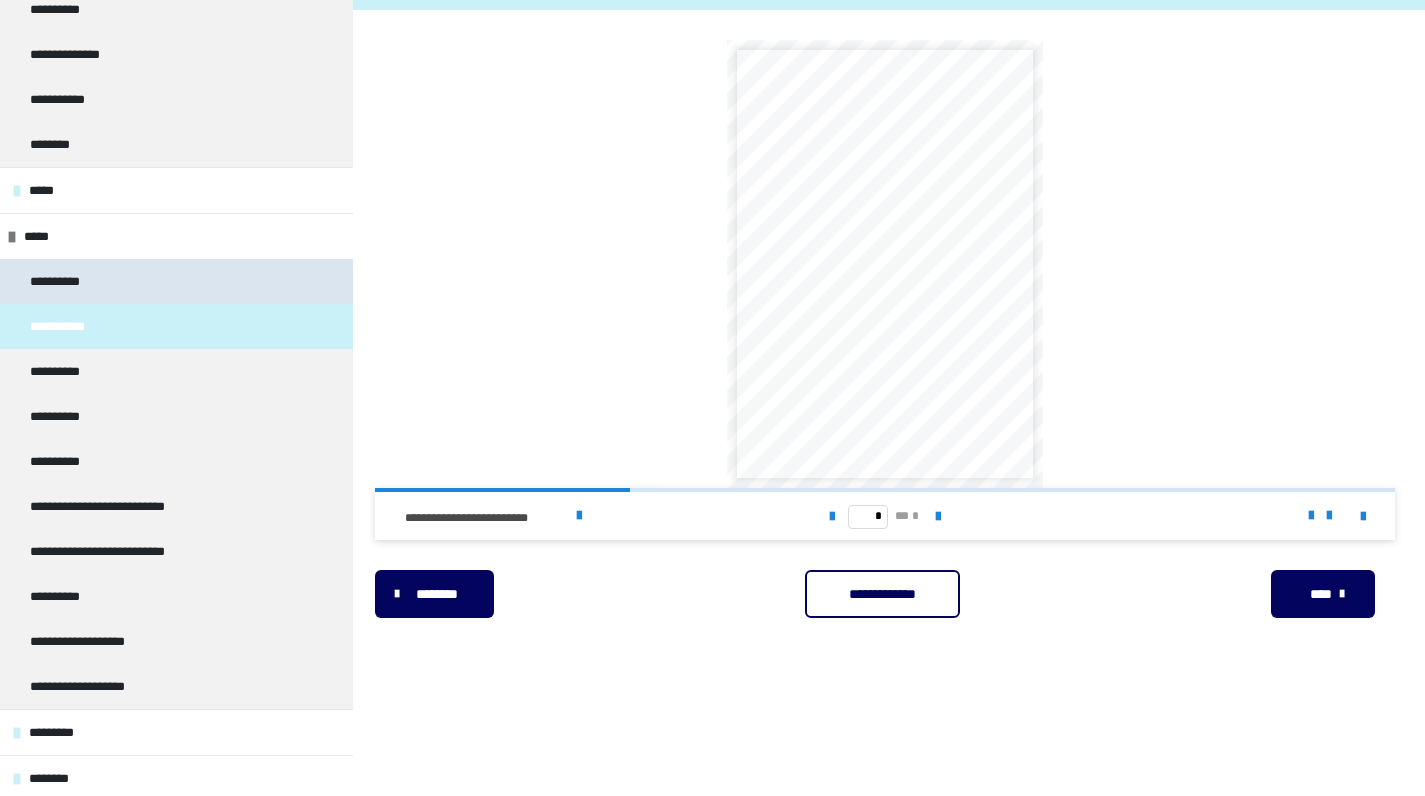 click on "**********" at bounding box center (59, 281) 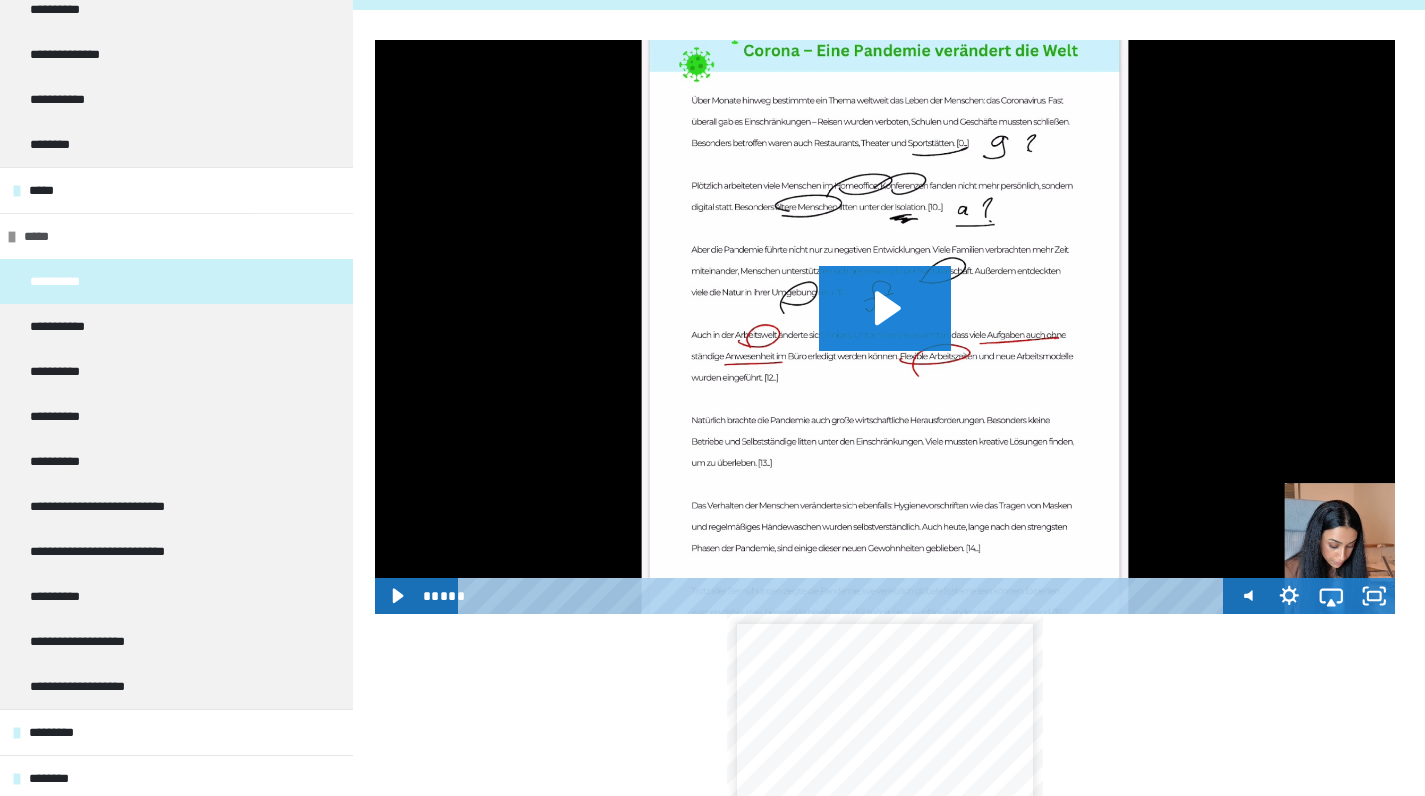 click on "*****" at bounding box center (46, 236) 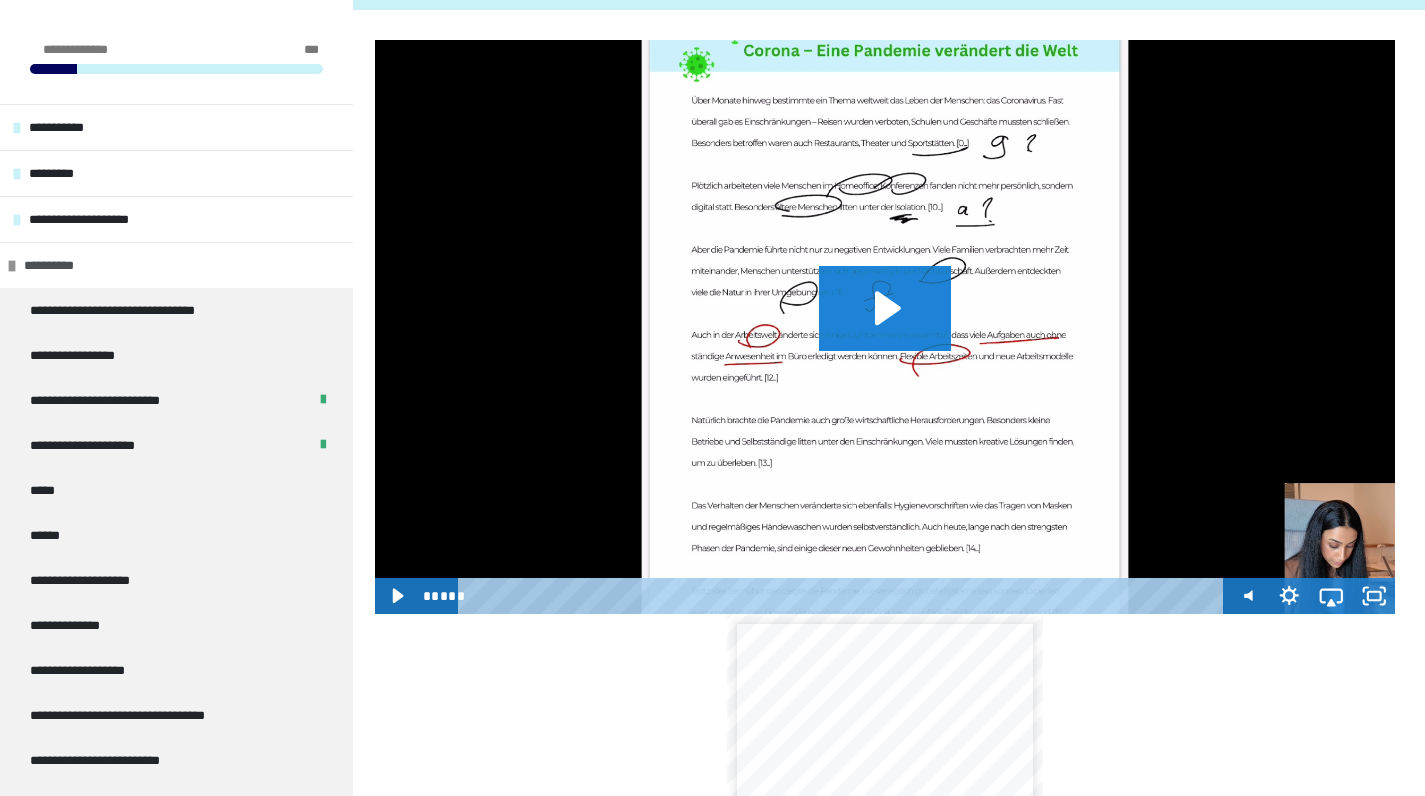 scroll, scrollTop: 0, scrollLeft: 0, axis: both 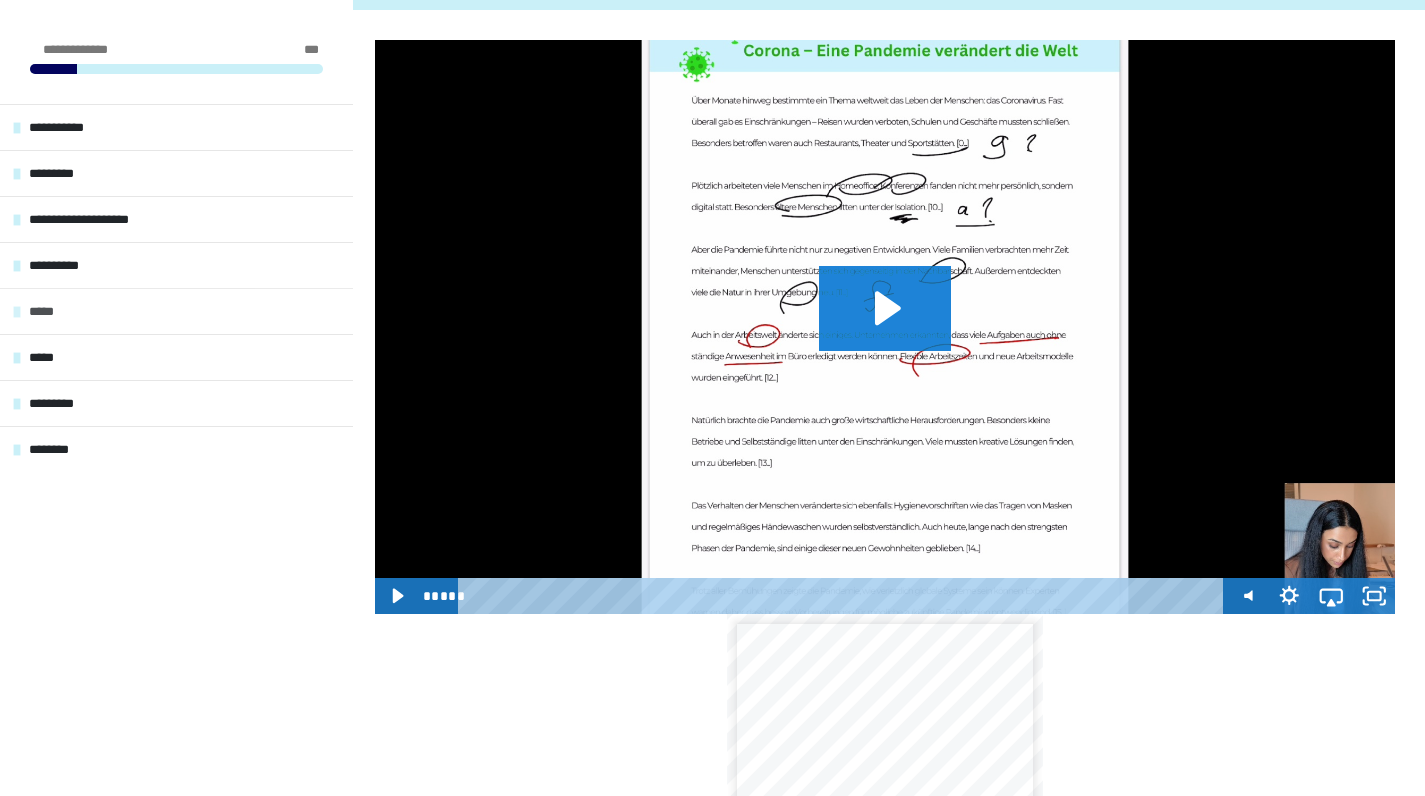 click on "*****" at bounding box center (54, 311) 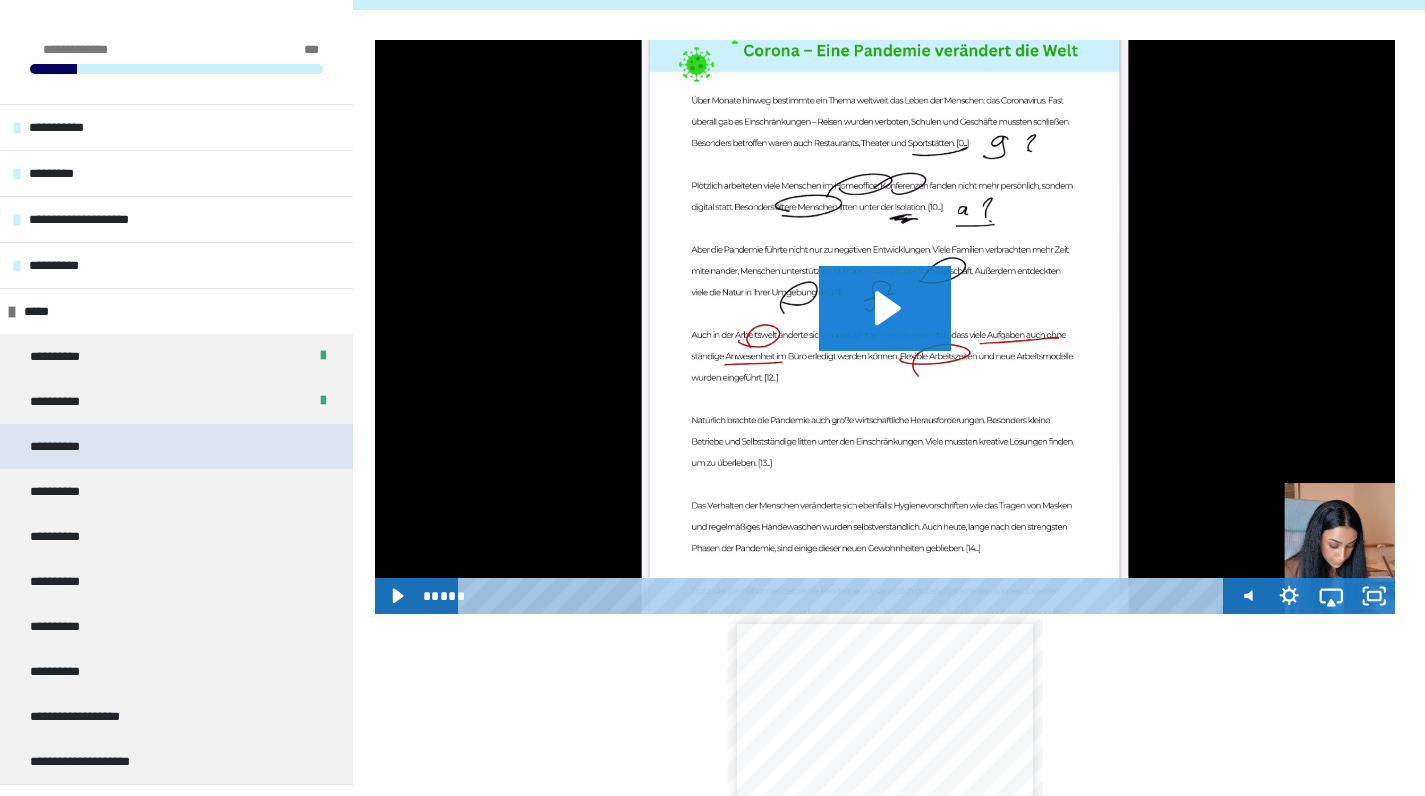 click on "**********" at bounding box center [61, 446] 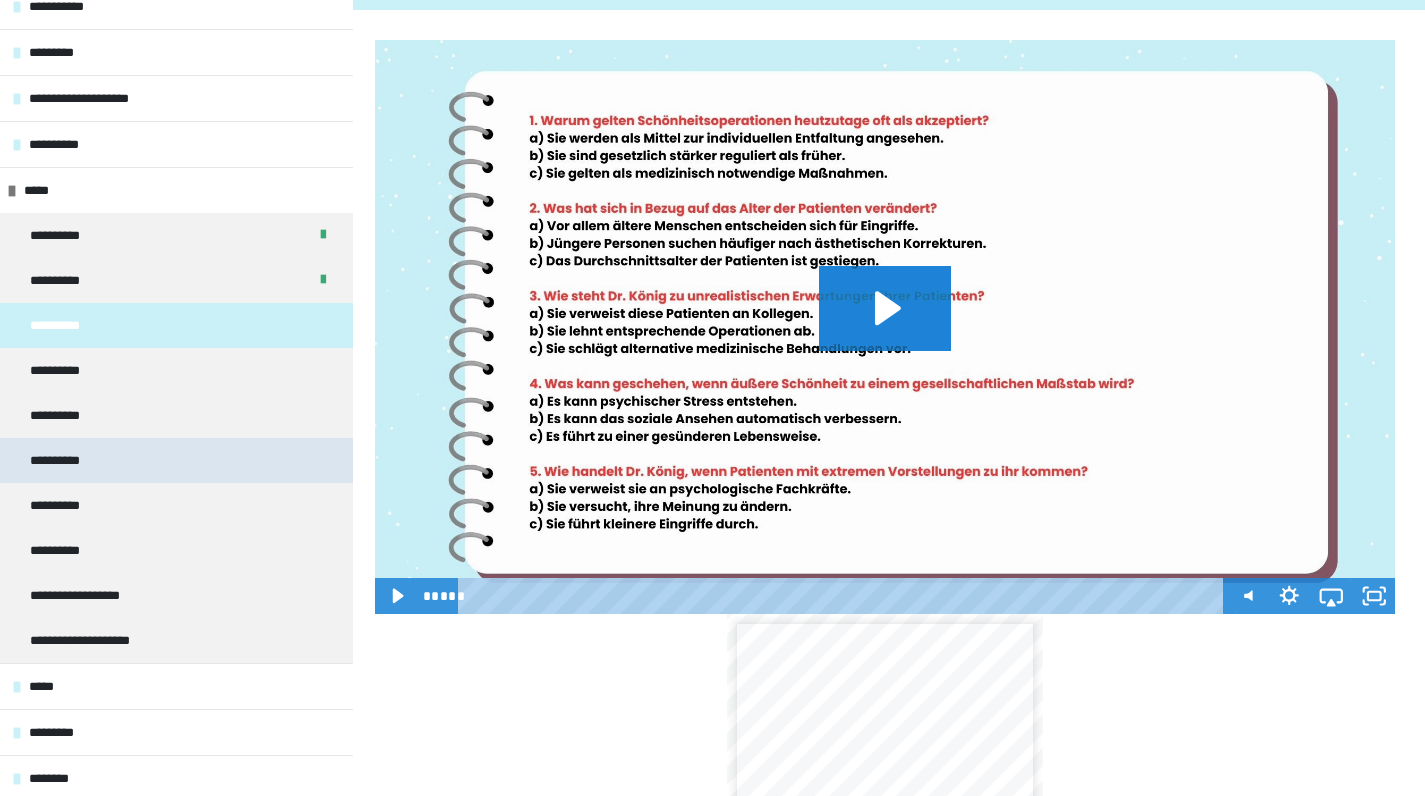 scroll, scrollTop: 122, scrollLeft: 0, axis: vertical 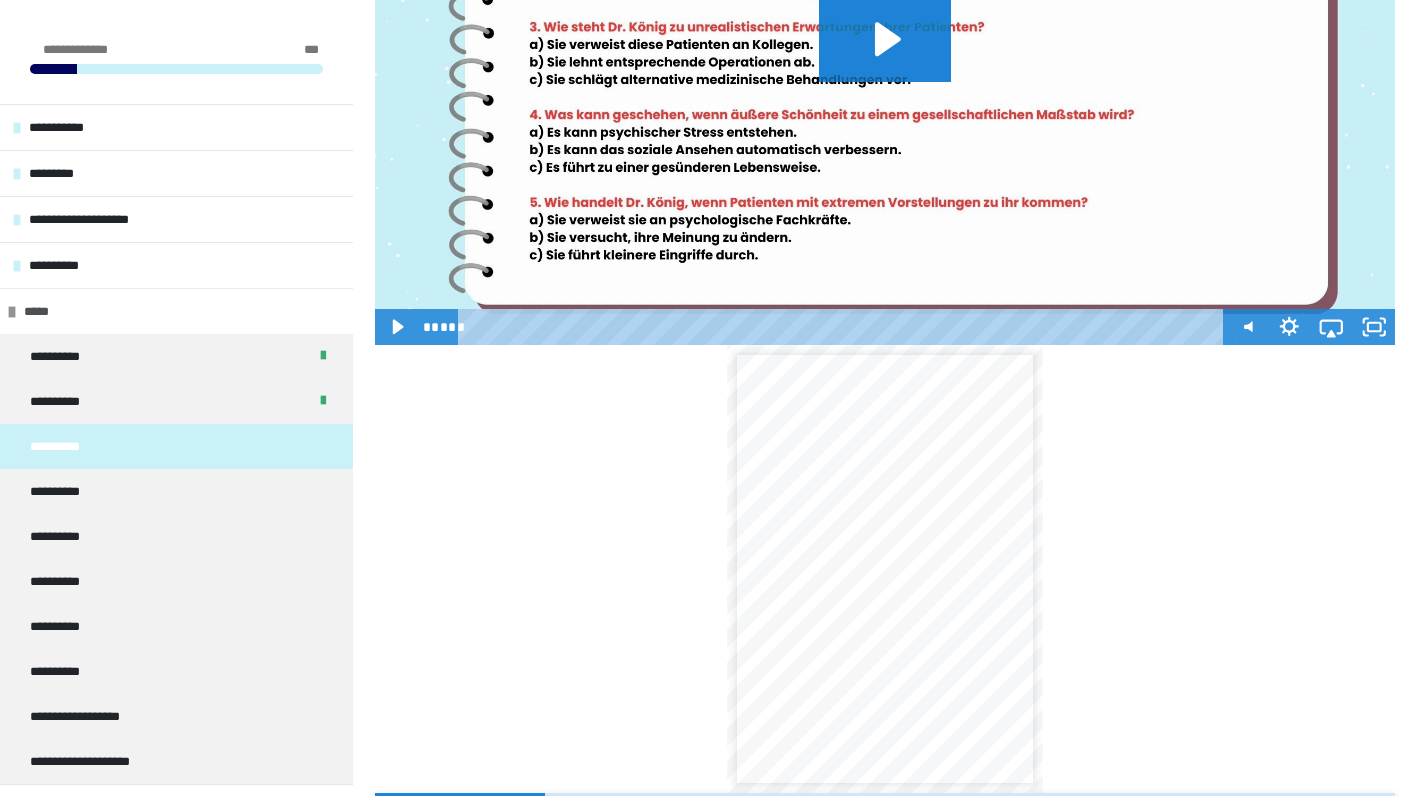 click on "*****" at bounding box center [49, 311] 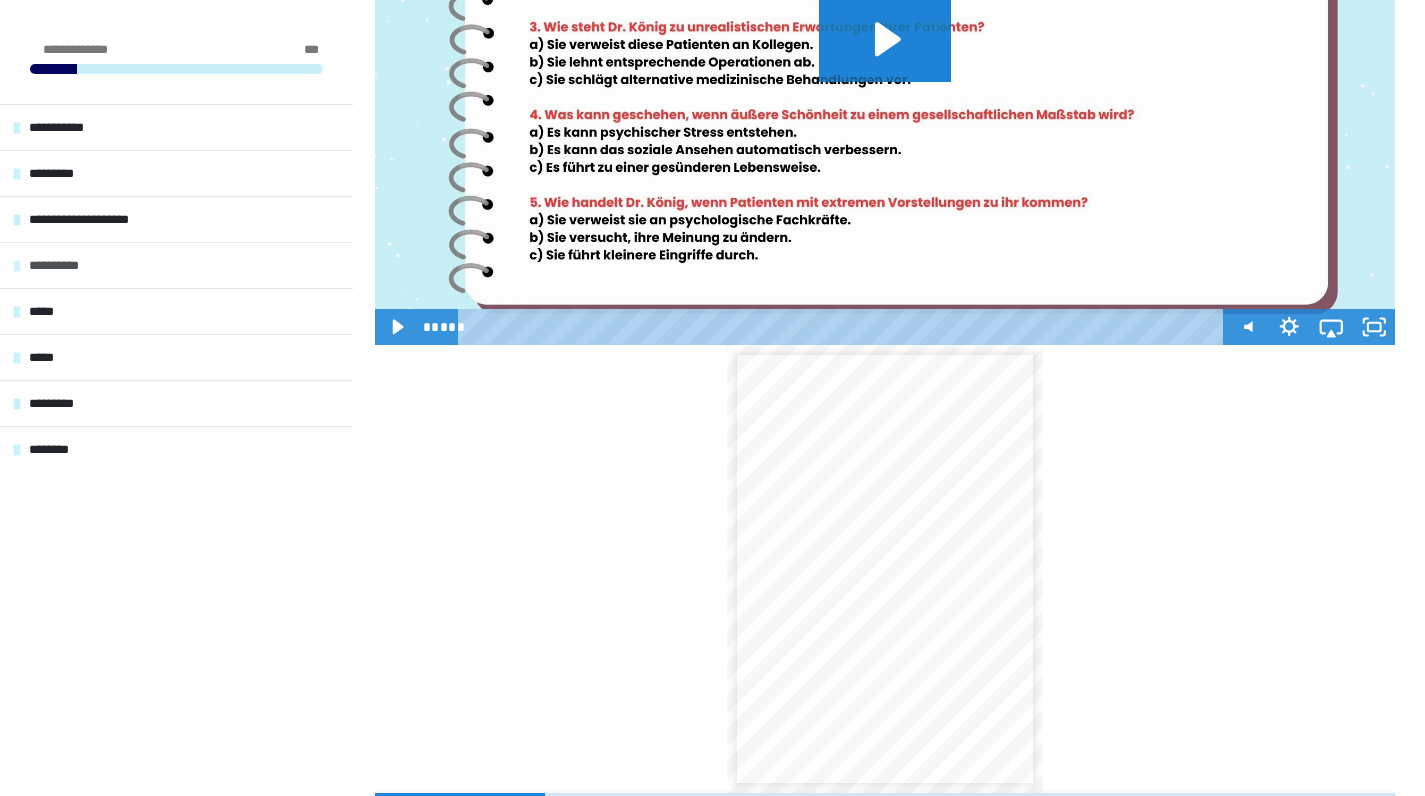 click on "**********" at bounding box center (76, 265) 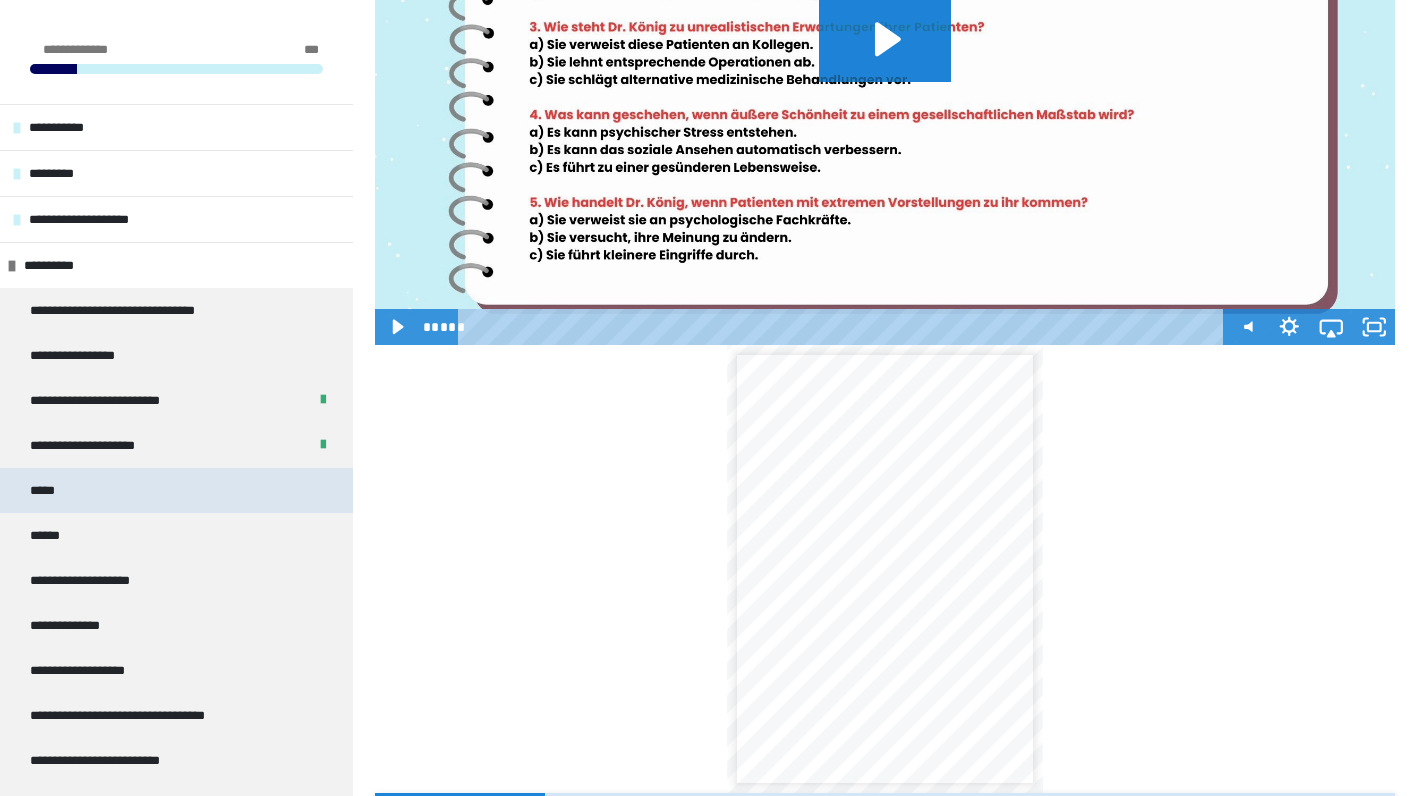click on "*****" at bounding box center (176, 490) 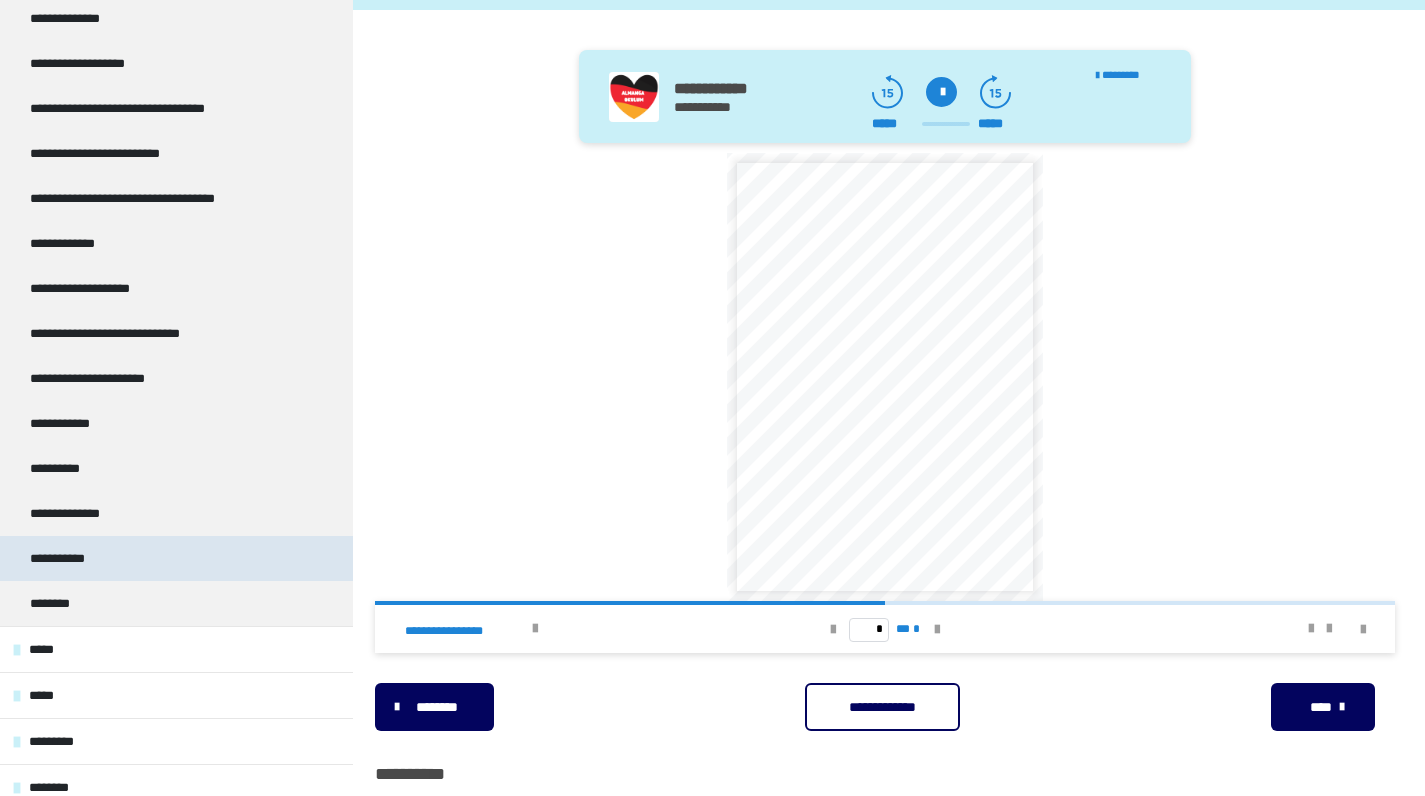 scroll, scrollTop: 609, scrollLeft: 0, axis: vertical 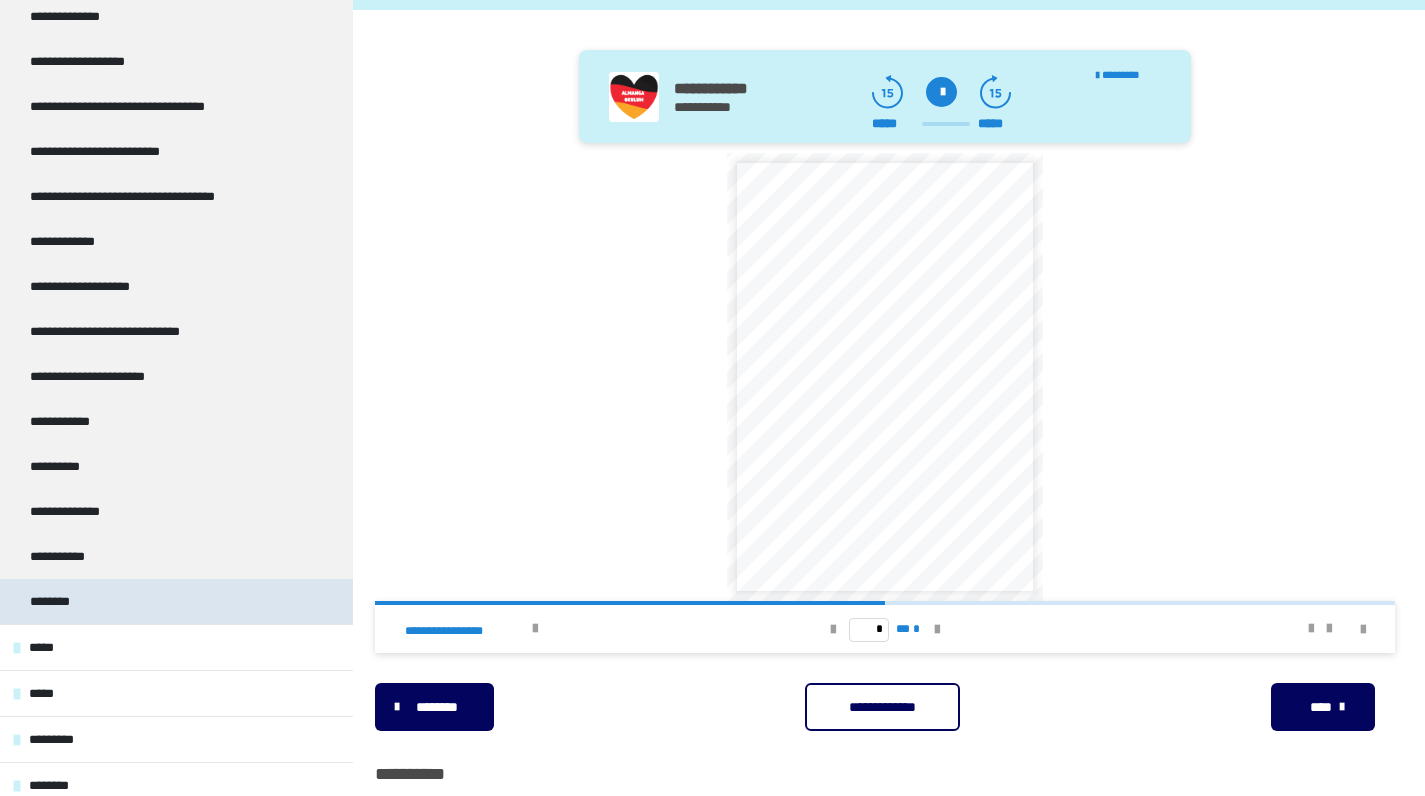 click on "********" at bounding box center (176, 601) 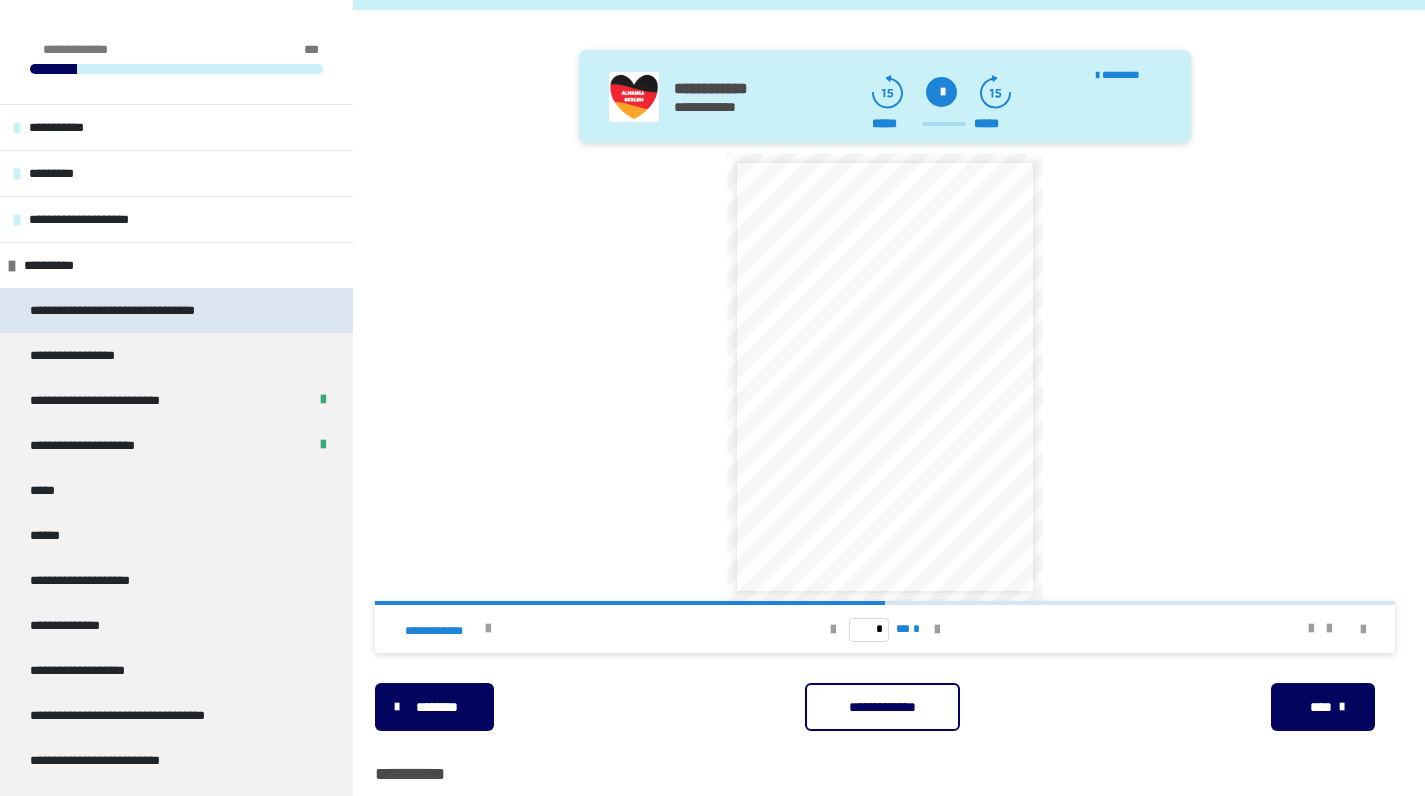 scroll, scrollTop: 0, scrollLeft: 0, axis: both 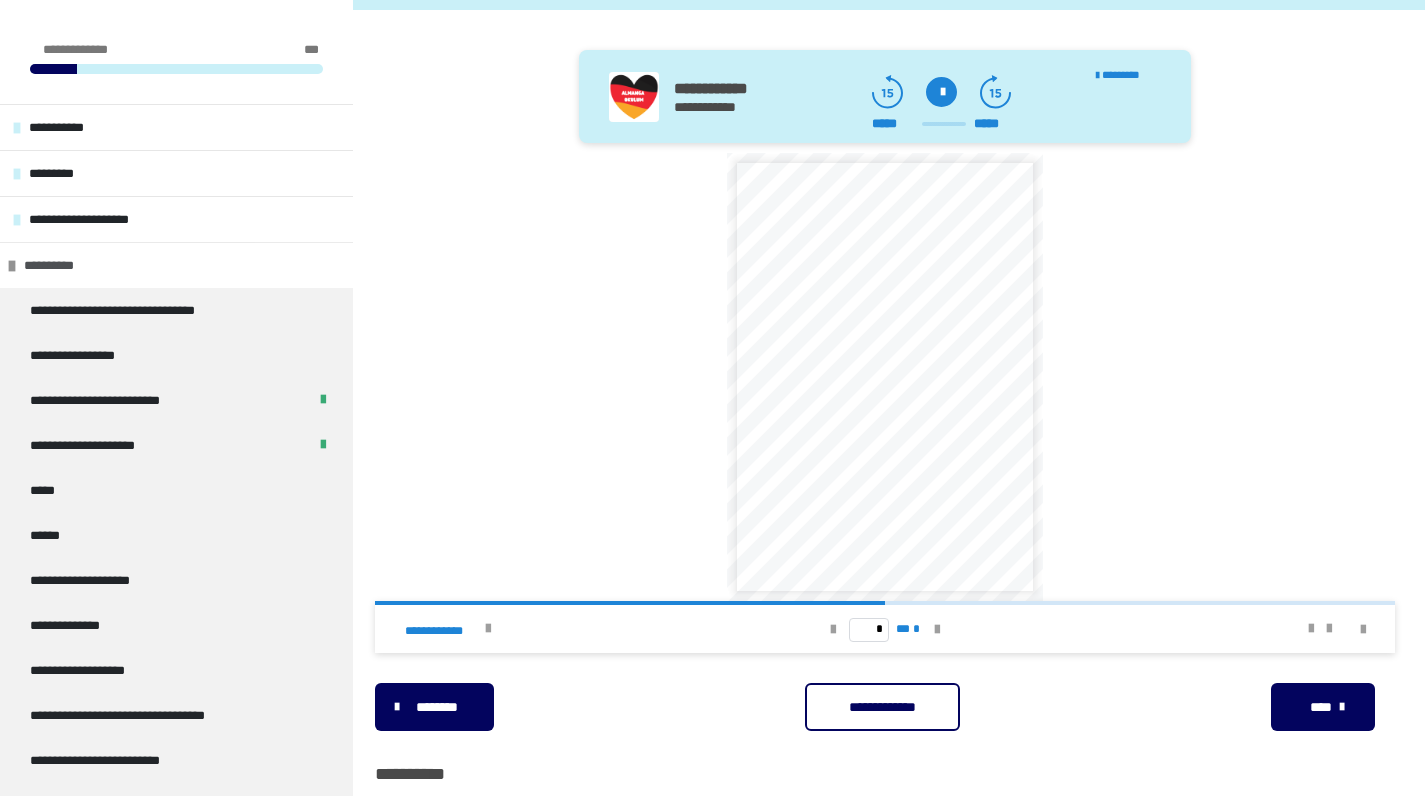 click on "**********" at bounding box center (71, 265) 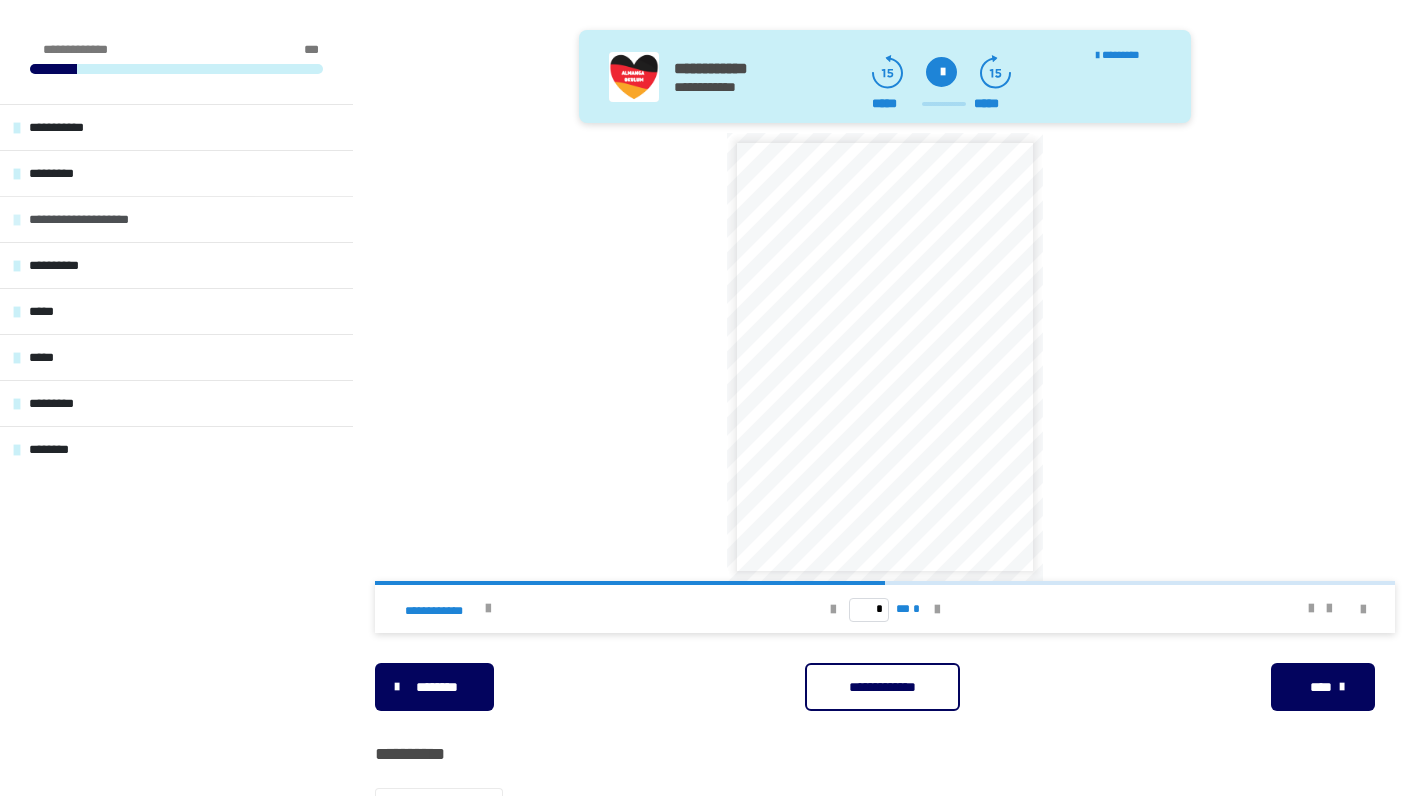 scroll, scrollTop: 317, scrollLeft: 0, axis: vertical 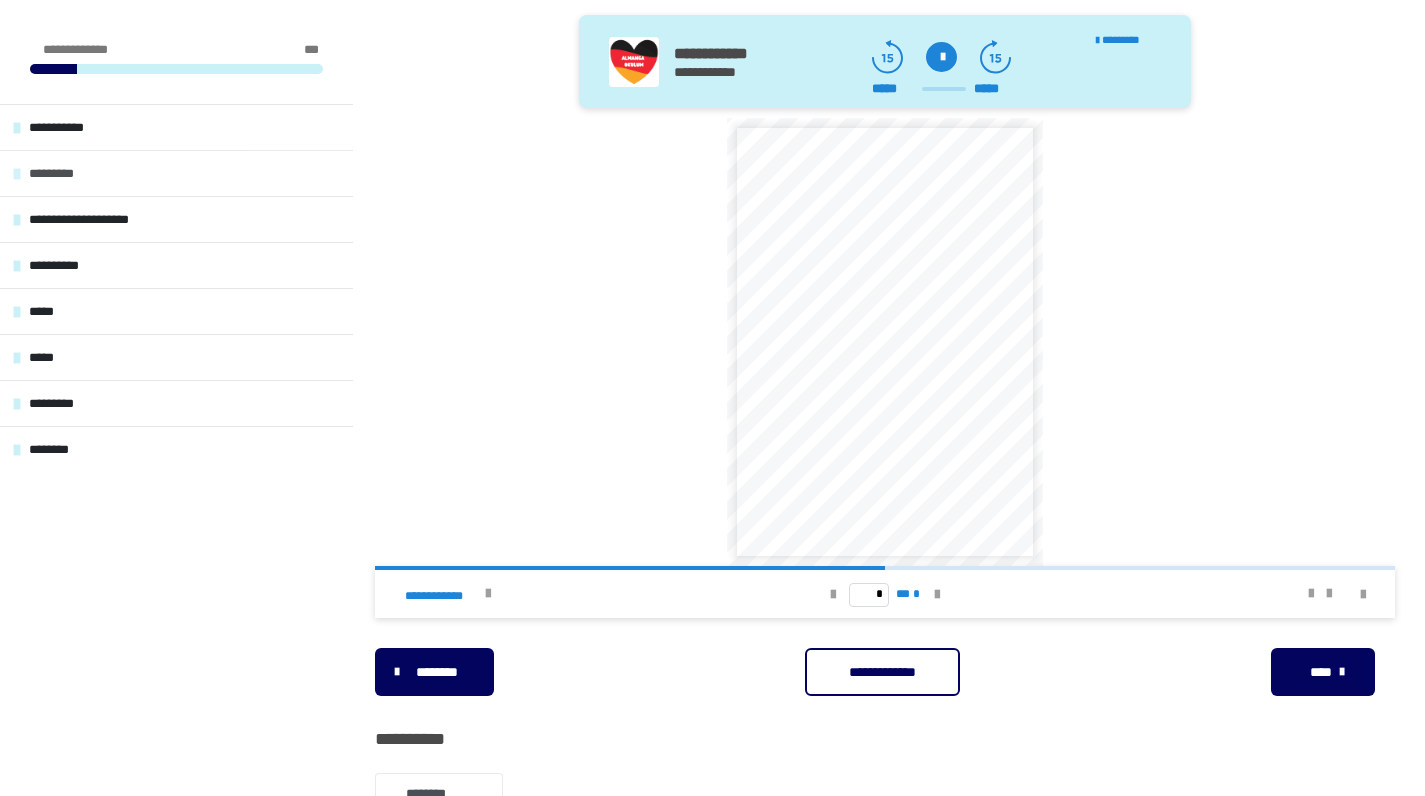 click on "*********" at bounding box center (70, 173) 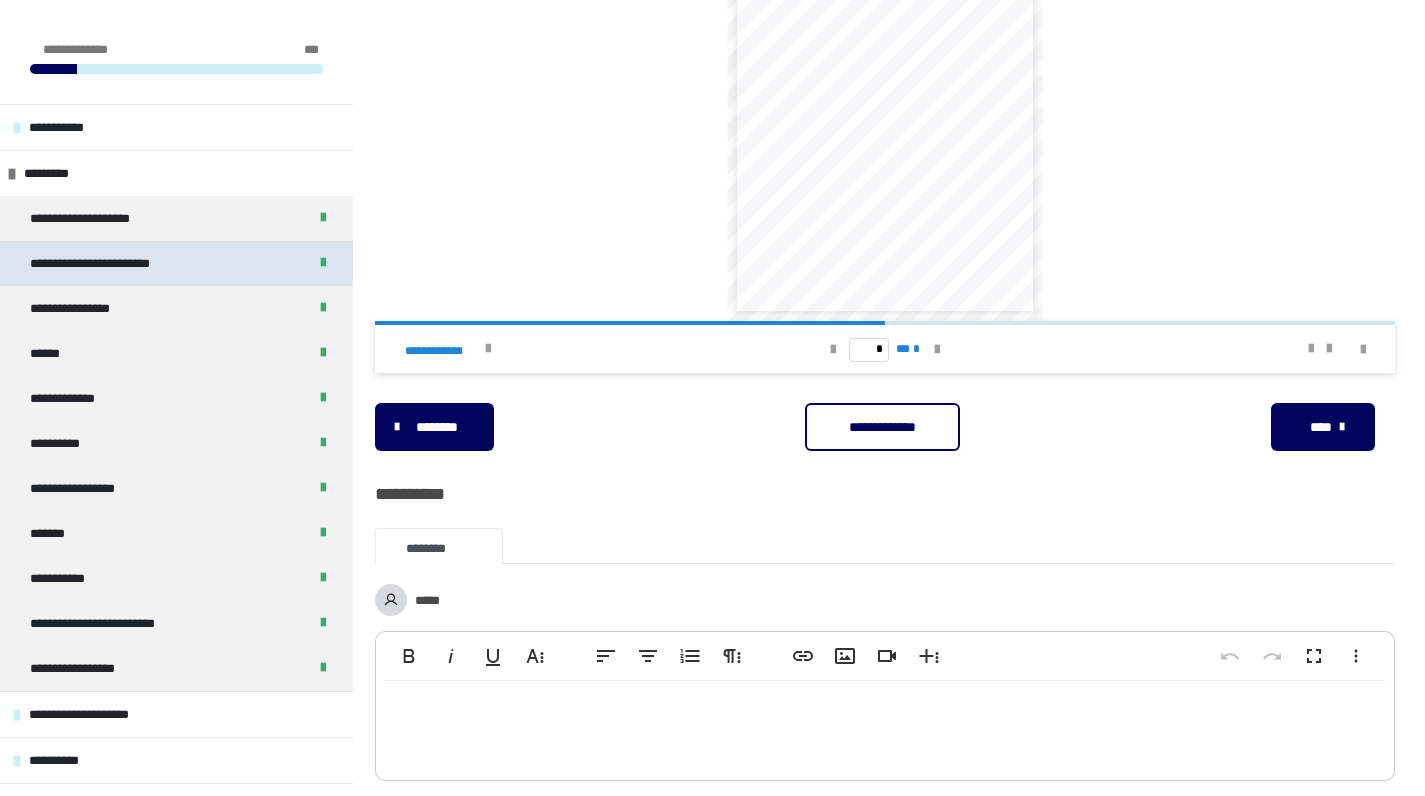 scroll, scrollTop: 648, scrollLeft: 0, axis: vertical 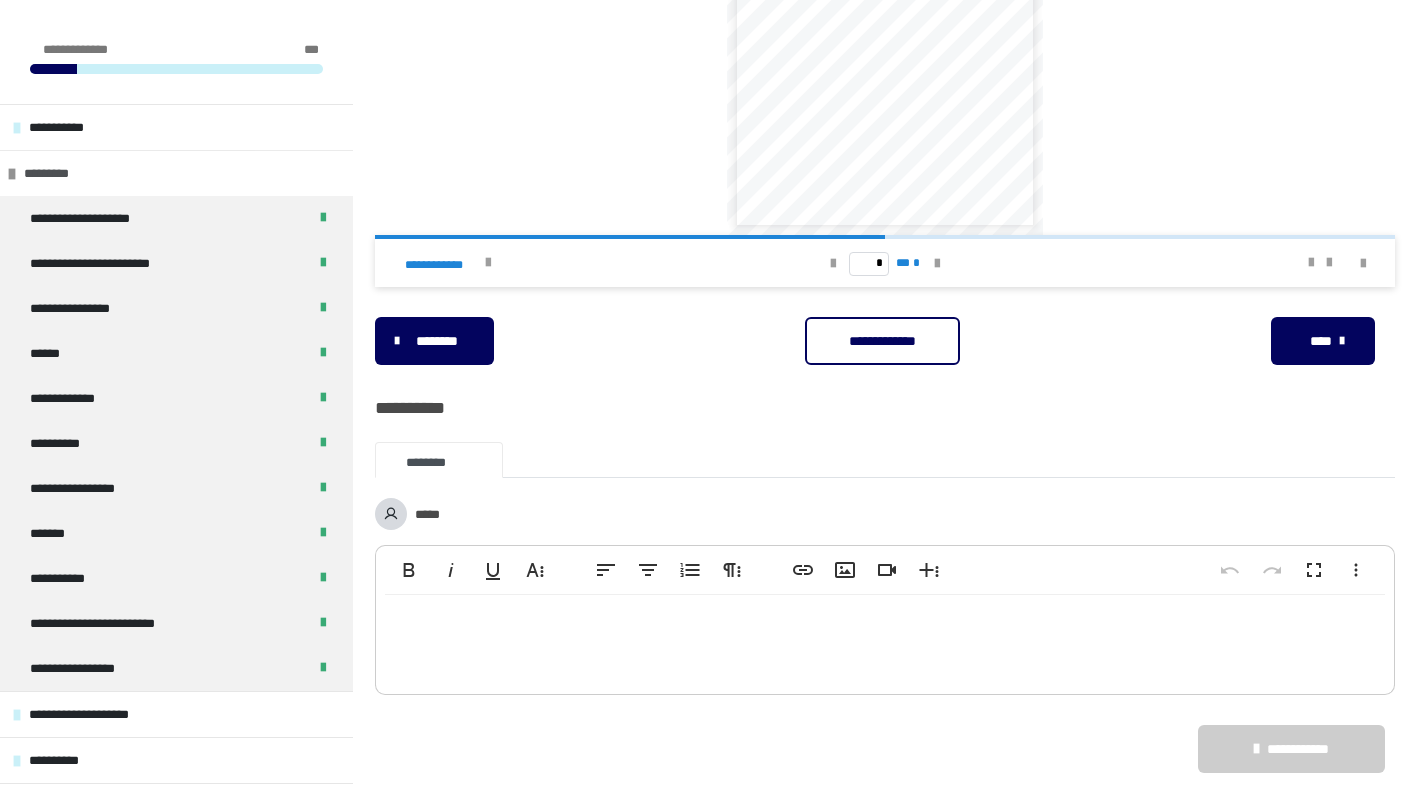 click on "*********" at bounding box center (65, 173) 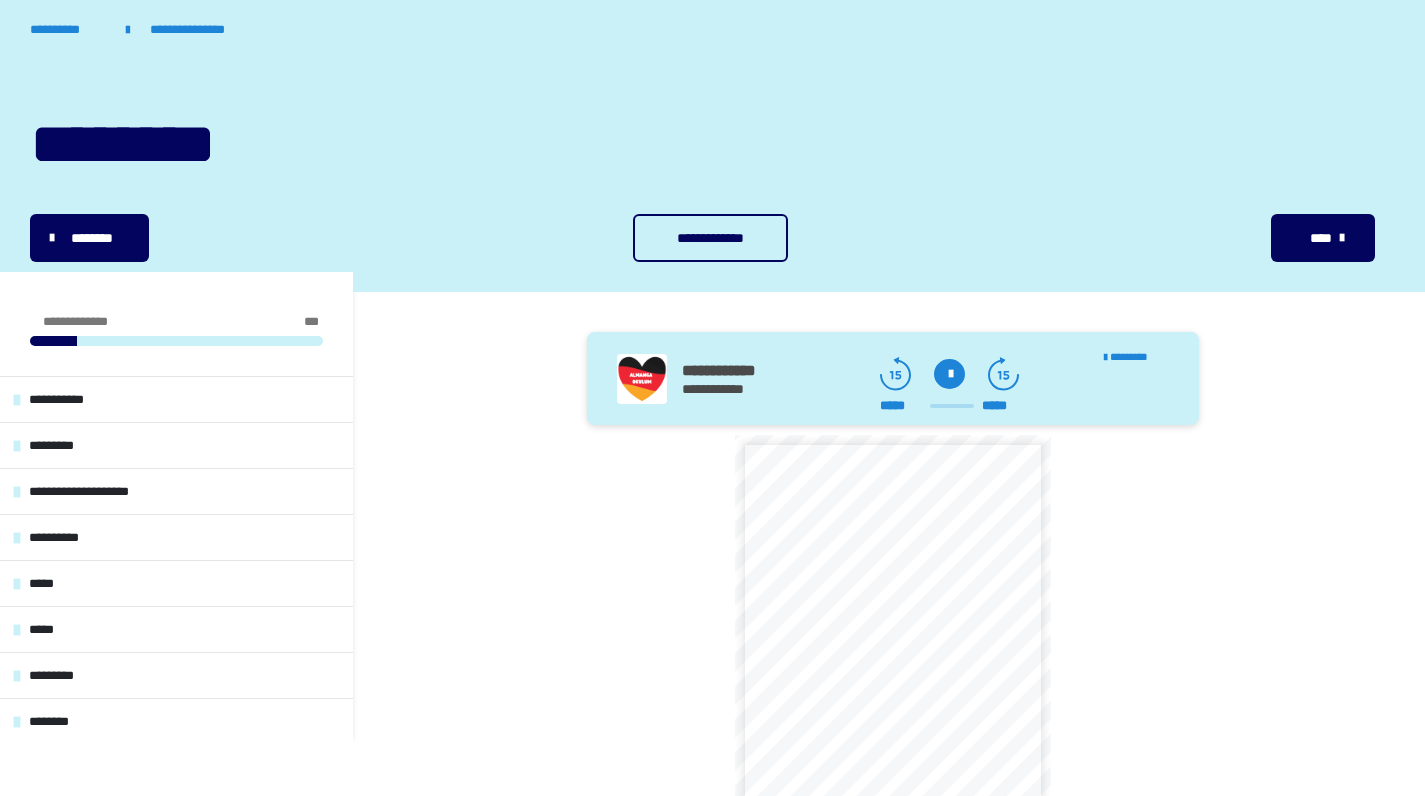 scroll, scrollTop: 0, scrollLeft: 0, axis: both 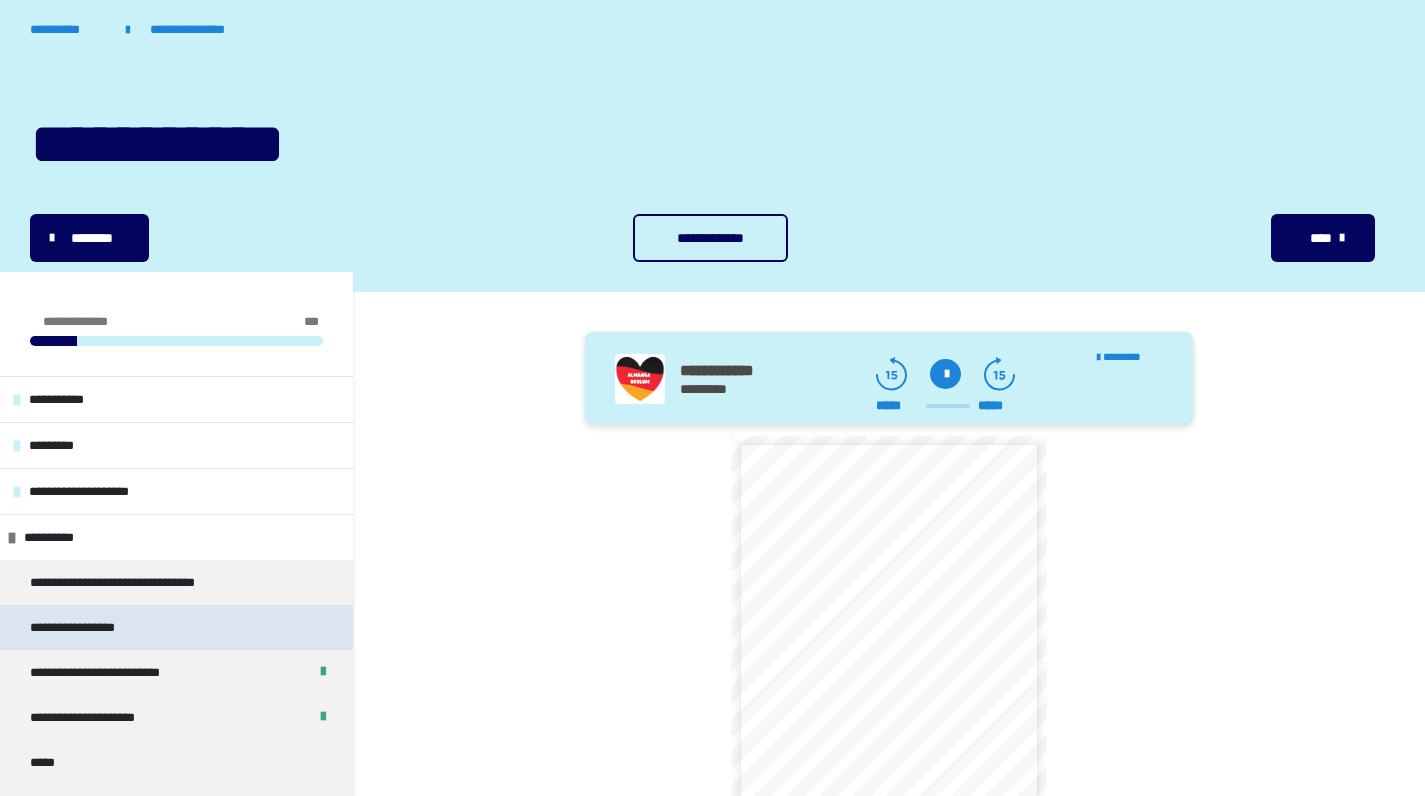 click on "**********" at bounding box center (176, 627) 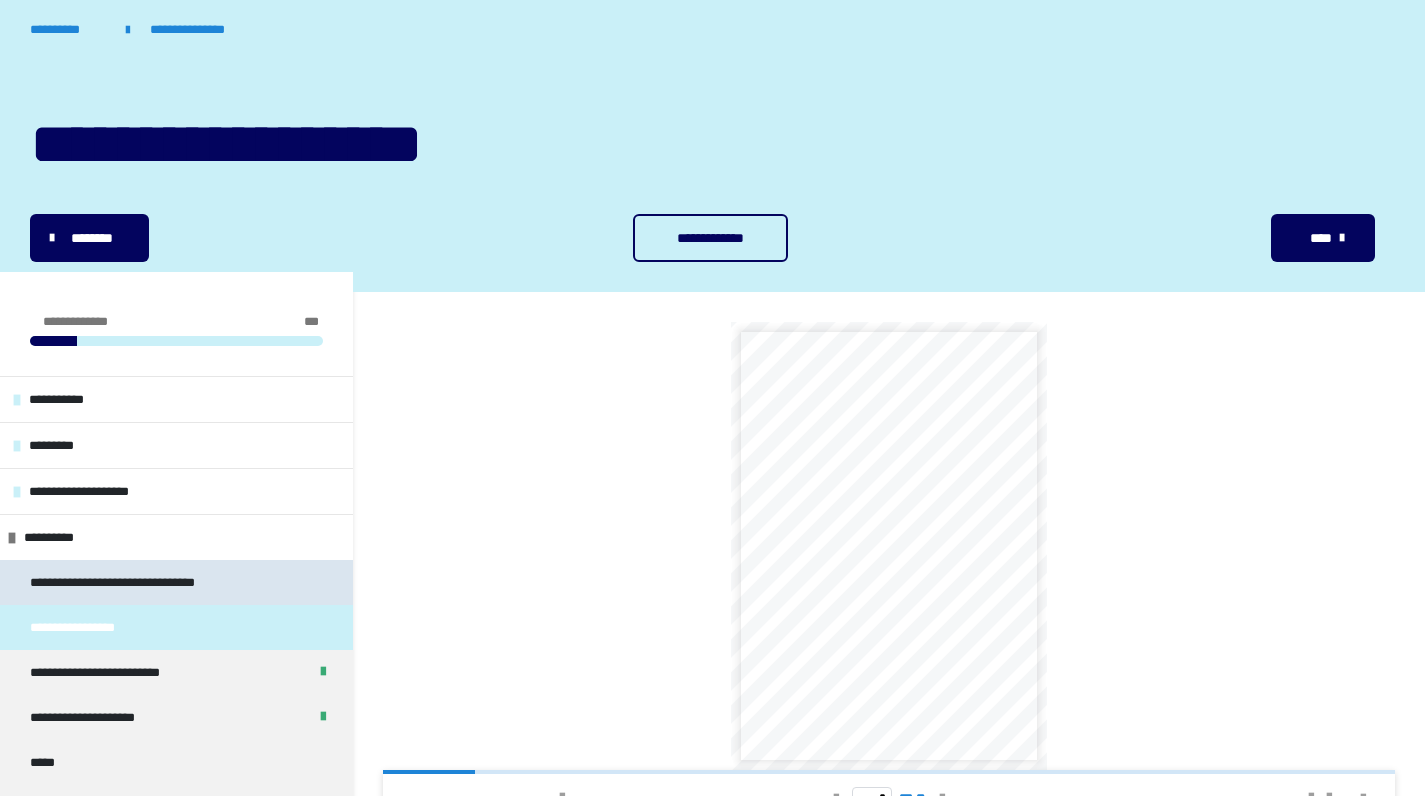 click on "**********" at bounding box center [147, 582] 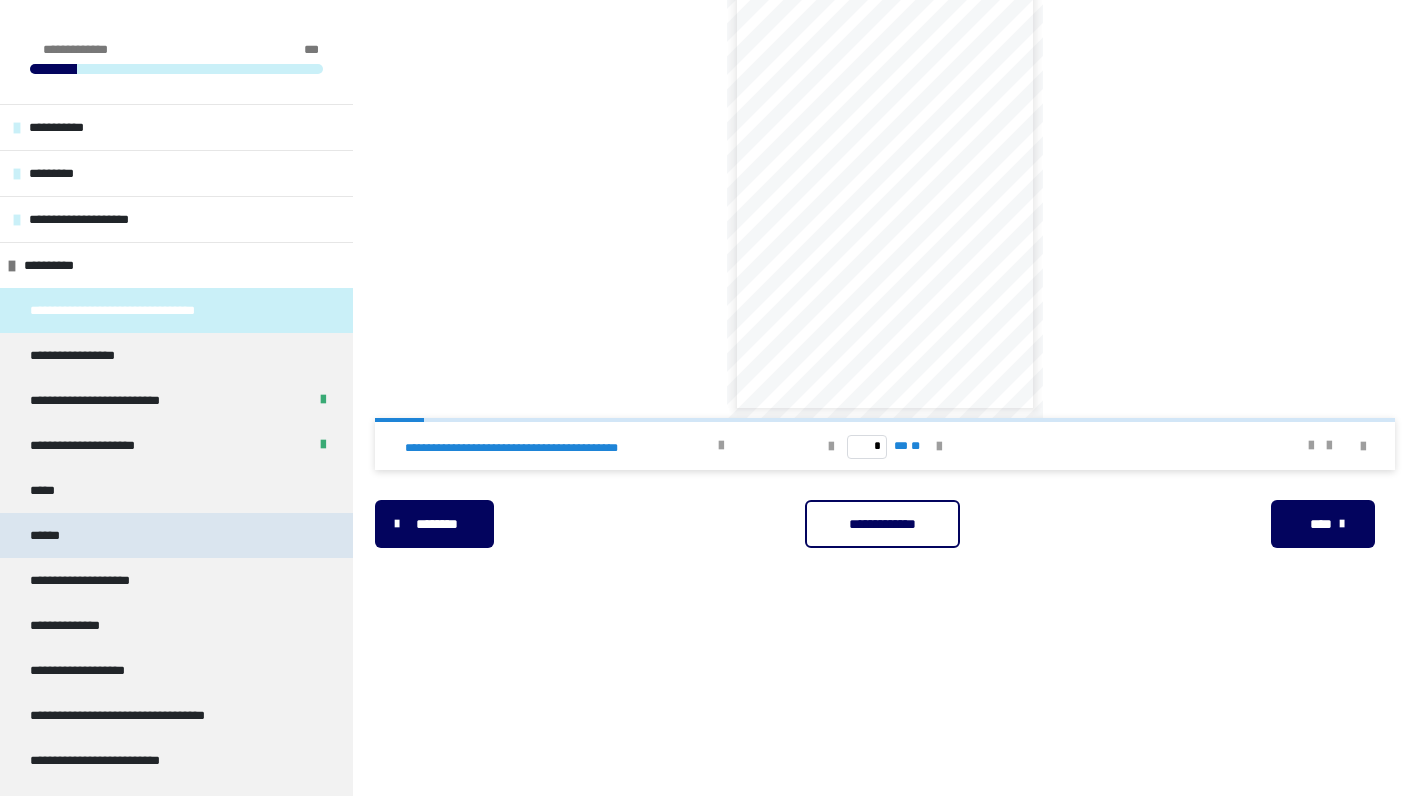 scroll, scrollTop: 353, scrollLeft: 0, axis: vertical 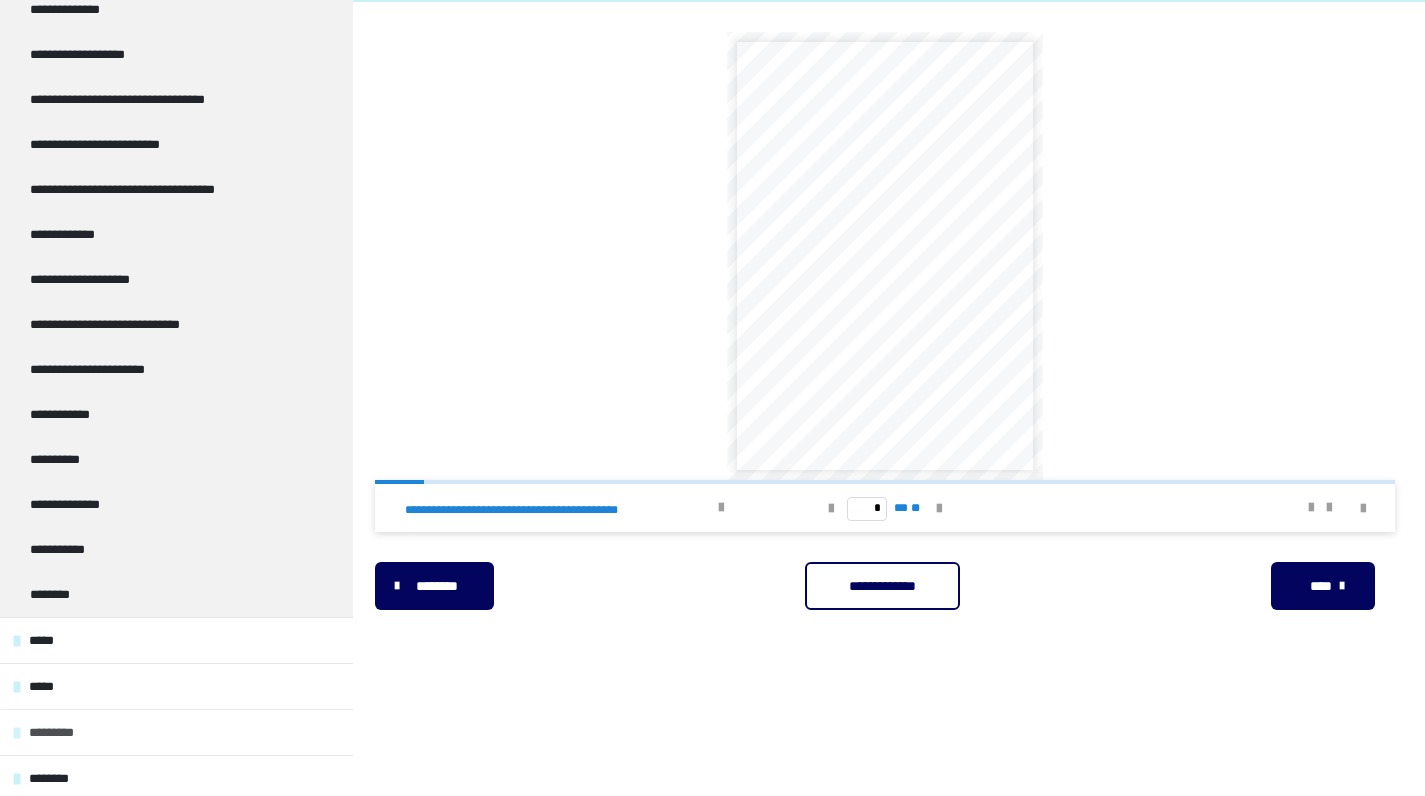 click on "*********" at bounding box center (176, 732) 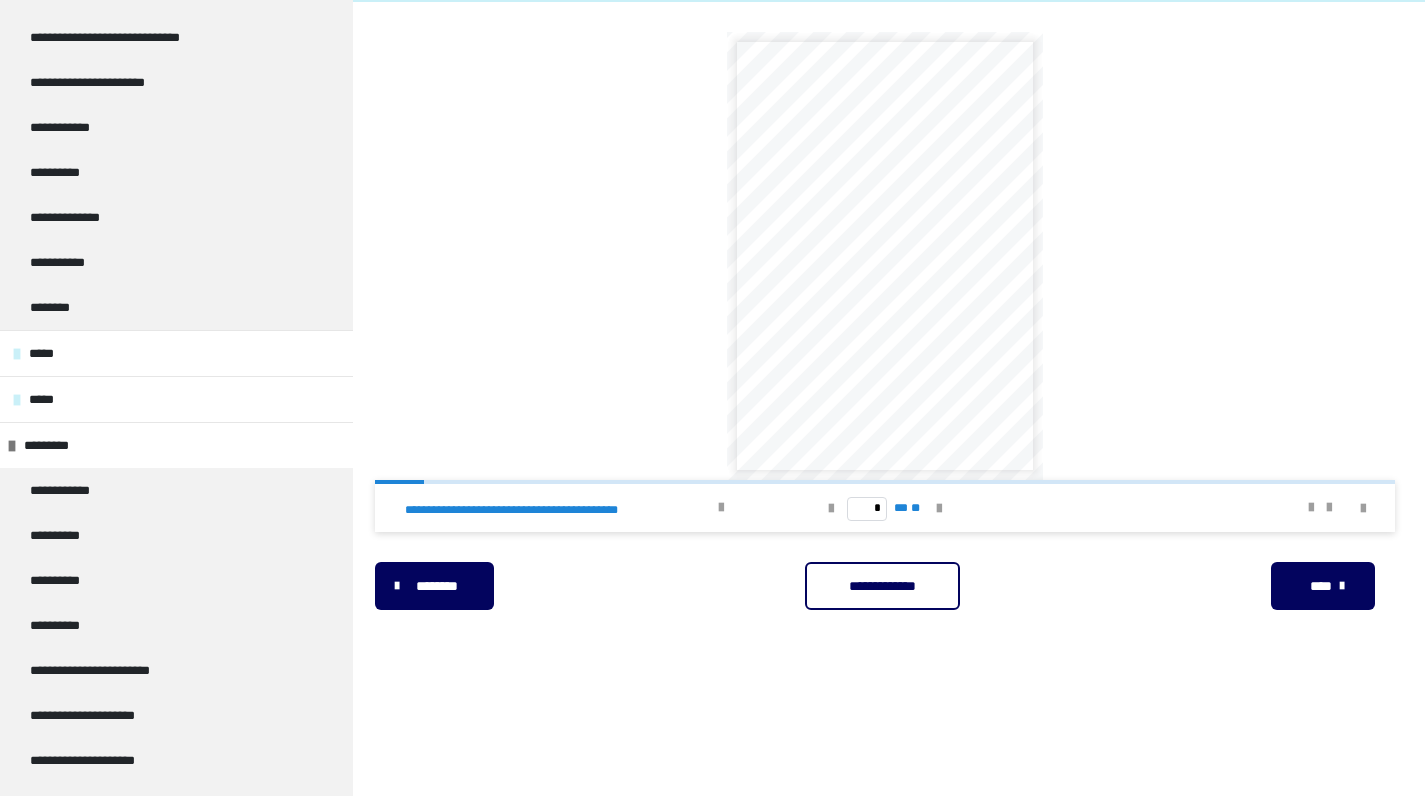 scroll, scrollTop: 897, scrollLeft: 0, axis: vertical 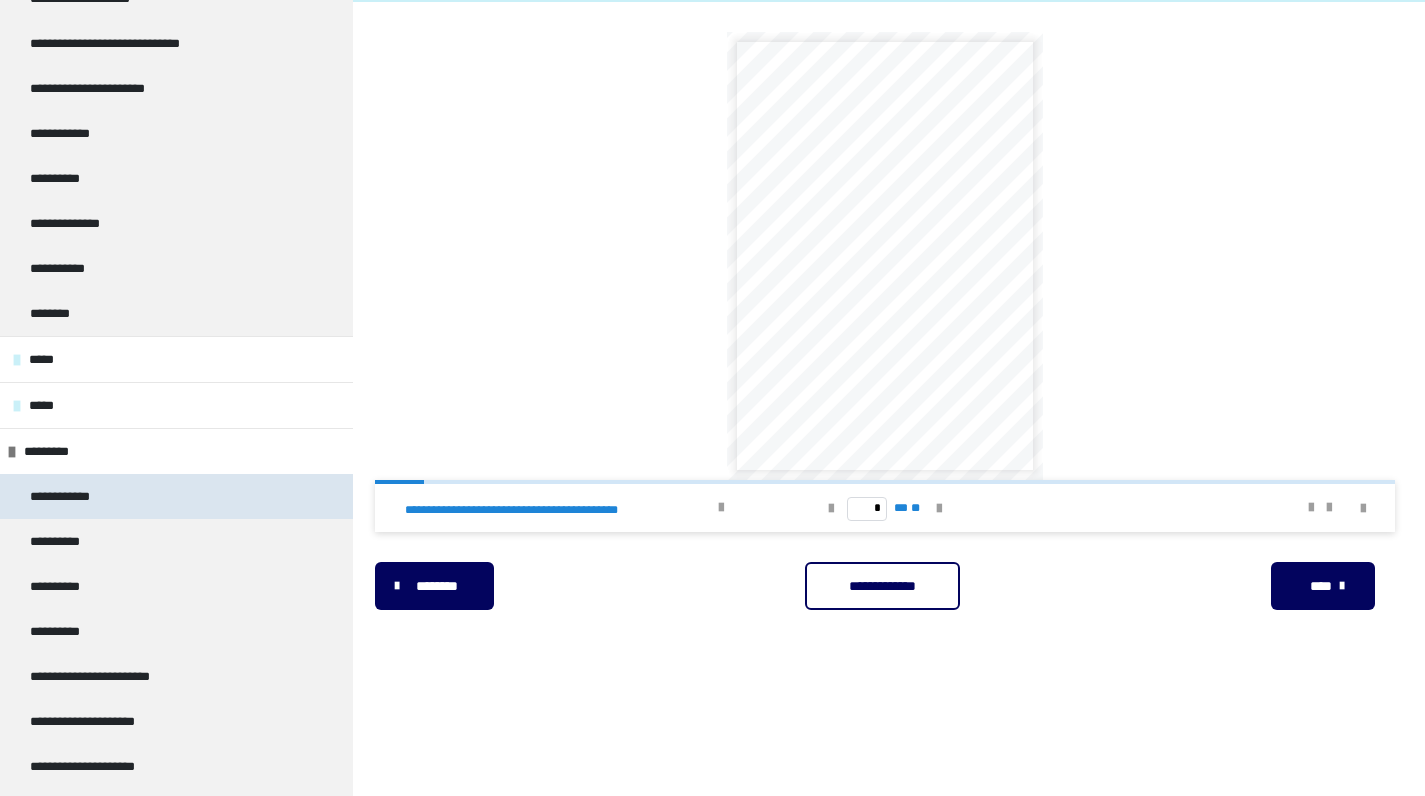 click on "**********" at bounding box center (70, 496) 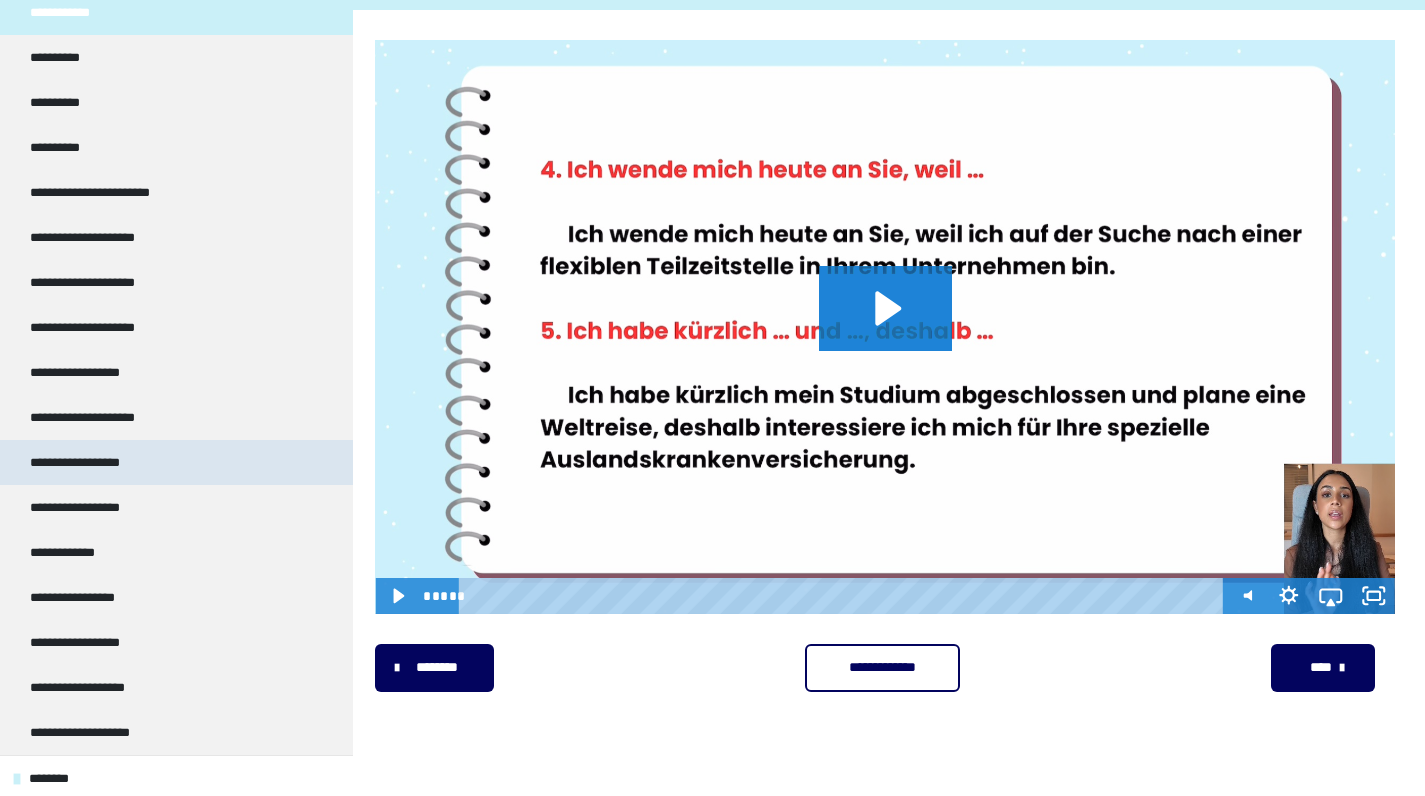 scroll 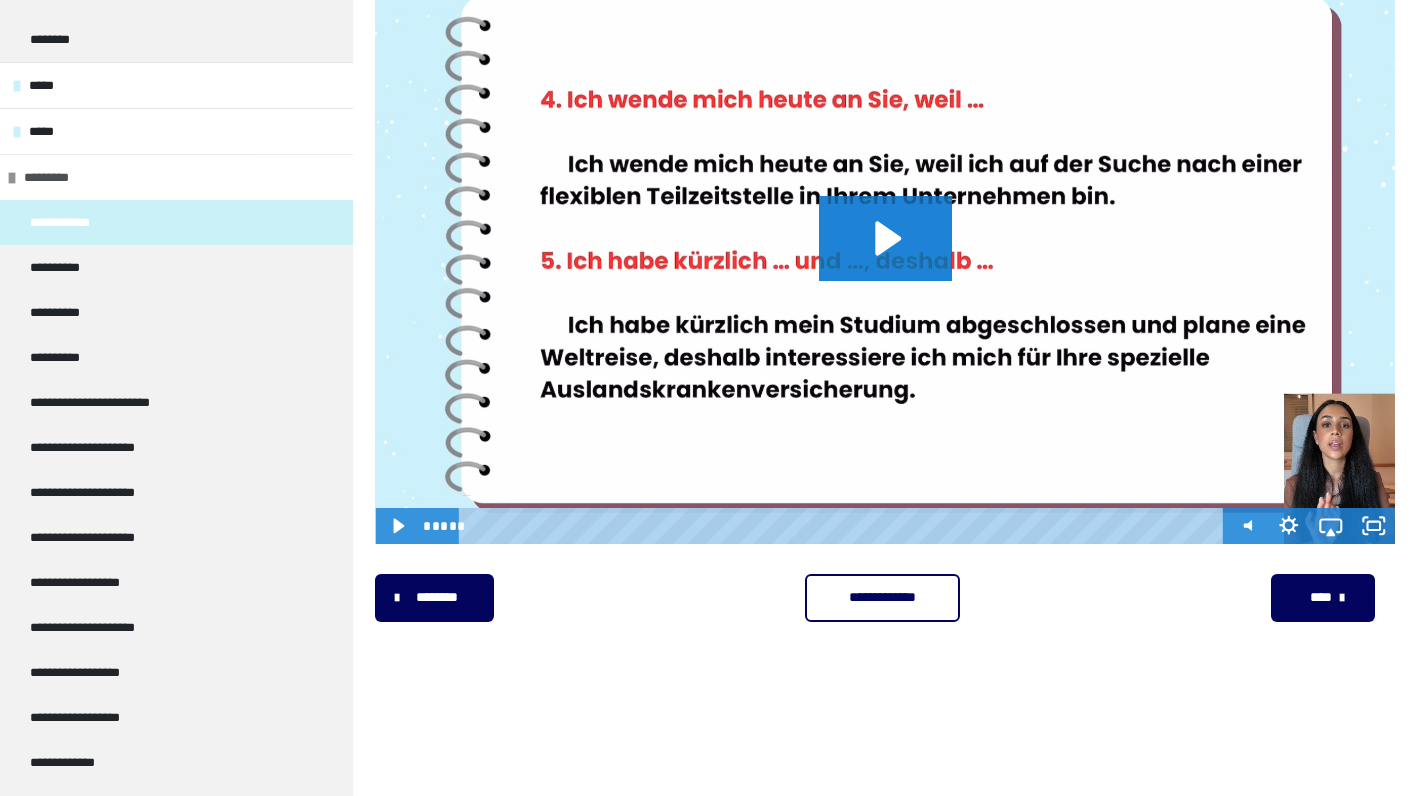 click on "*********" at bounding box center (63, 177) 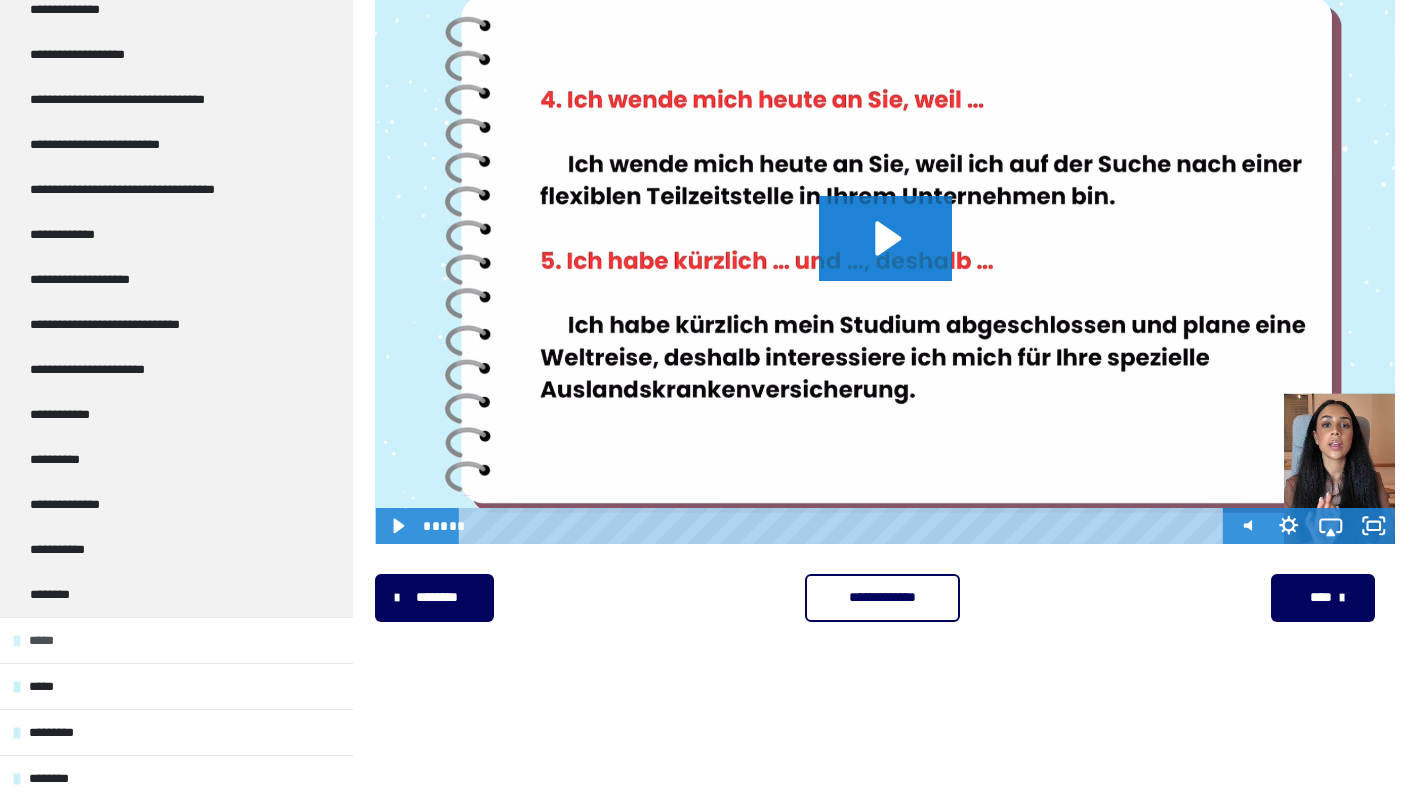 click on "*****" at bounding box center [54, 640] 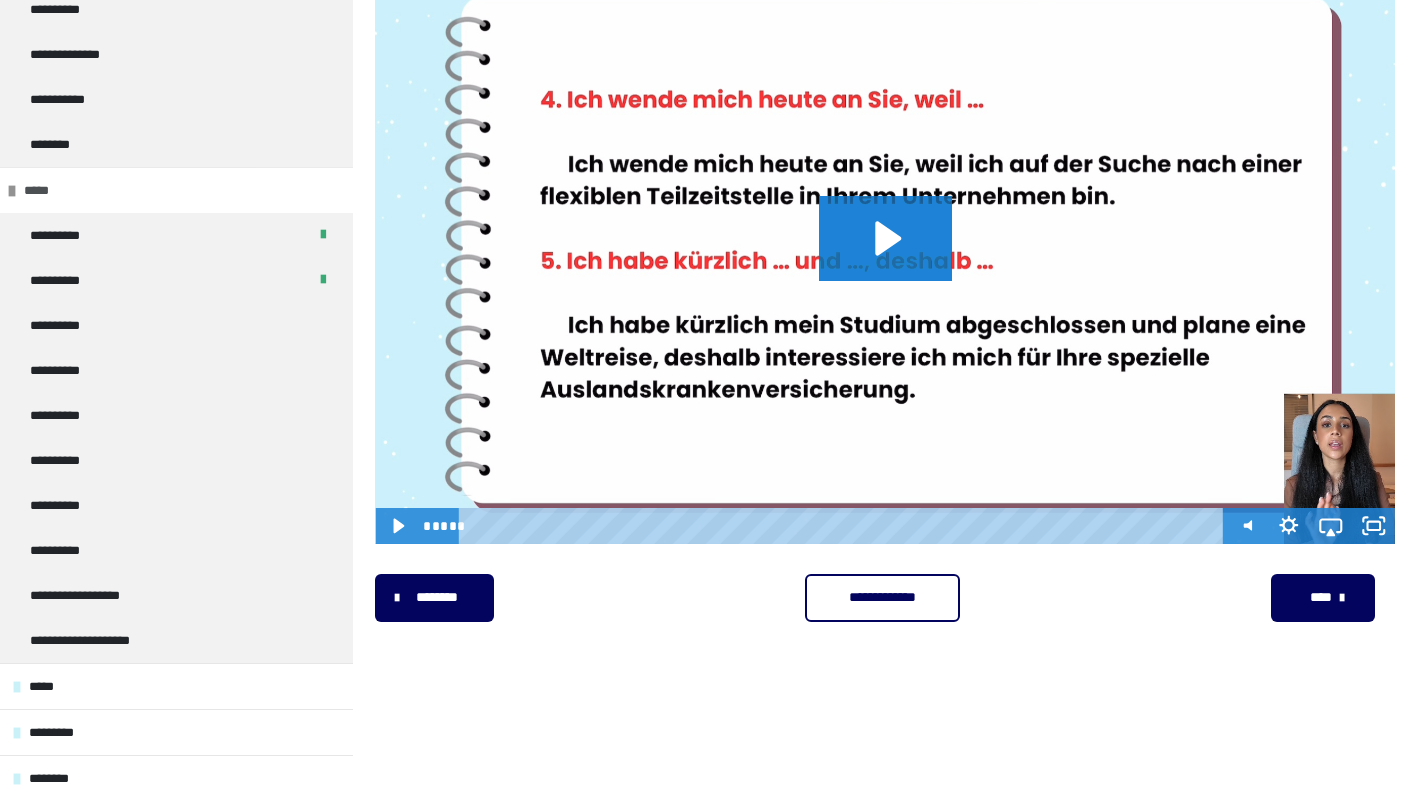 click on "*****" at bounding box center (49, 190) 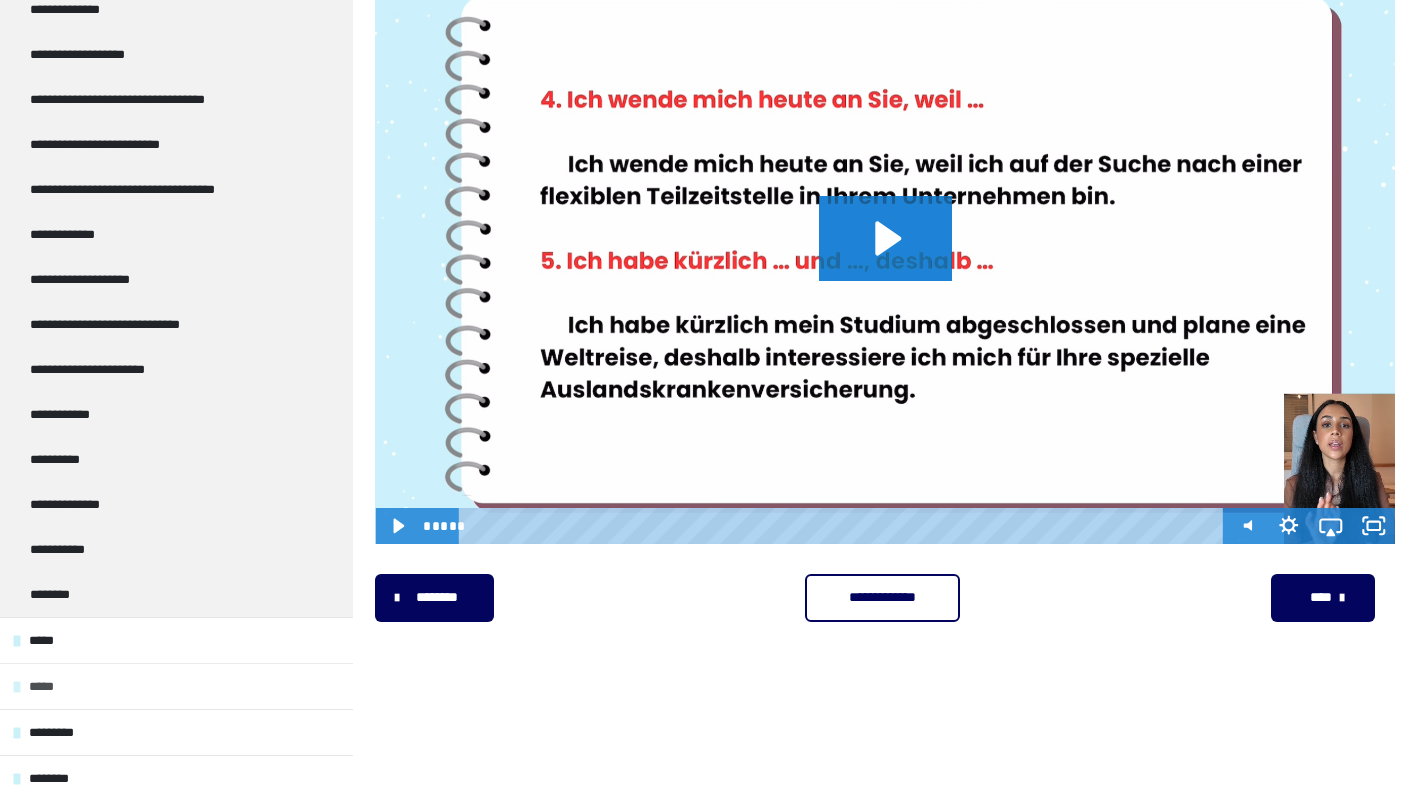 click on "*****" at bounding box center (51, 686) 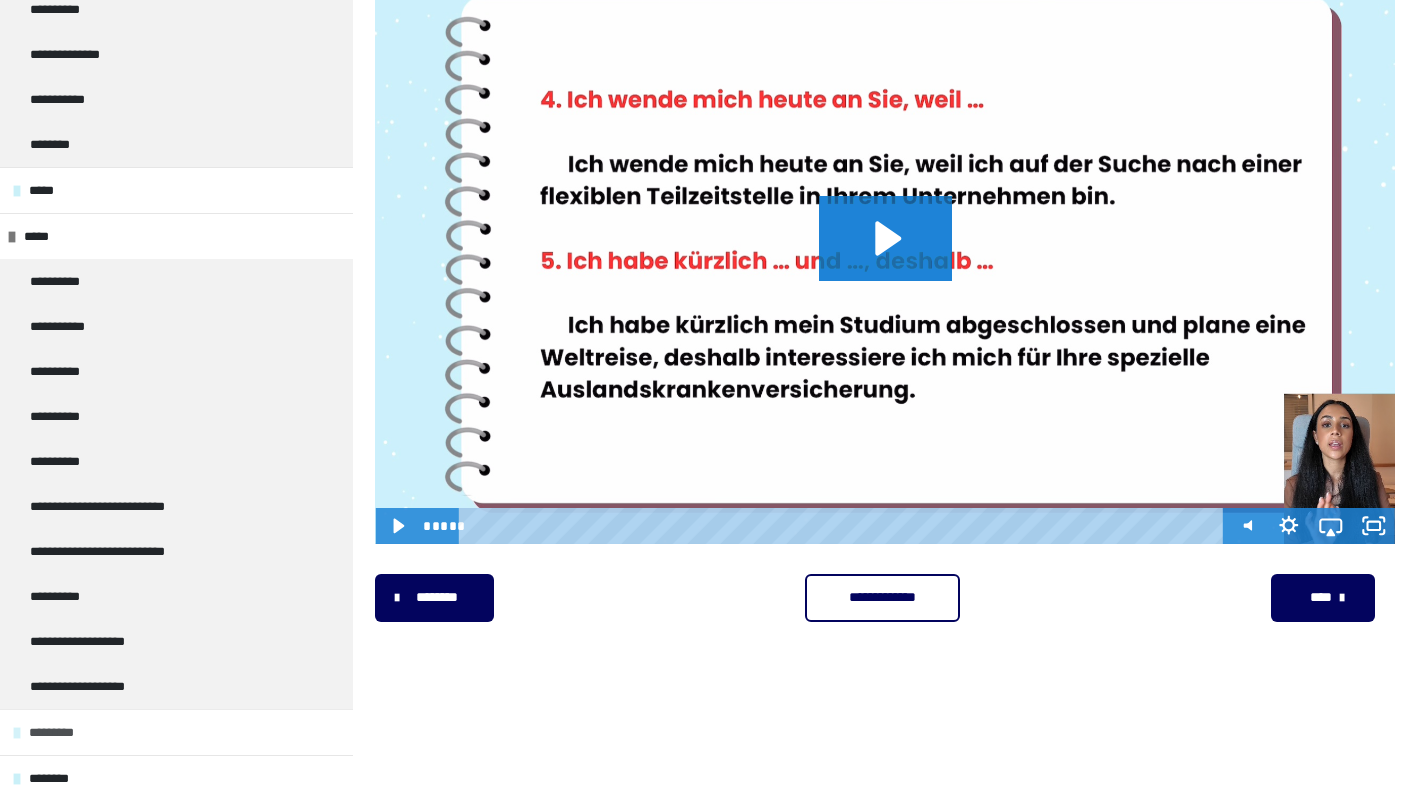 click on "*********" at bounding box center (68, 732) 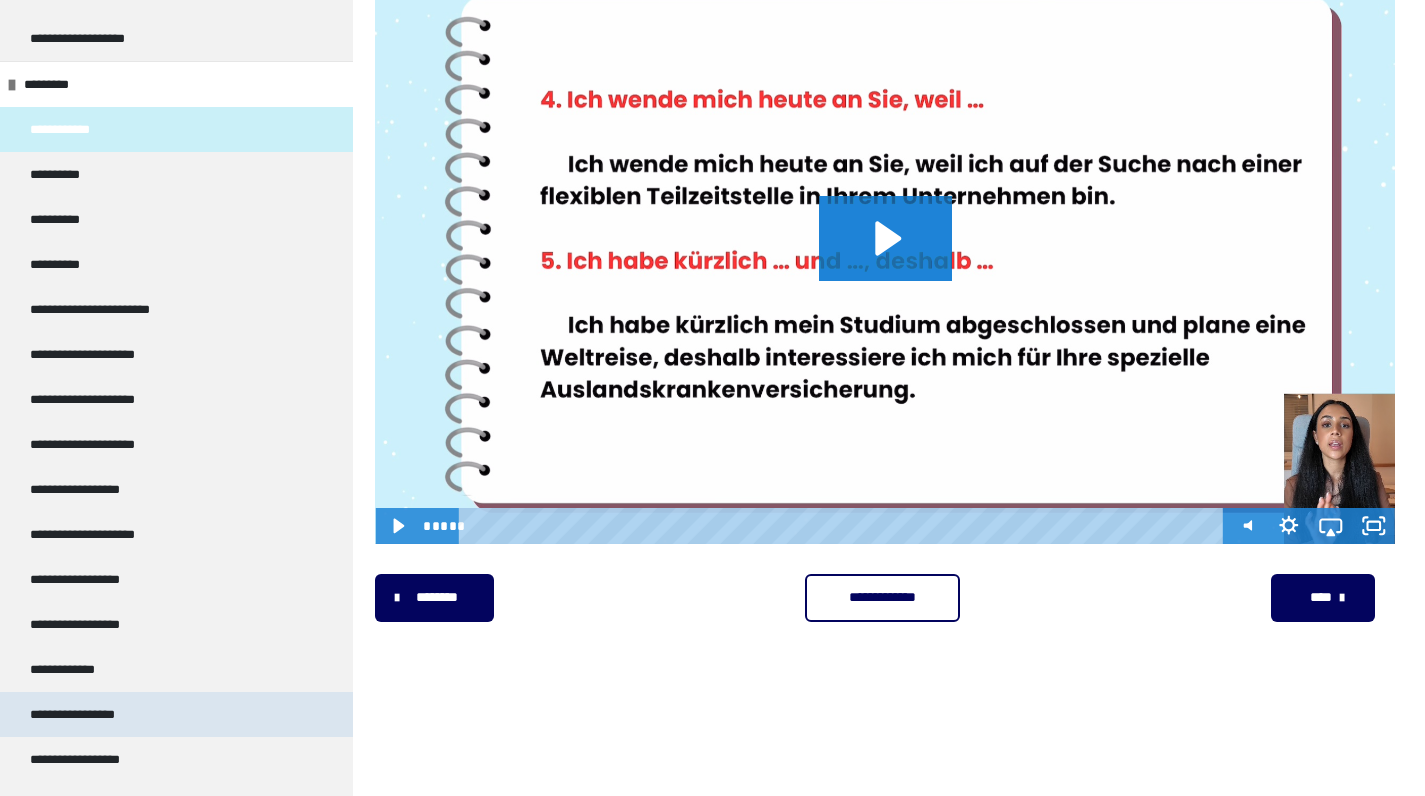 scroll, scrollTop: 1716, scrollLeft: 0, axis: vertical 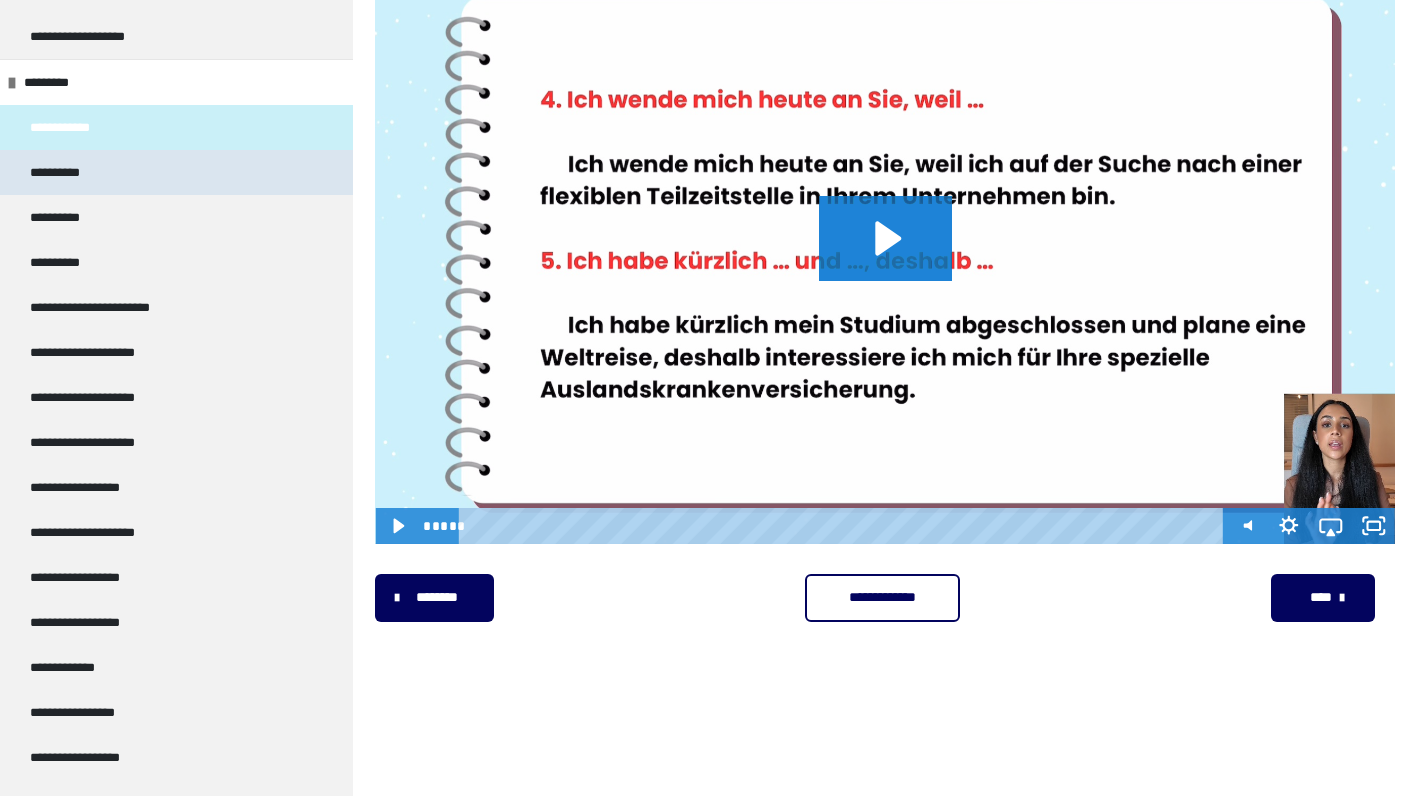 click on "**********" at bounding box center (59, 172) 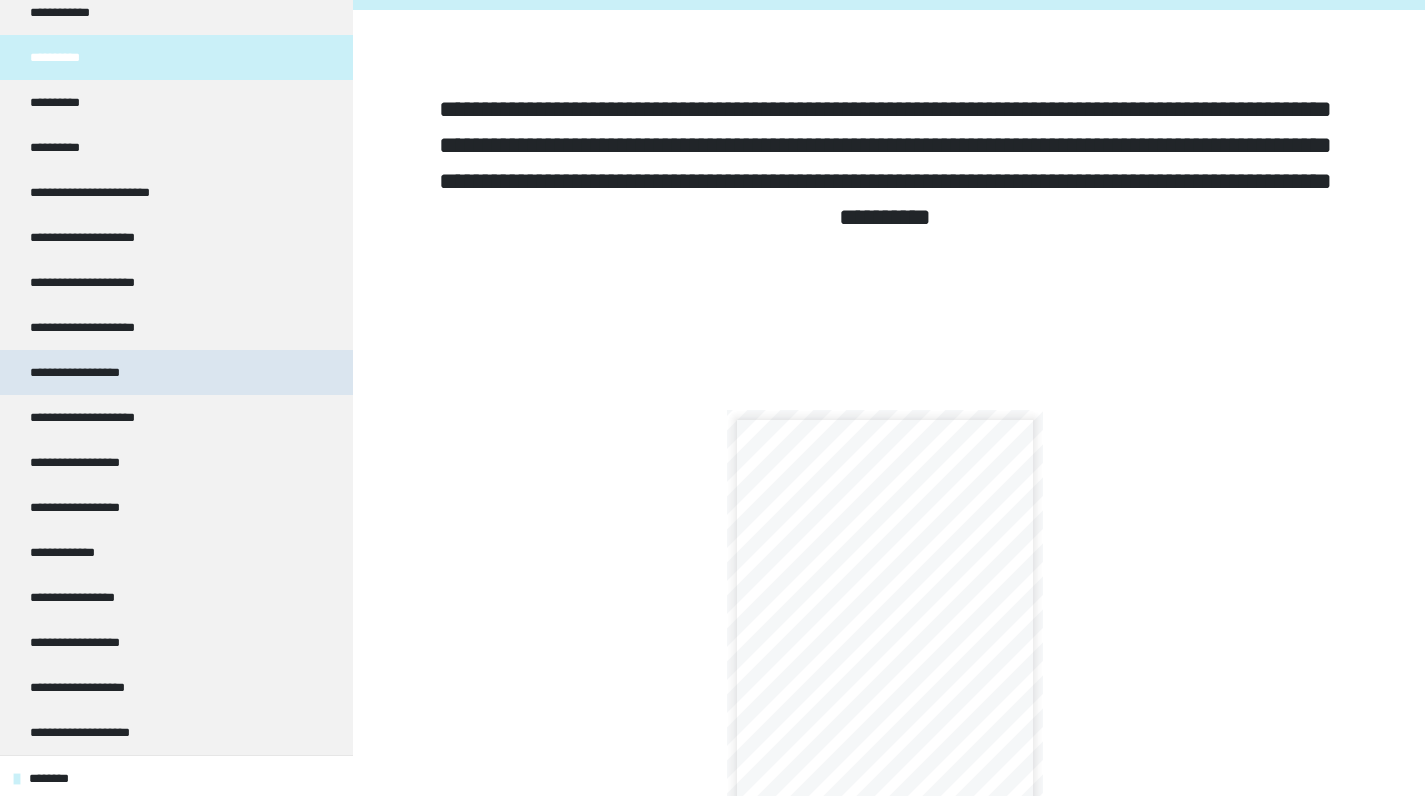 scroll, scrollTop: 1831, scrollLeft: 0, axis: vertical 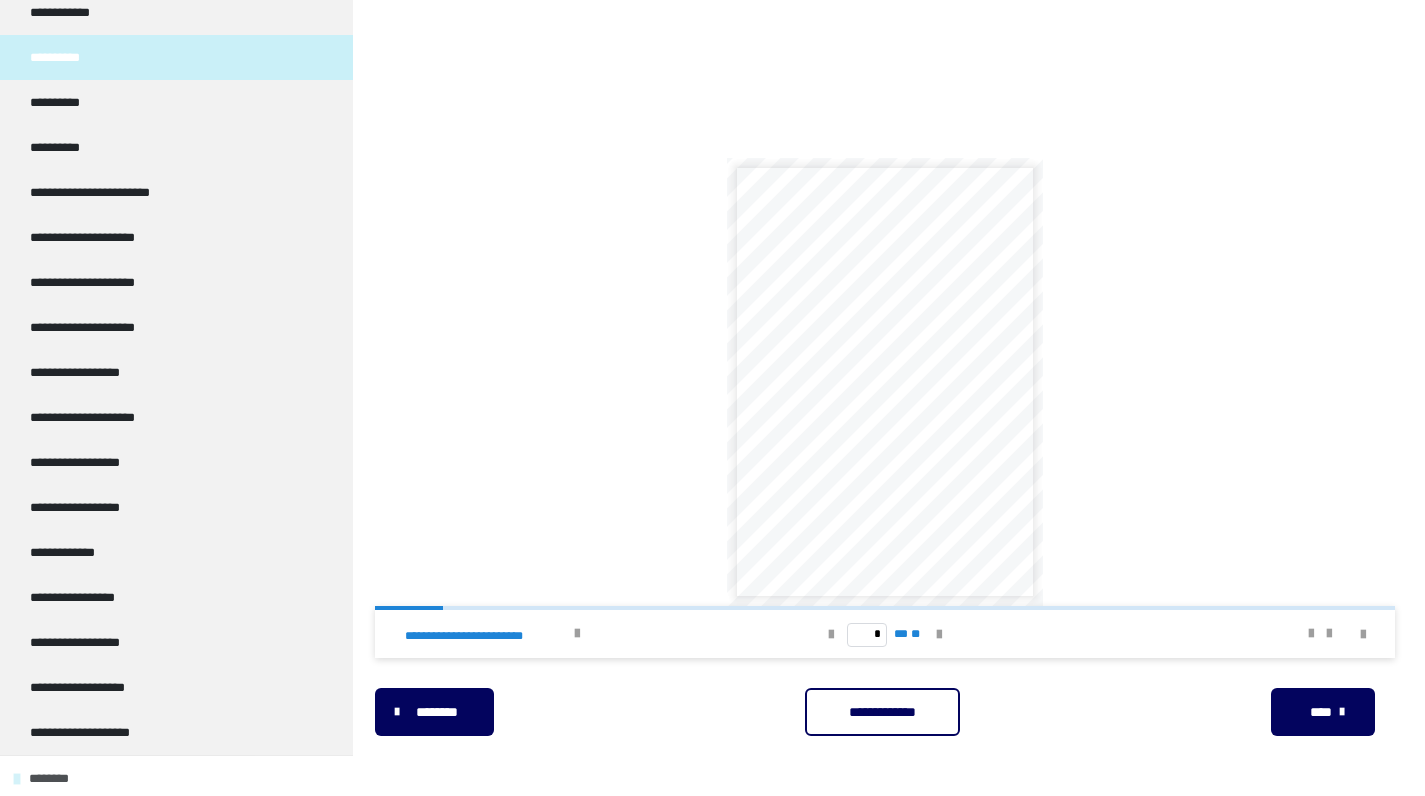 click on "********" at bounding box center (66, 778) 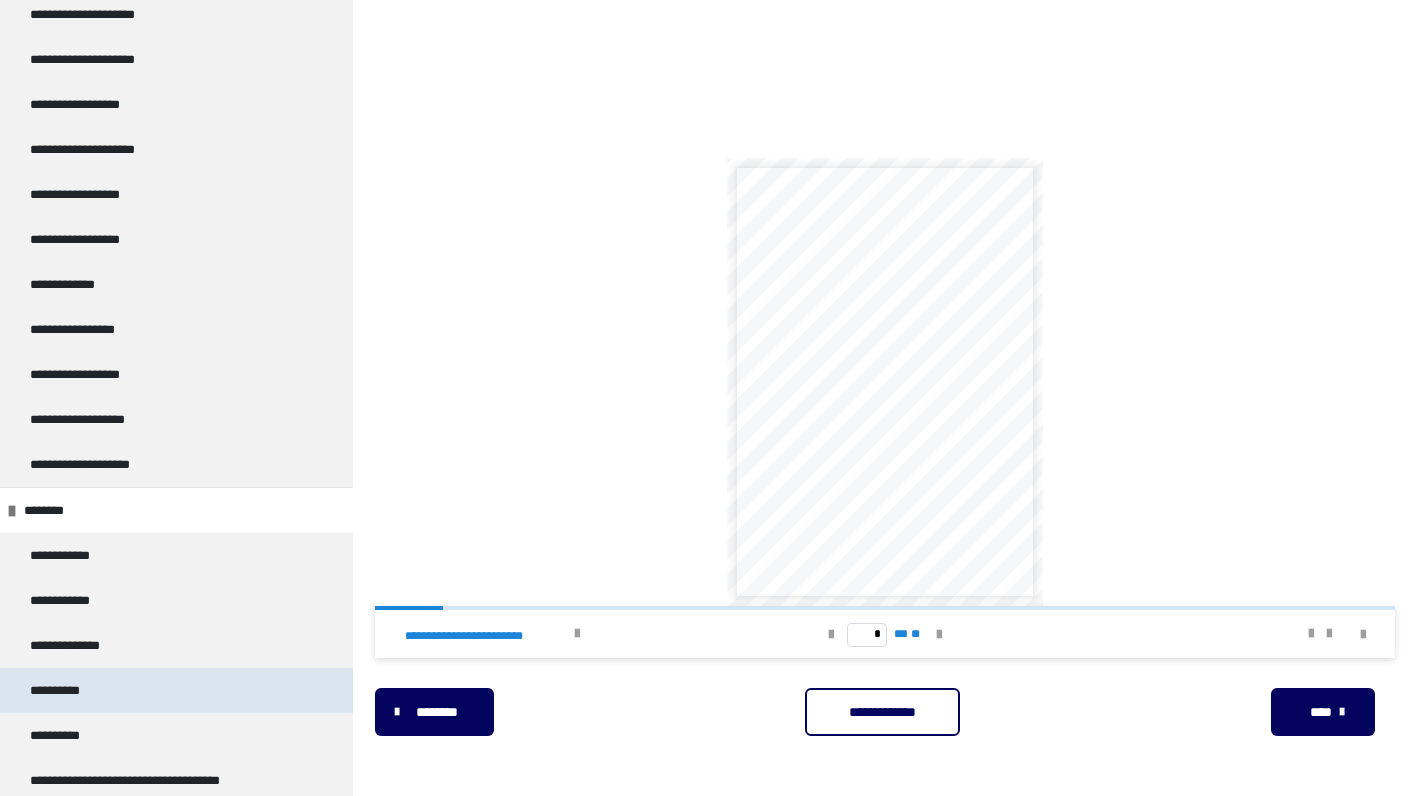 scroll, scrollTop: 2102, scrollLeft: 0, axis: vertical 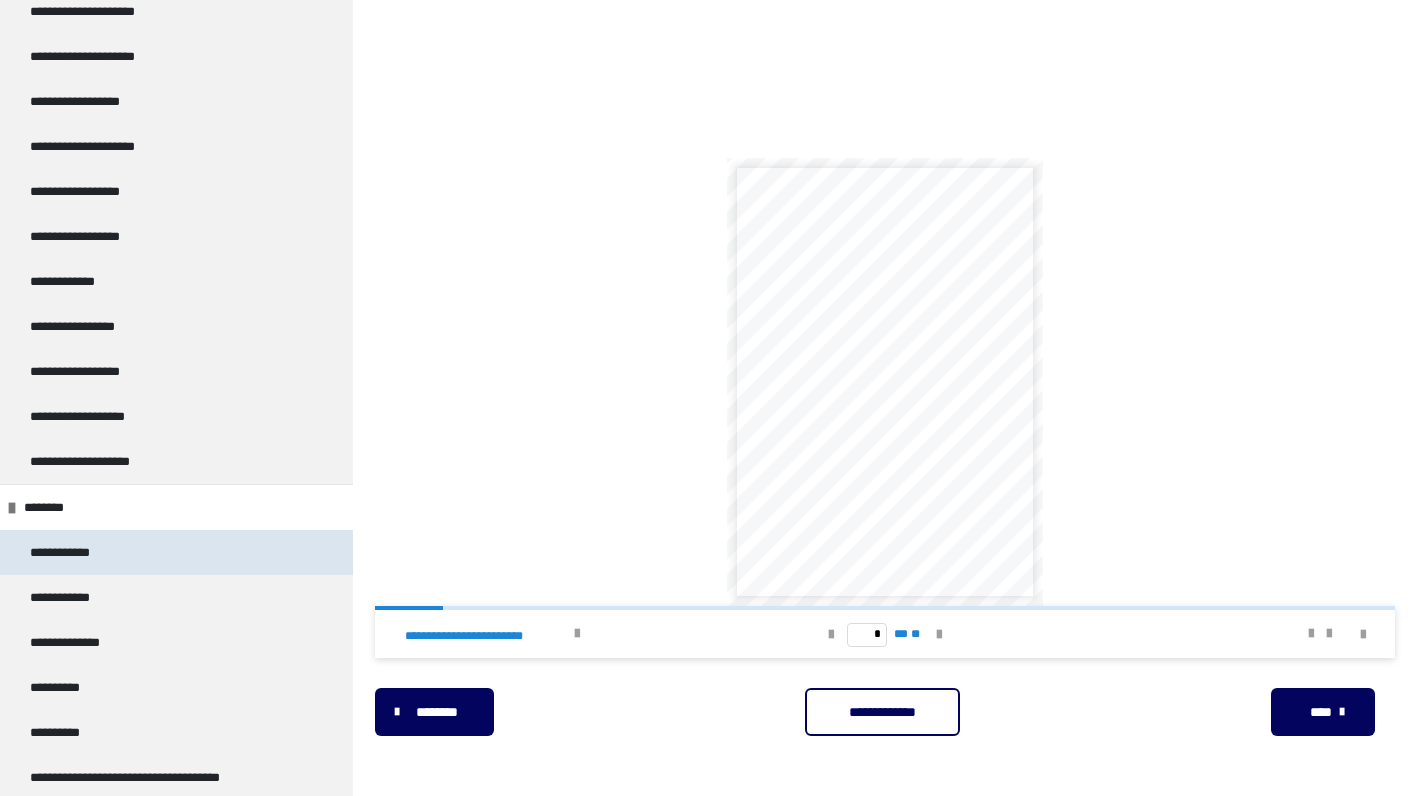click on "**********" at bounding box center (70, 552) 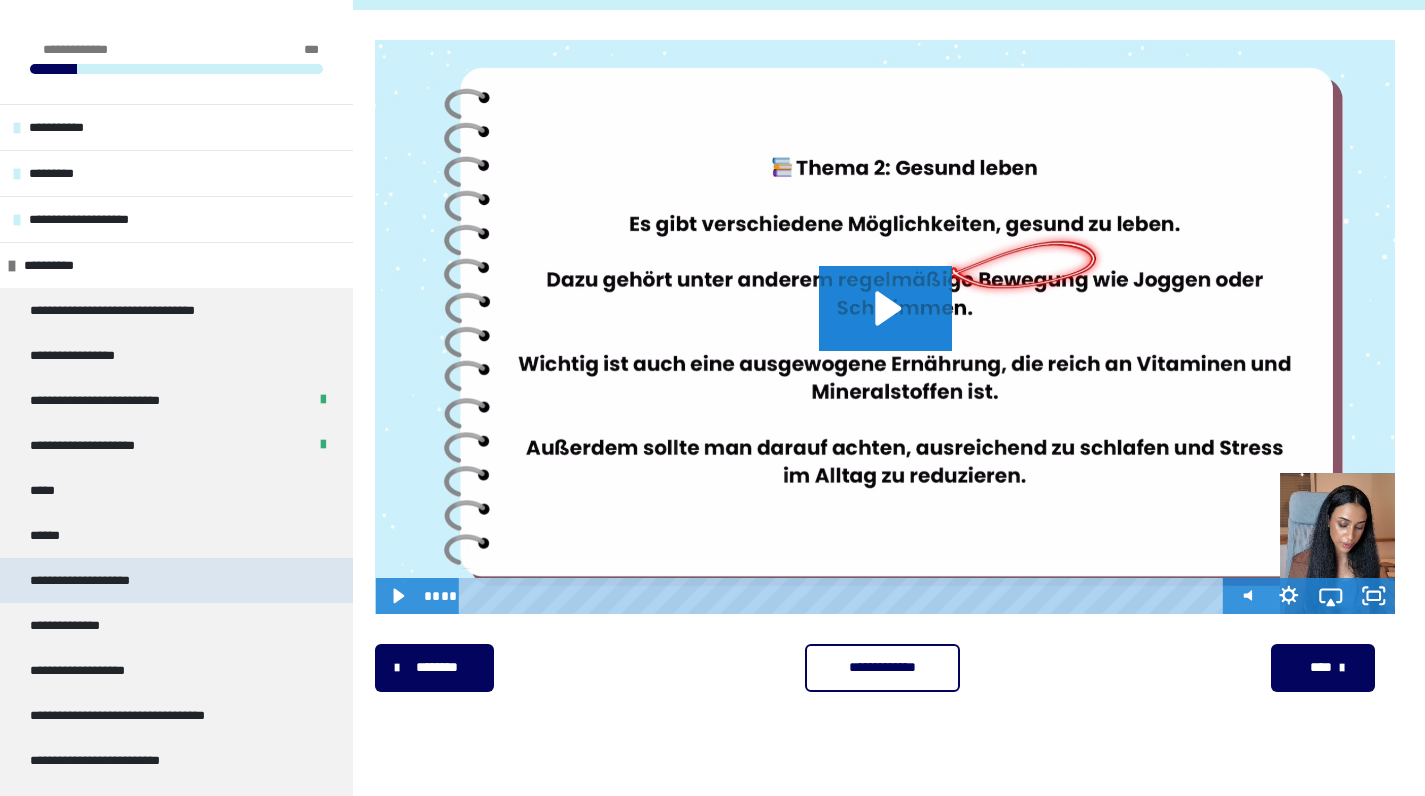 scroll, scrollTop: 0, scrollLeft: 0, axis: both 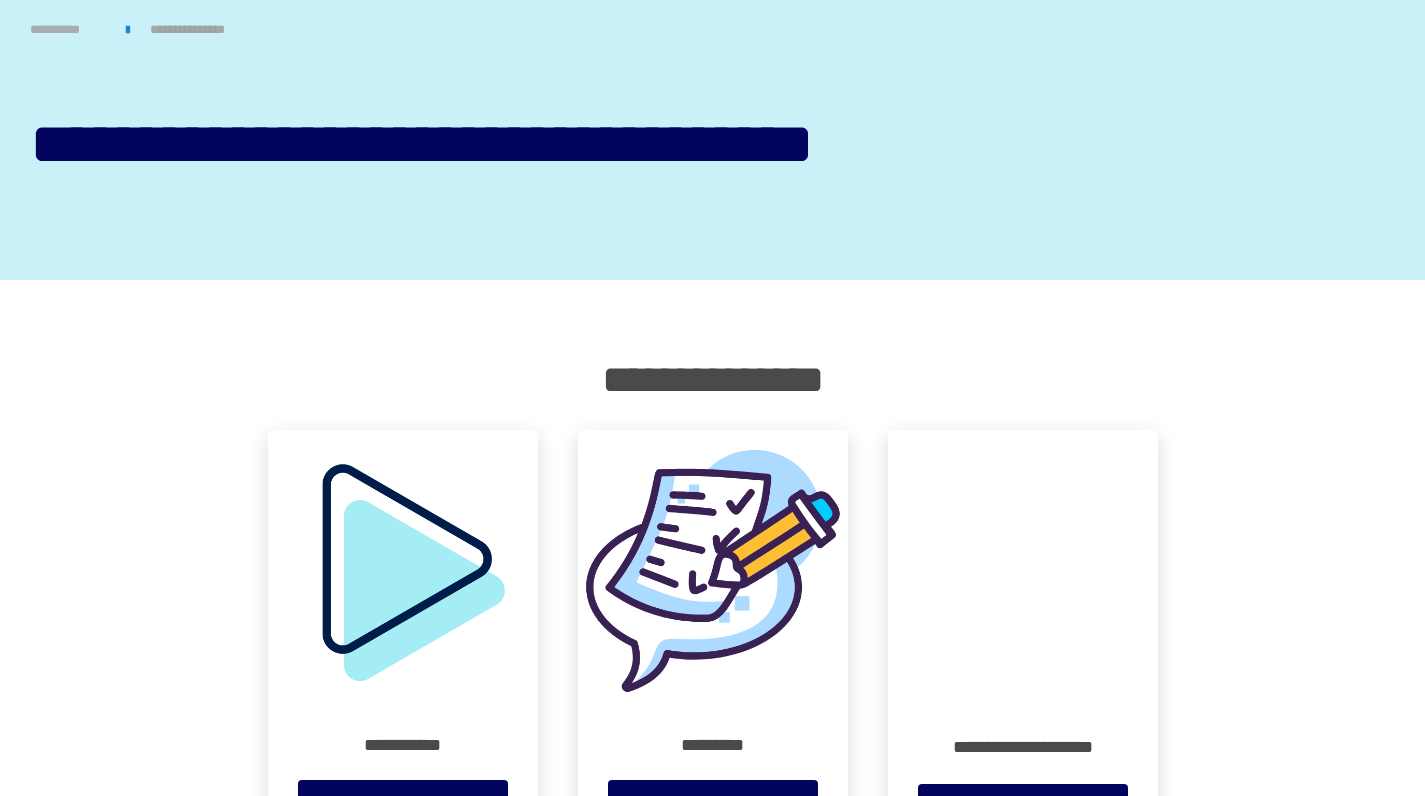 click on "**********" at bounding box center (68, 29) 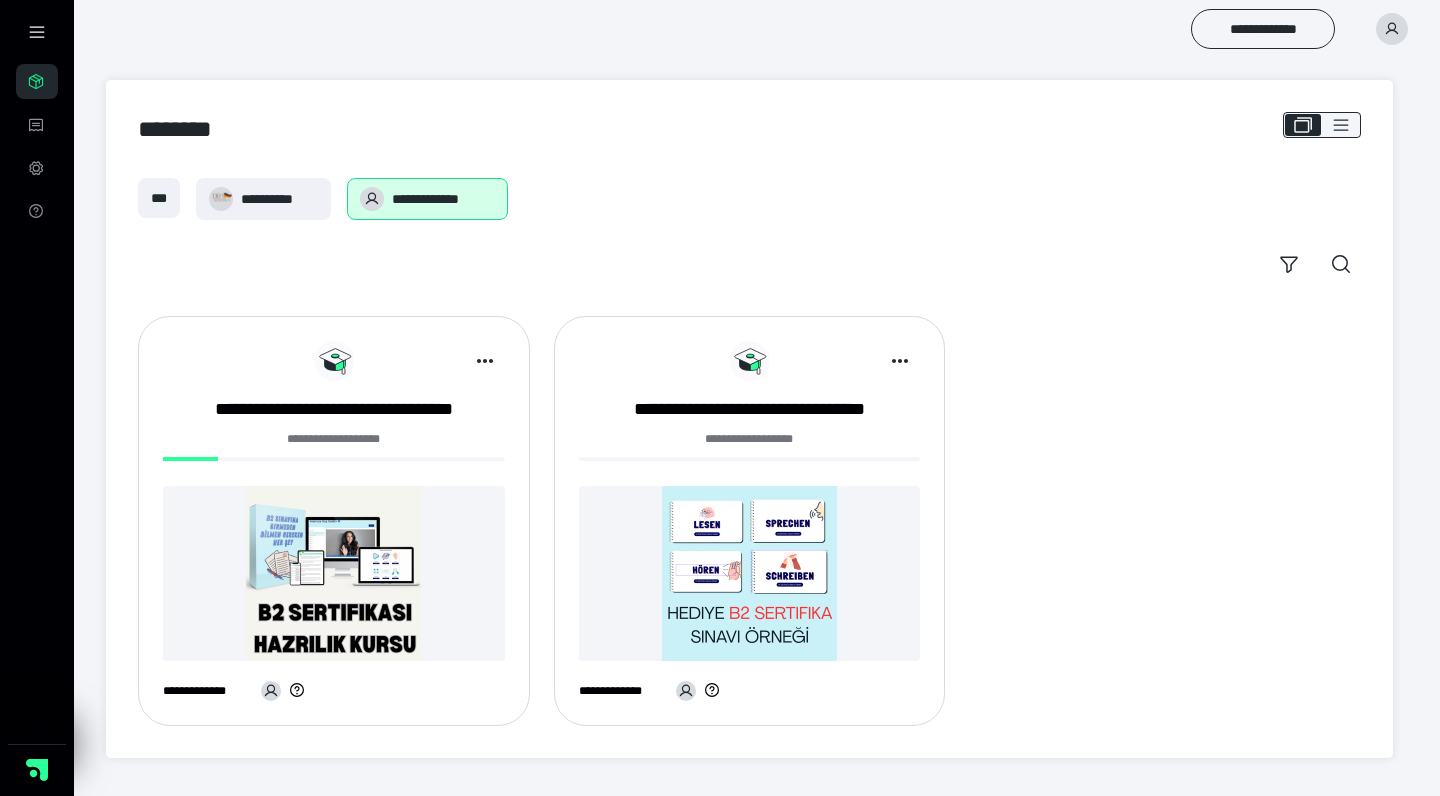 scroll, scrollTop: 0, scrollLeft: 0, axis: both 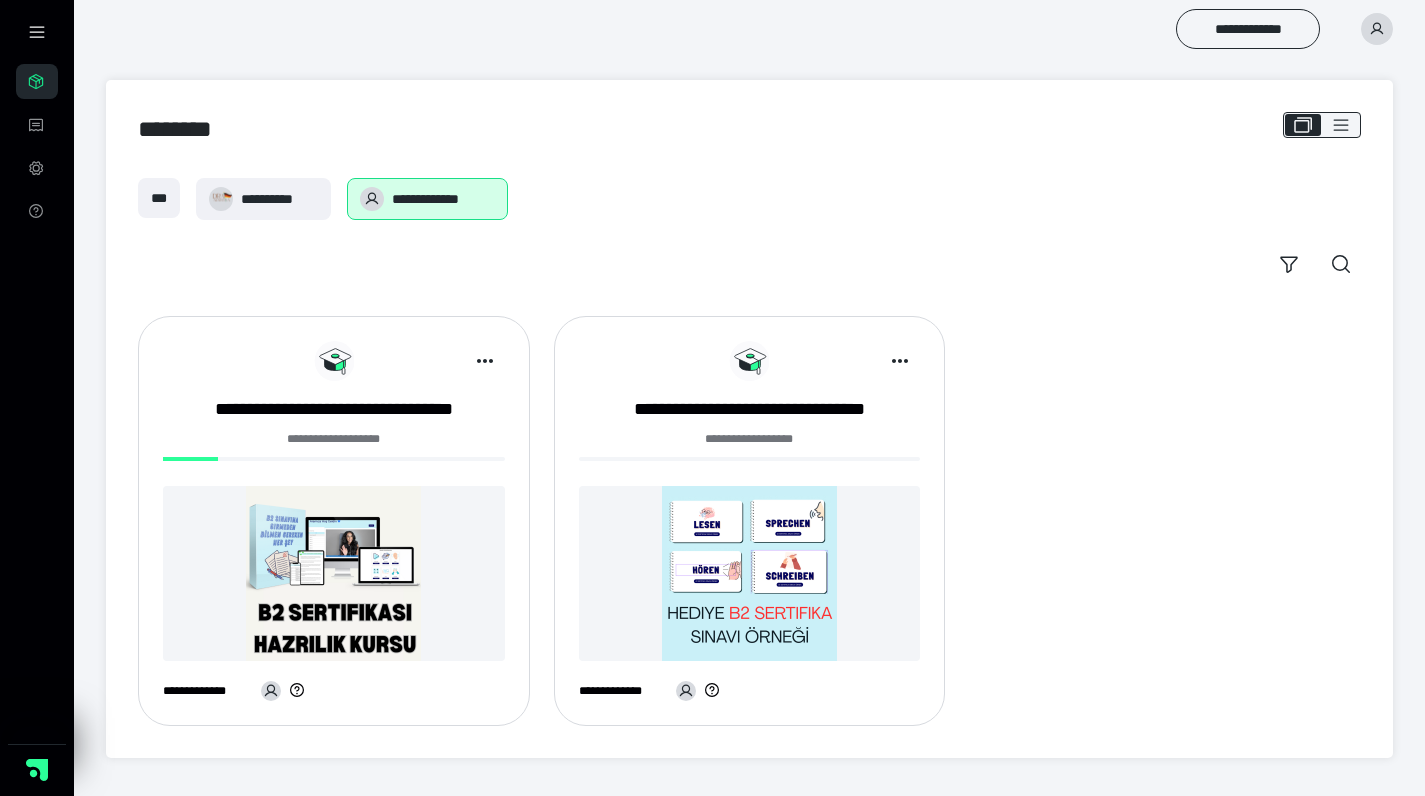 click at bounding box center [750, 573] 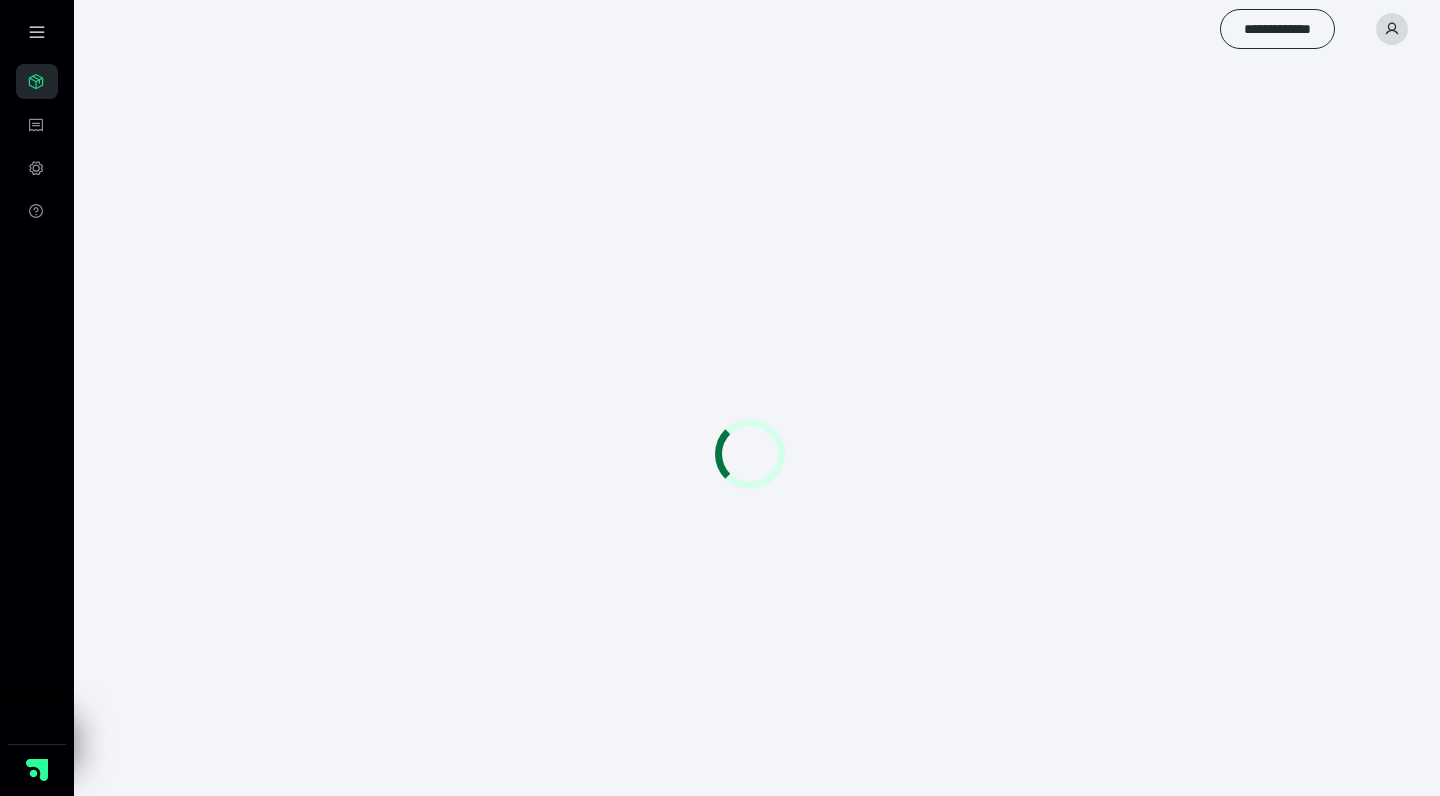 scroll, scrollTop: 0, scrollLeft: 0, axis: both 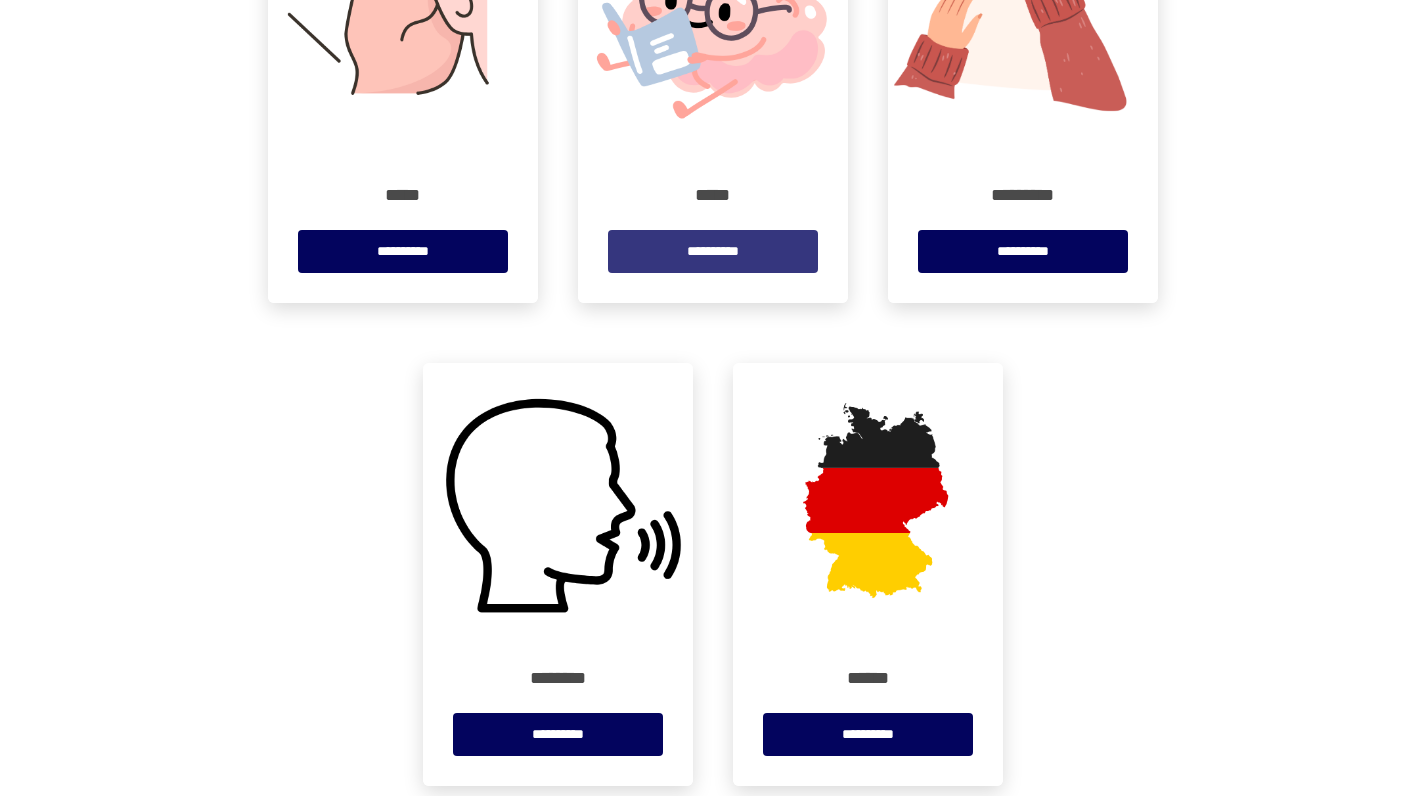click on "**********" at bounding box center [713, 251] 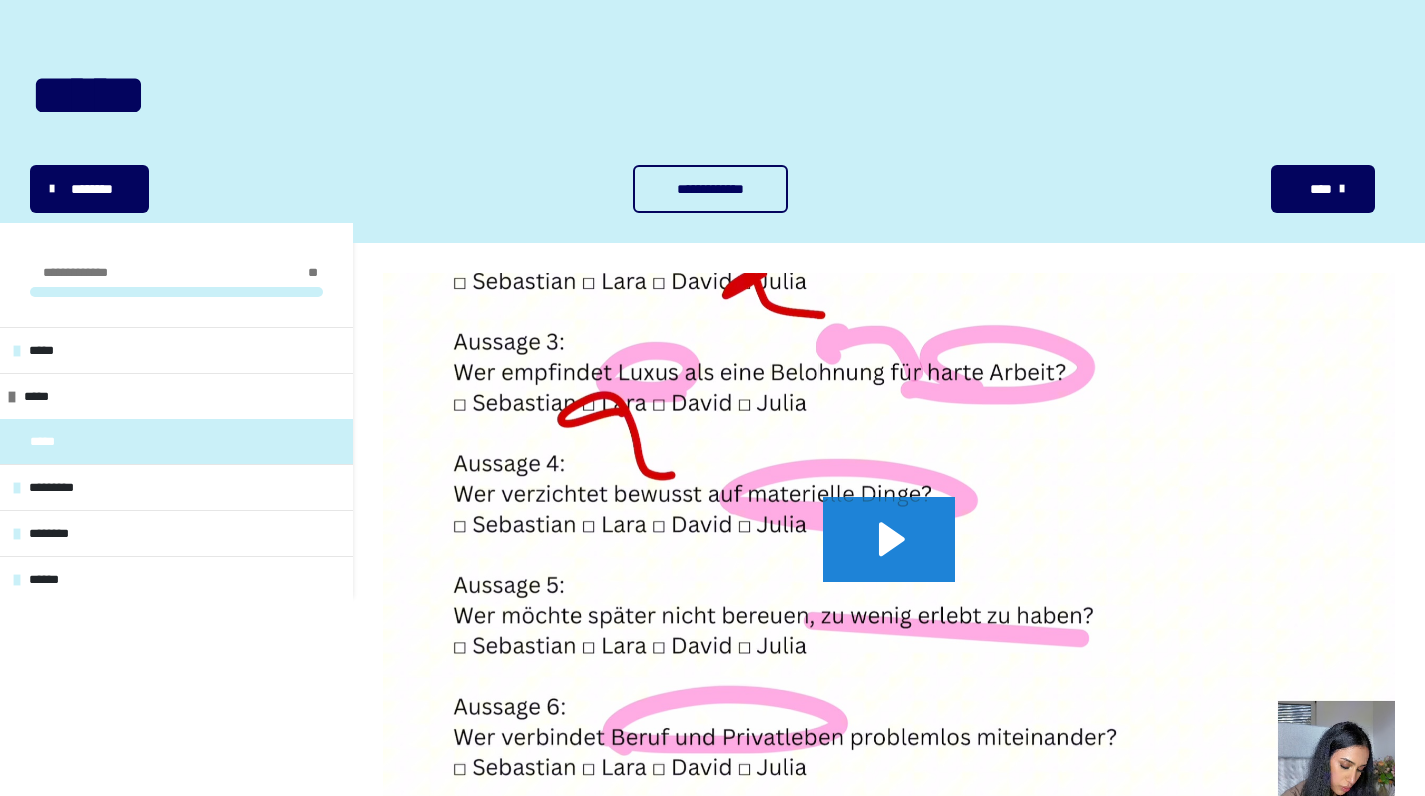 scroll, scrollTop: 0, scrollLeft: 0, axis: both 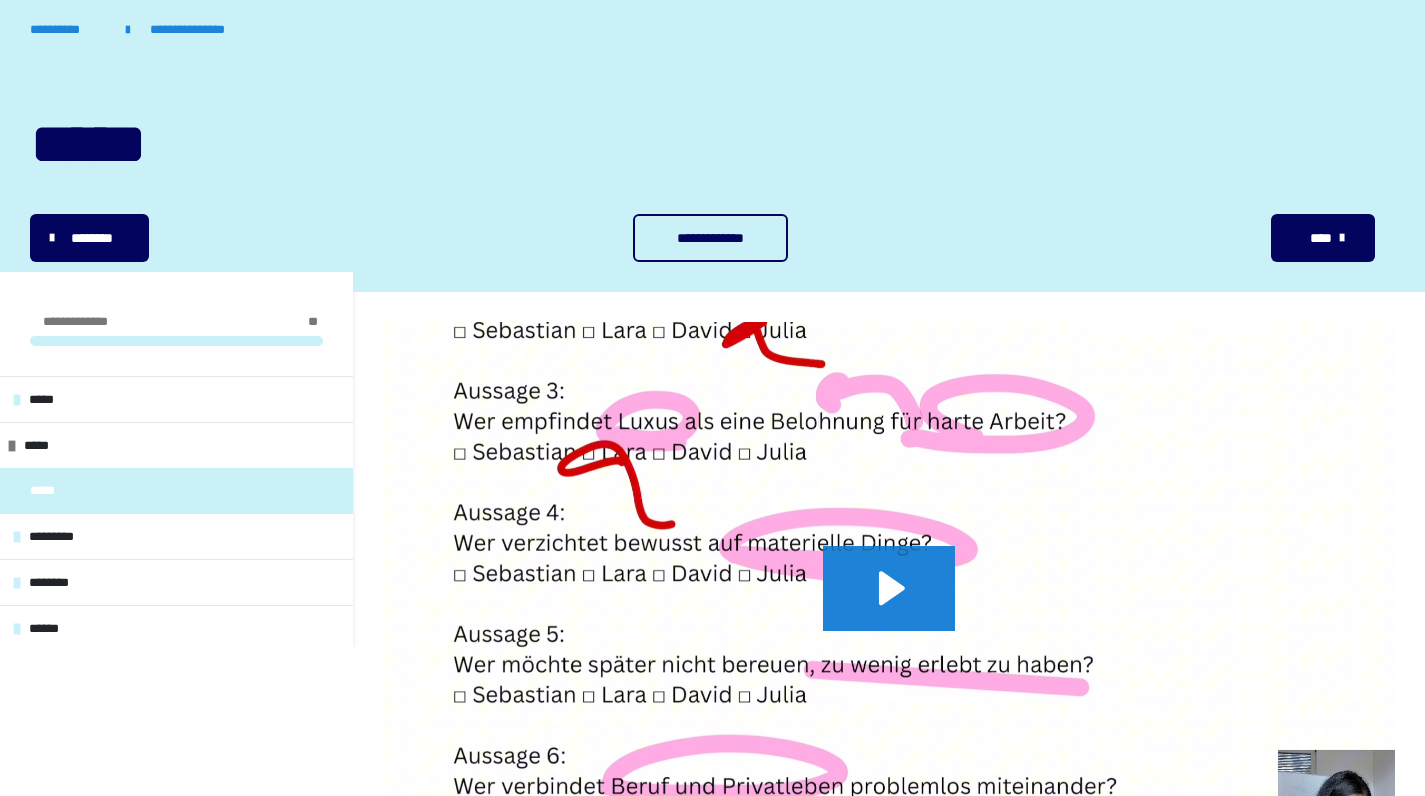click on "********" at bounding box center (91, 238) 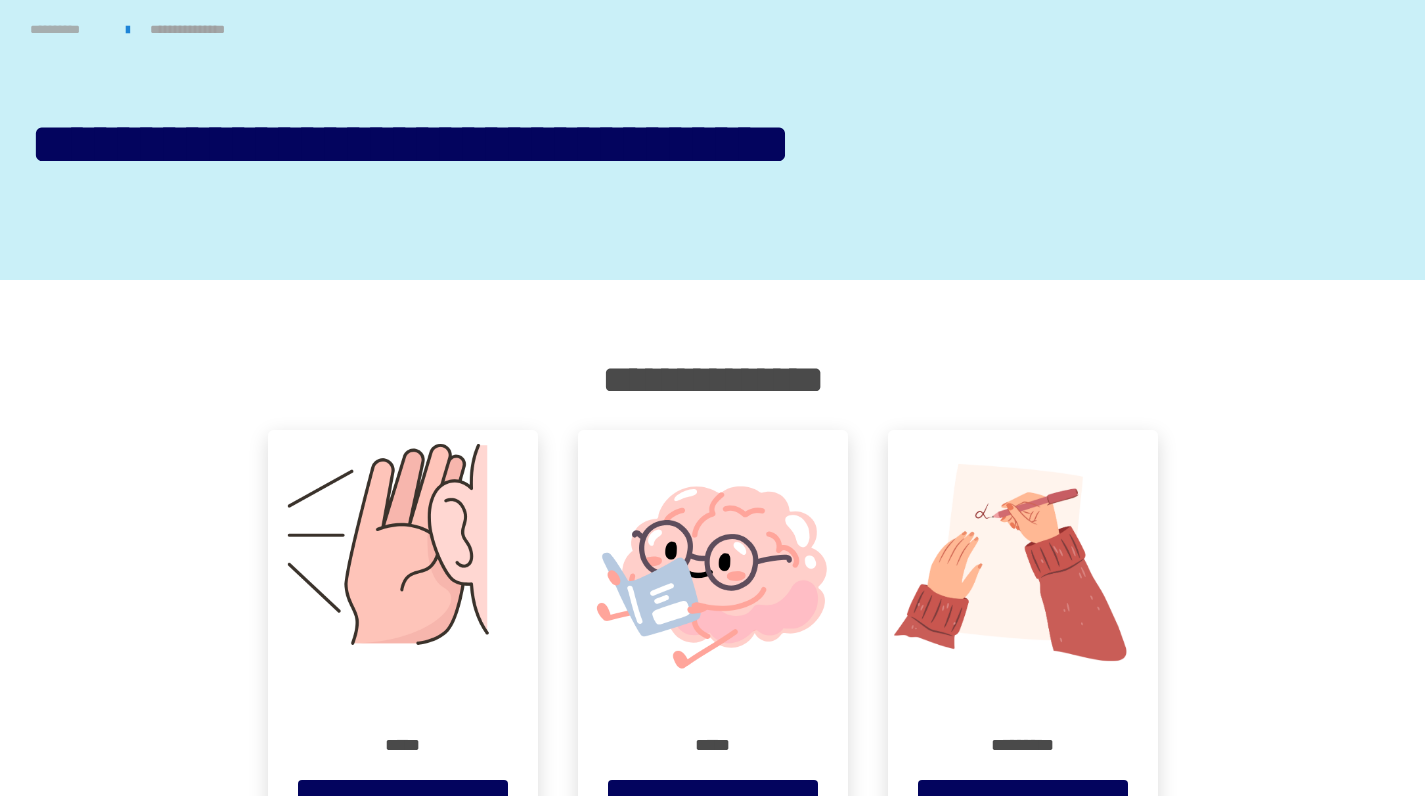 click on "**********" at bounding box center (68, 29) 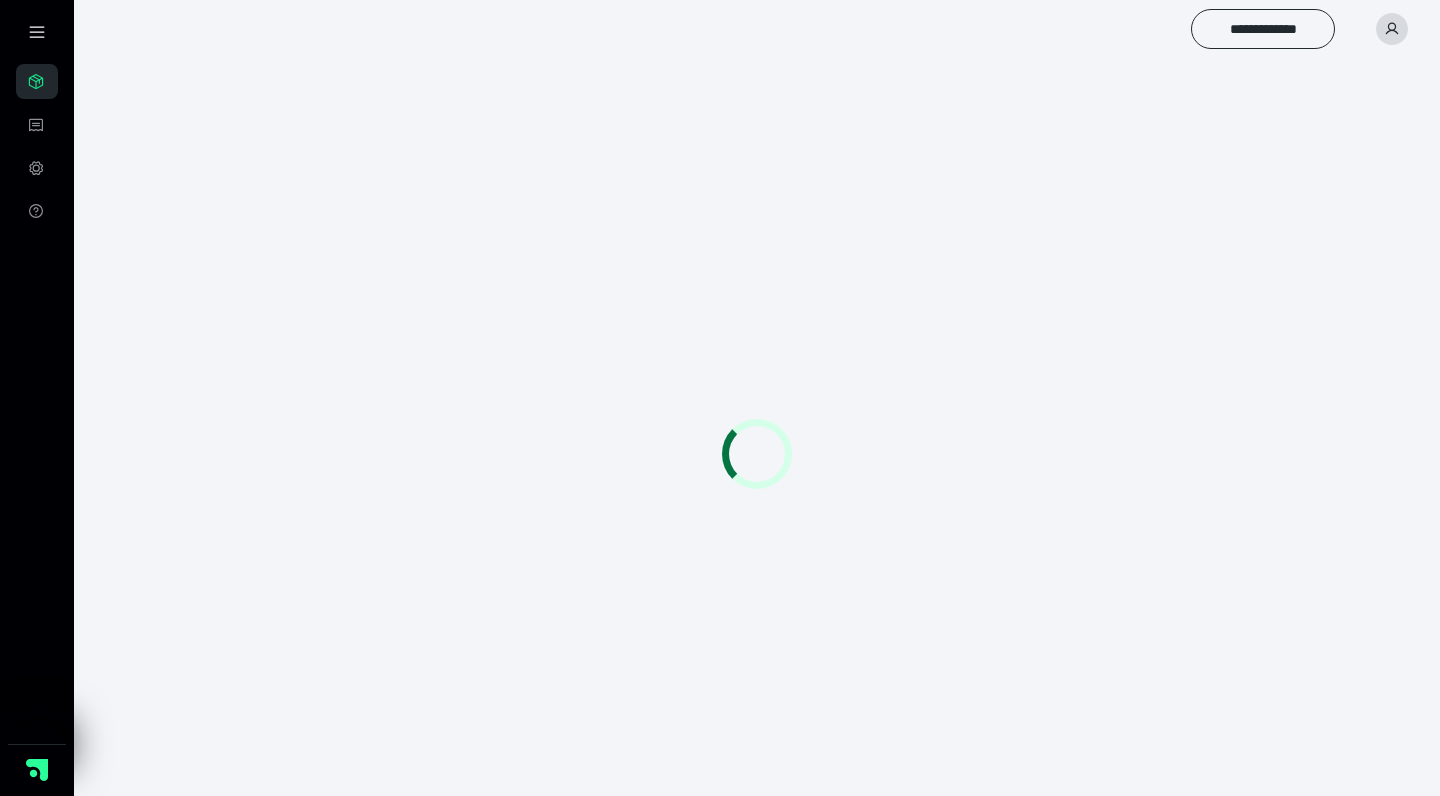 scroll, scrollTop: 0, scrollLeft: 0, axis: both 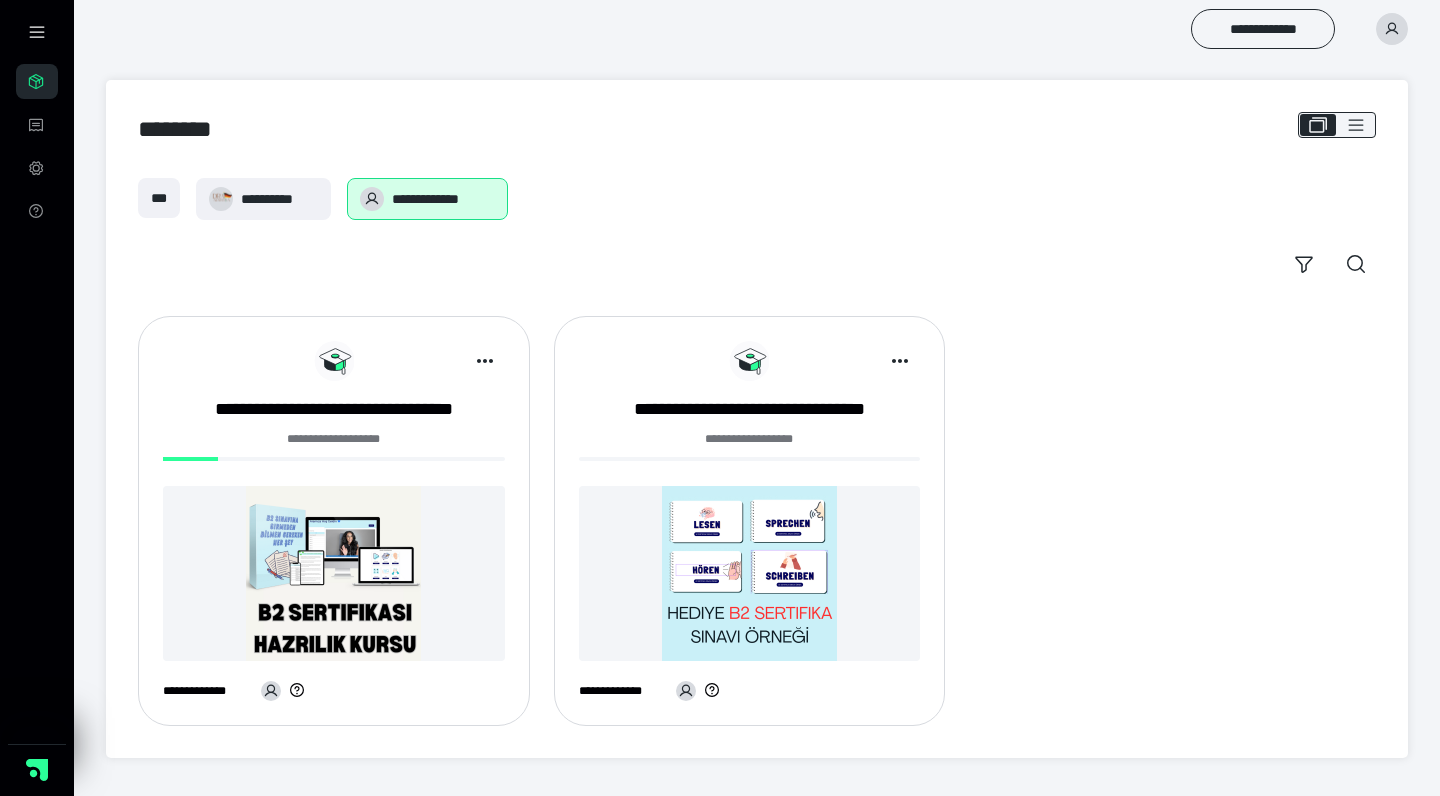 click at bounding box center (334, 573) 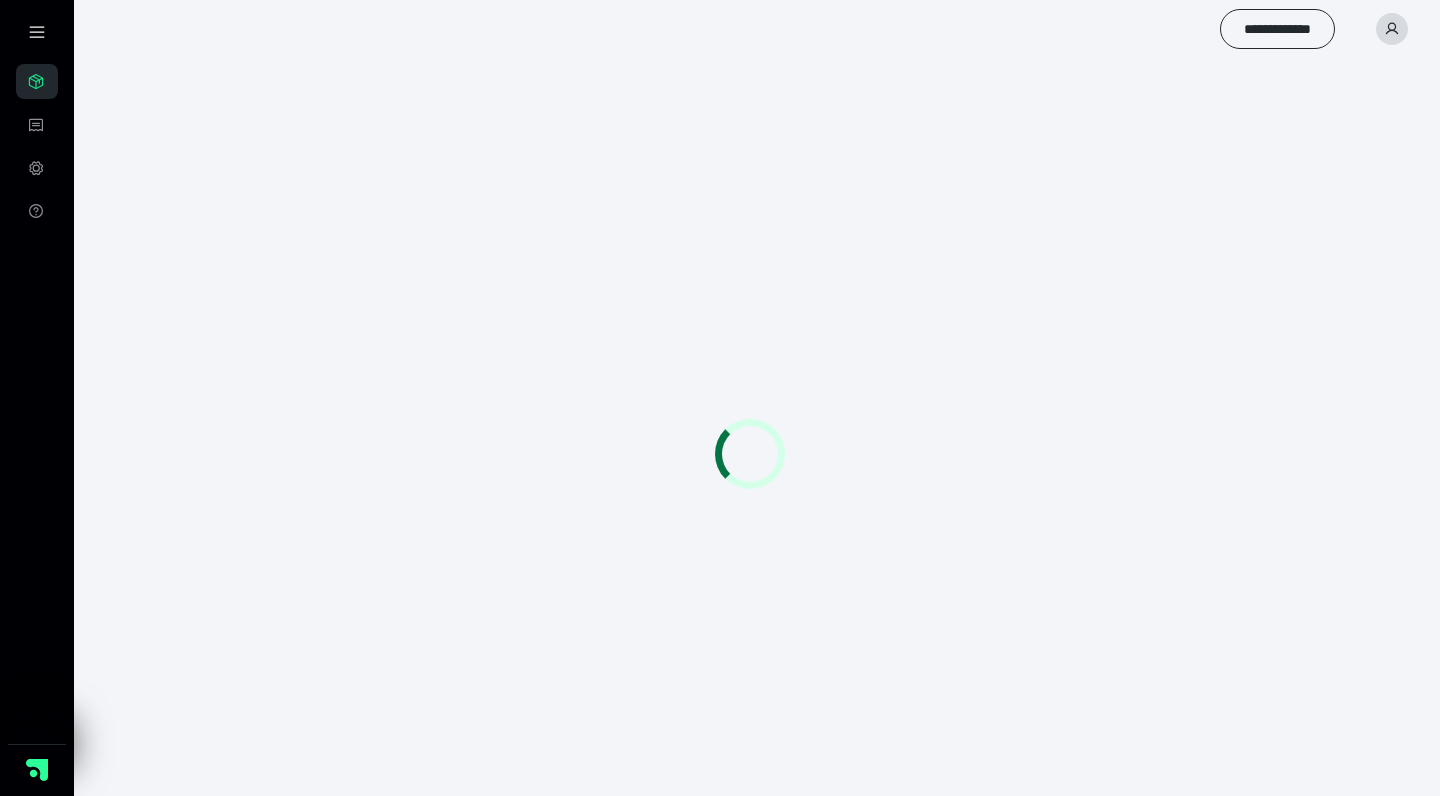 scroll, scrollTop: 0, scrollLeft: 0, axis: both 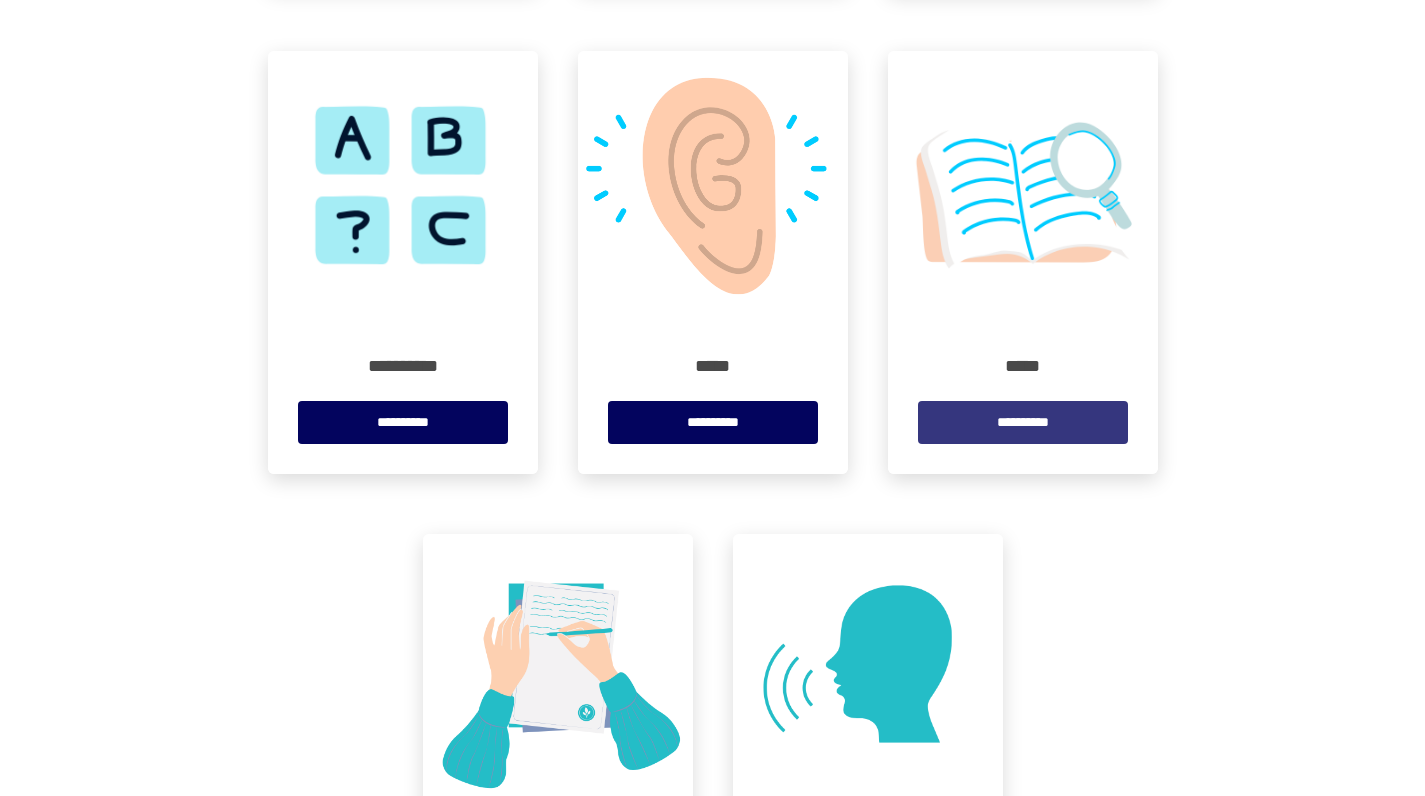 click on "**********" at bounding box center (1023, 422) 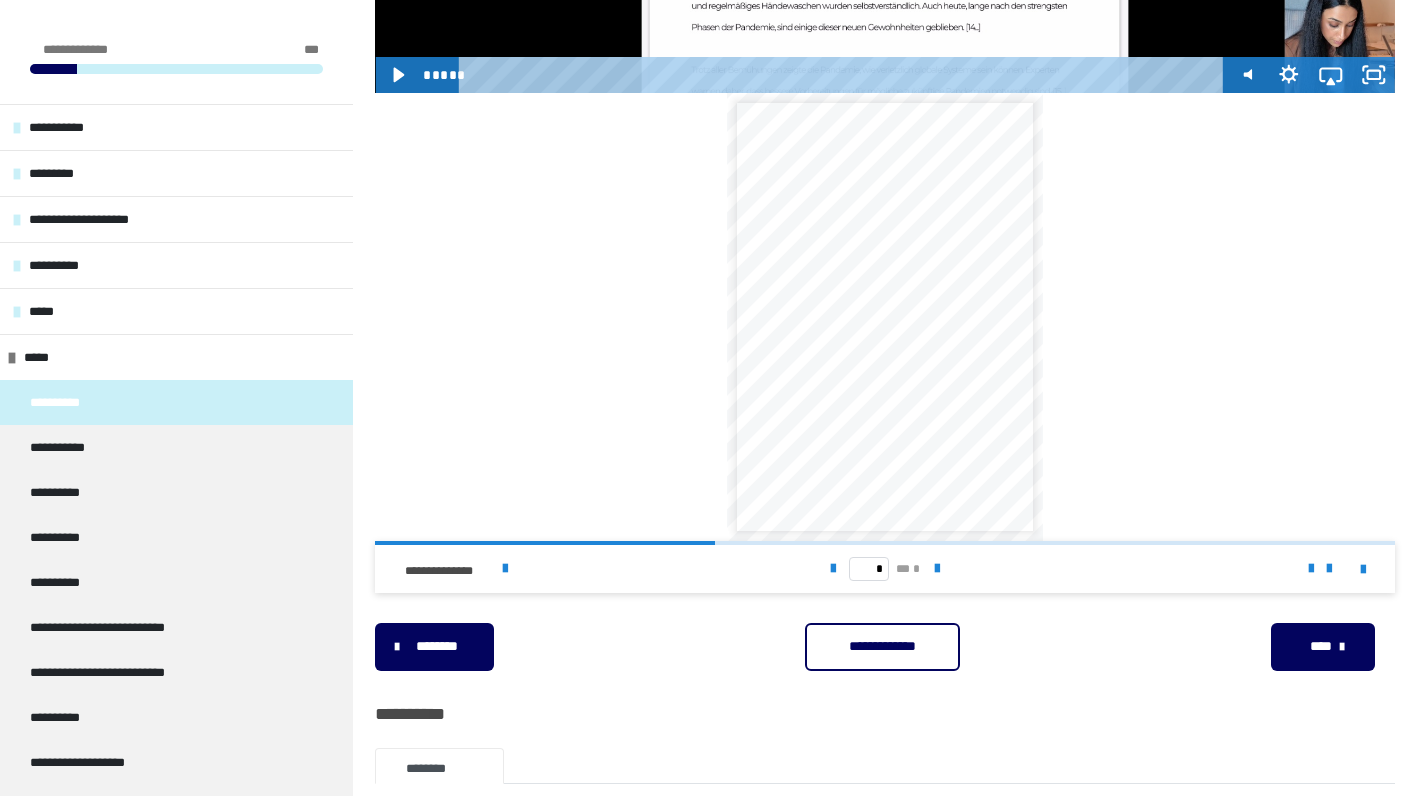 scroll, scrollTop: 805, scrollLeft: 0, axis: vertical 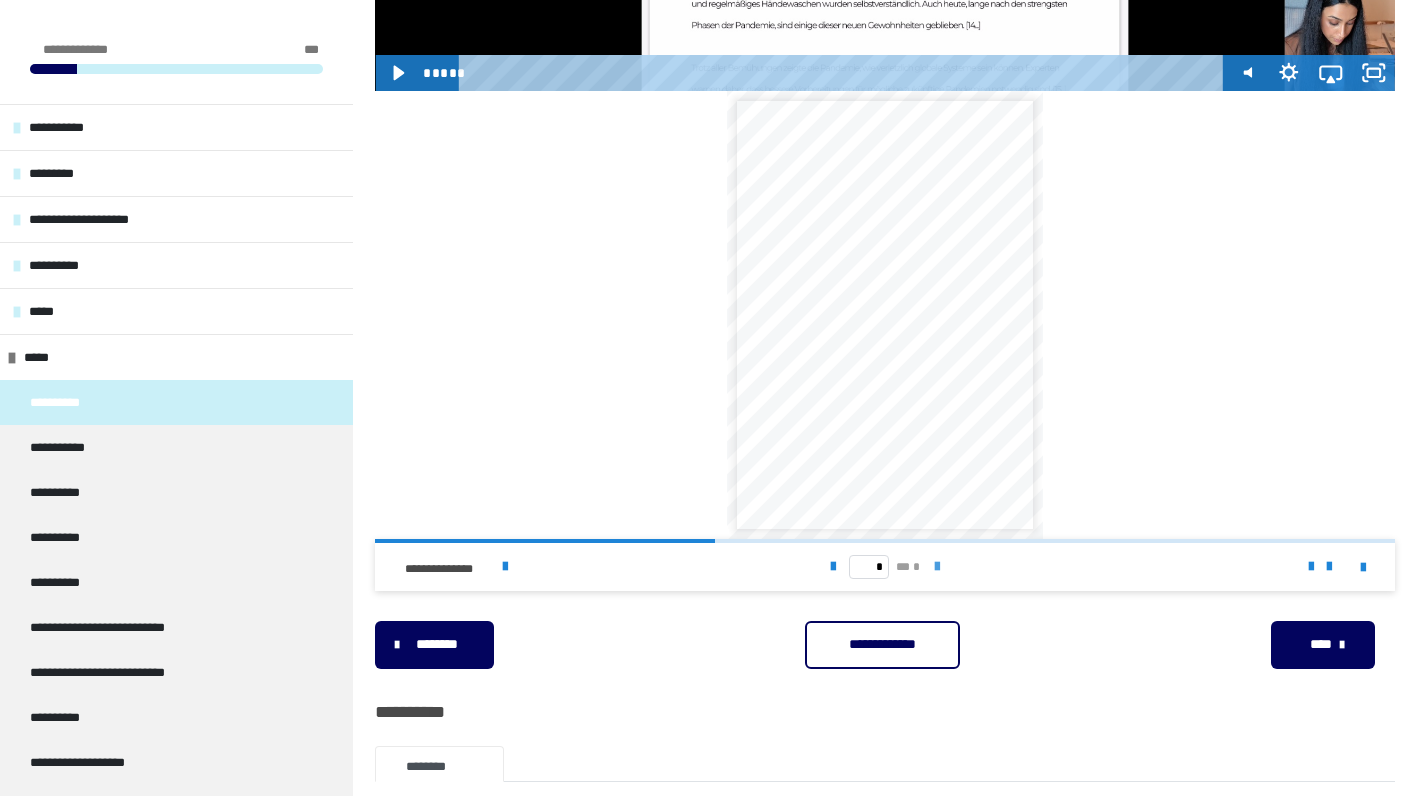 click on "* ** *" at bounding box center [885, 567] 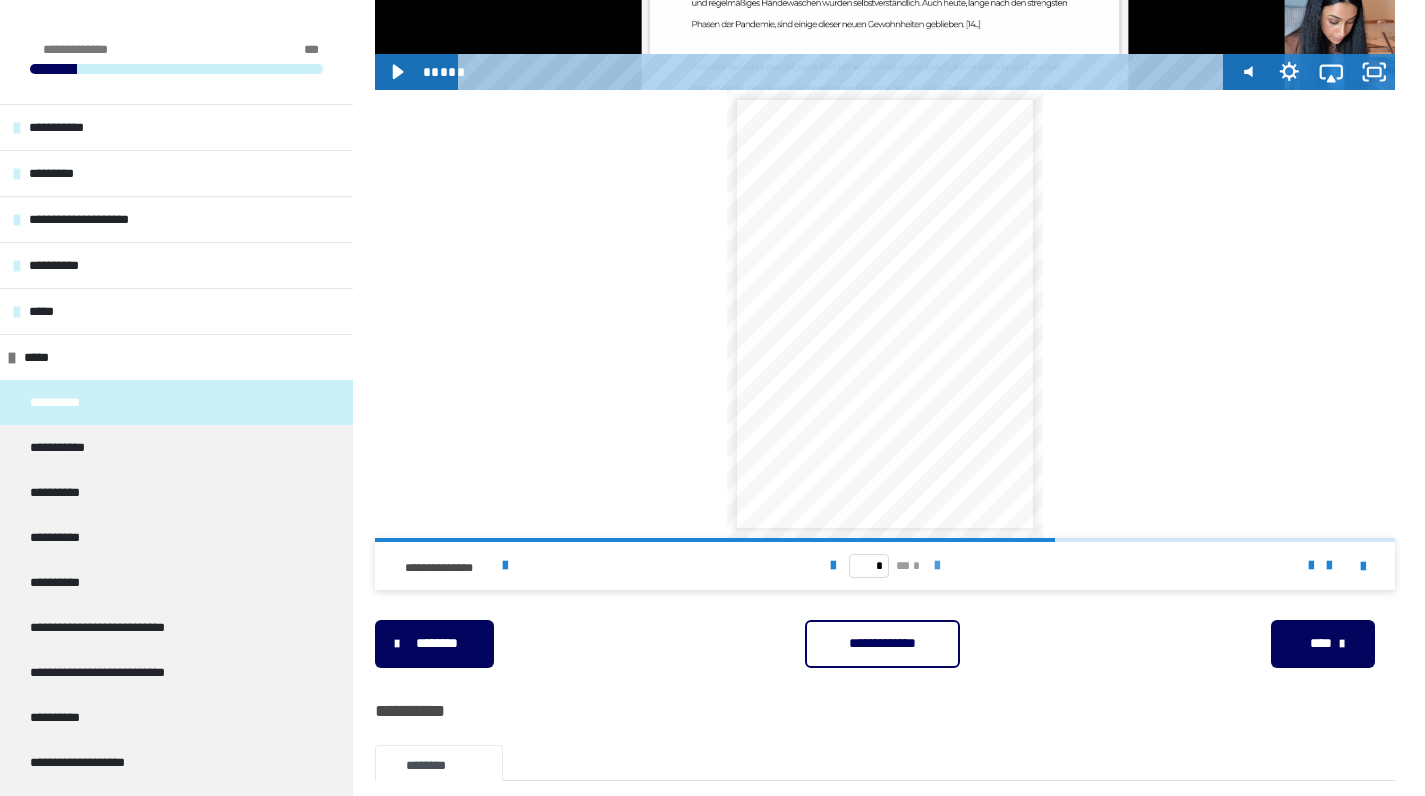 click at bounding box center [937, 566] 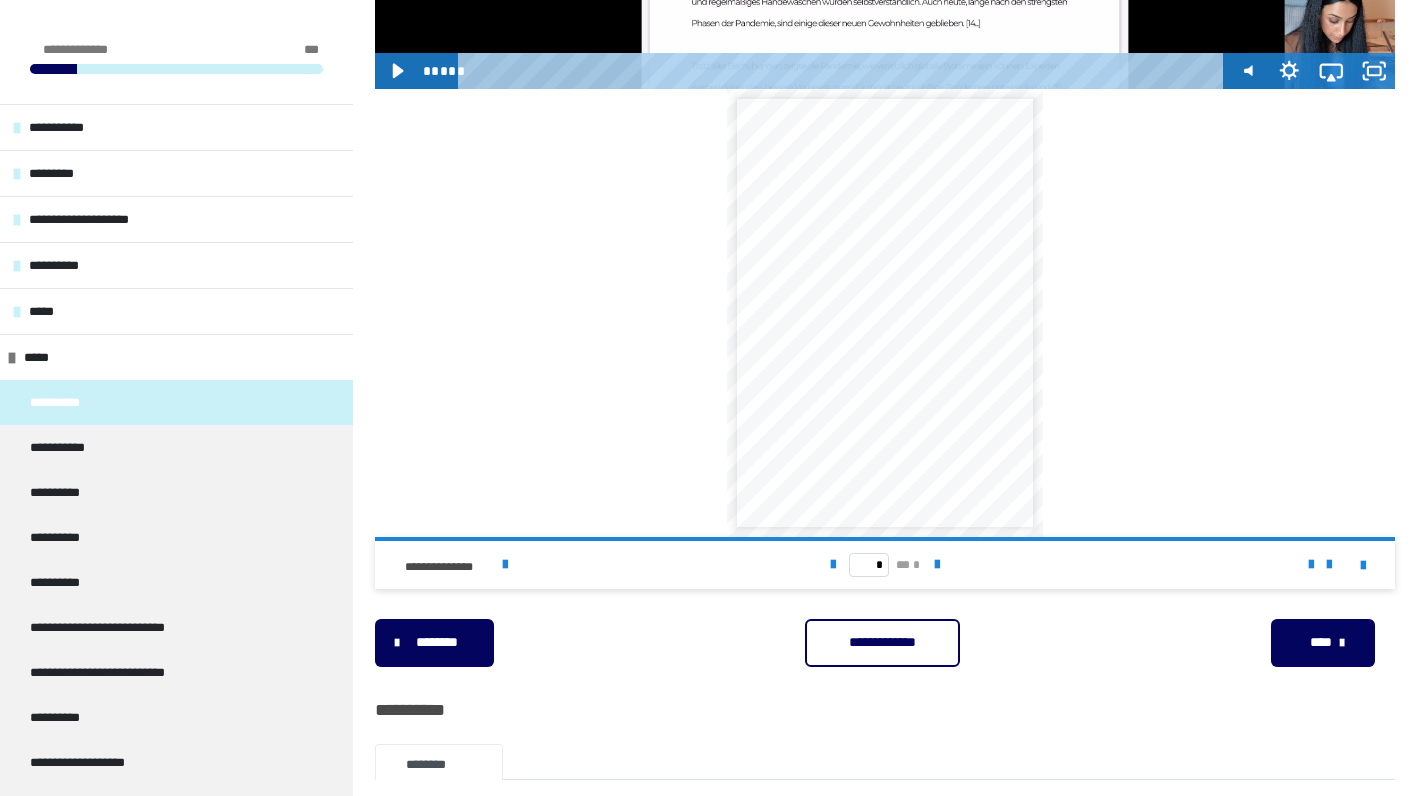 scroll, scrollTop: 802, scrollLeft: 0, axis: vertical 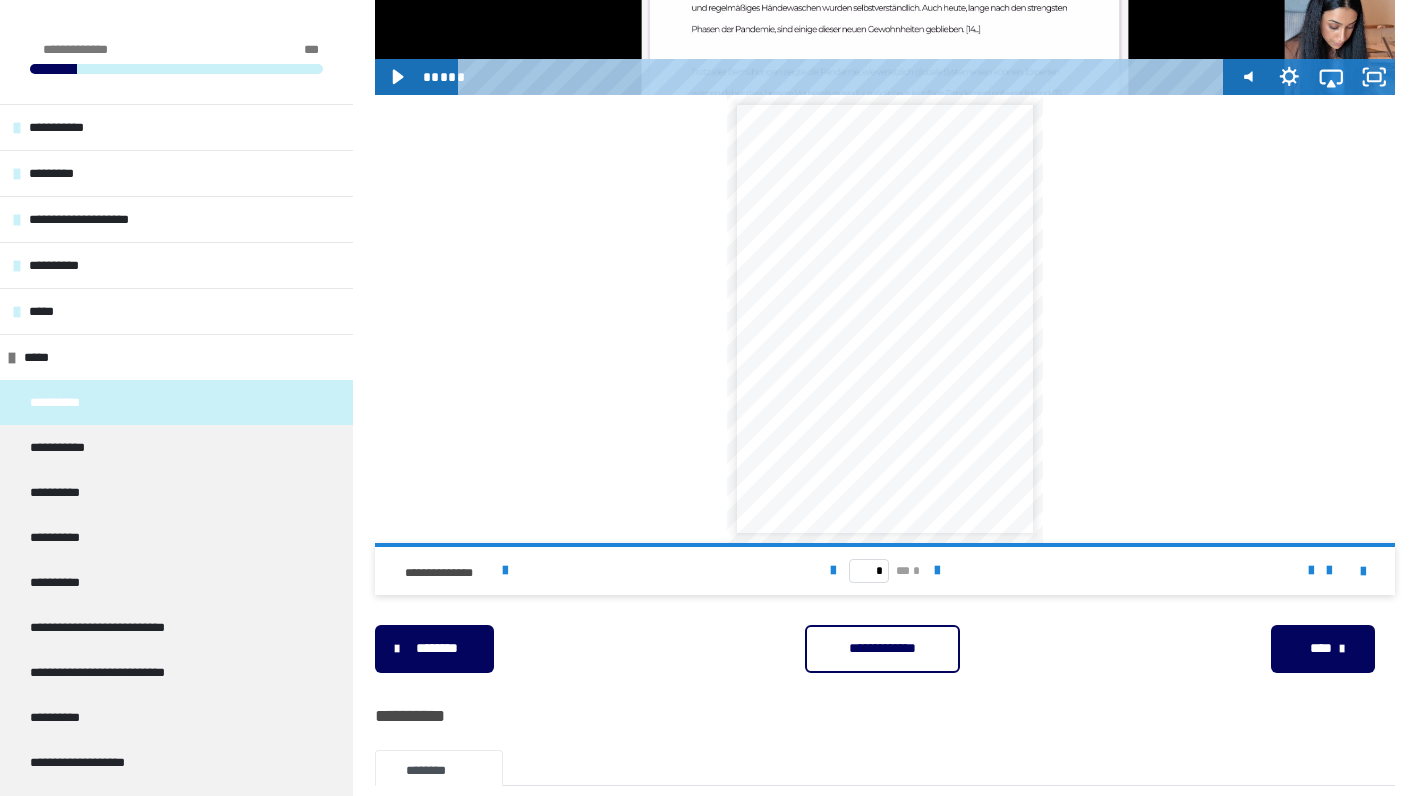 click on "* ** *" at bounding box center [885, 571] 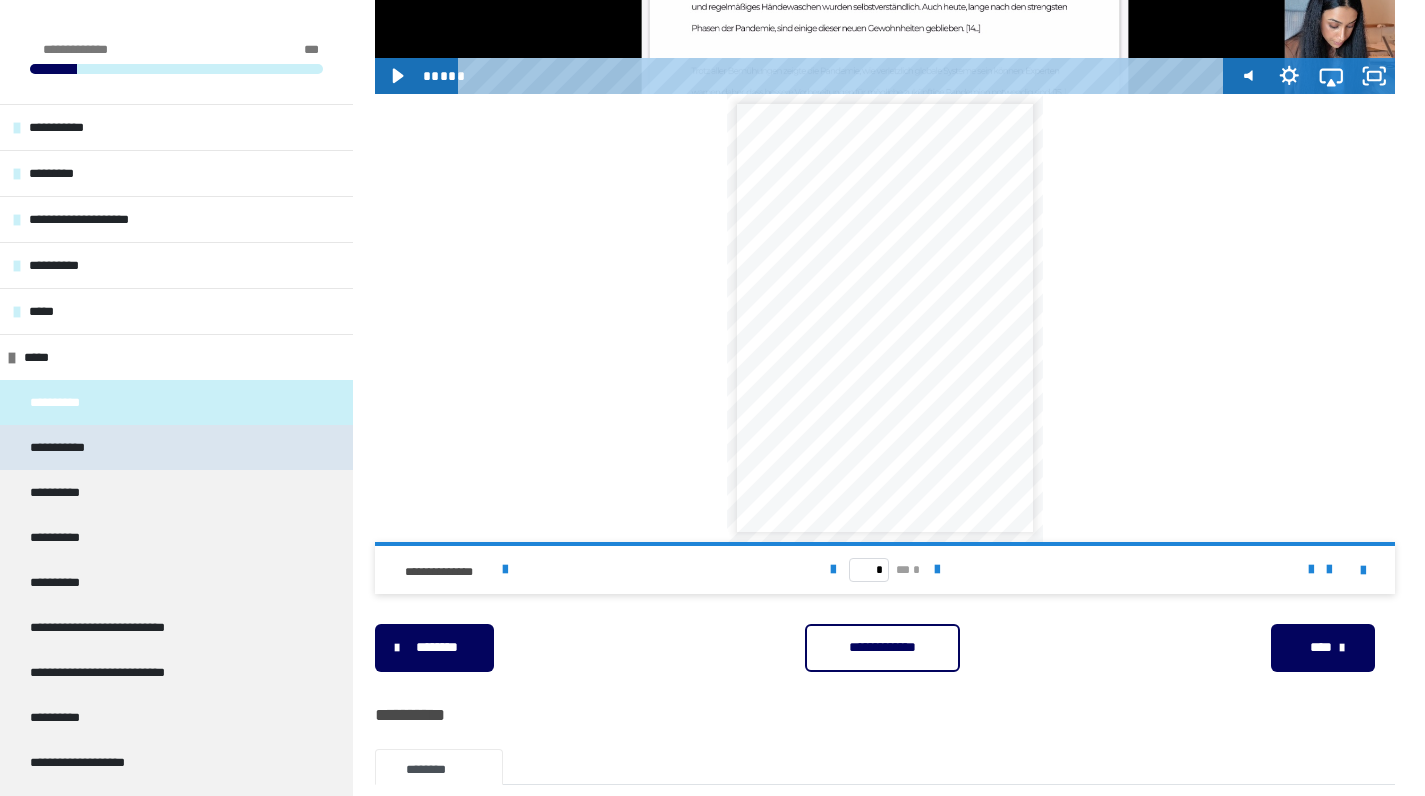 click on "**********" at bounding box center (61, 447) 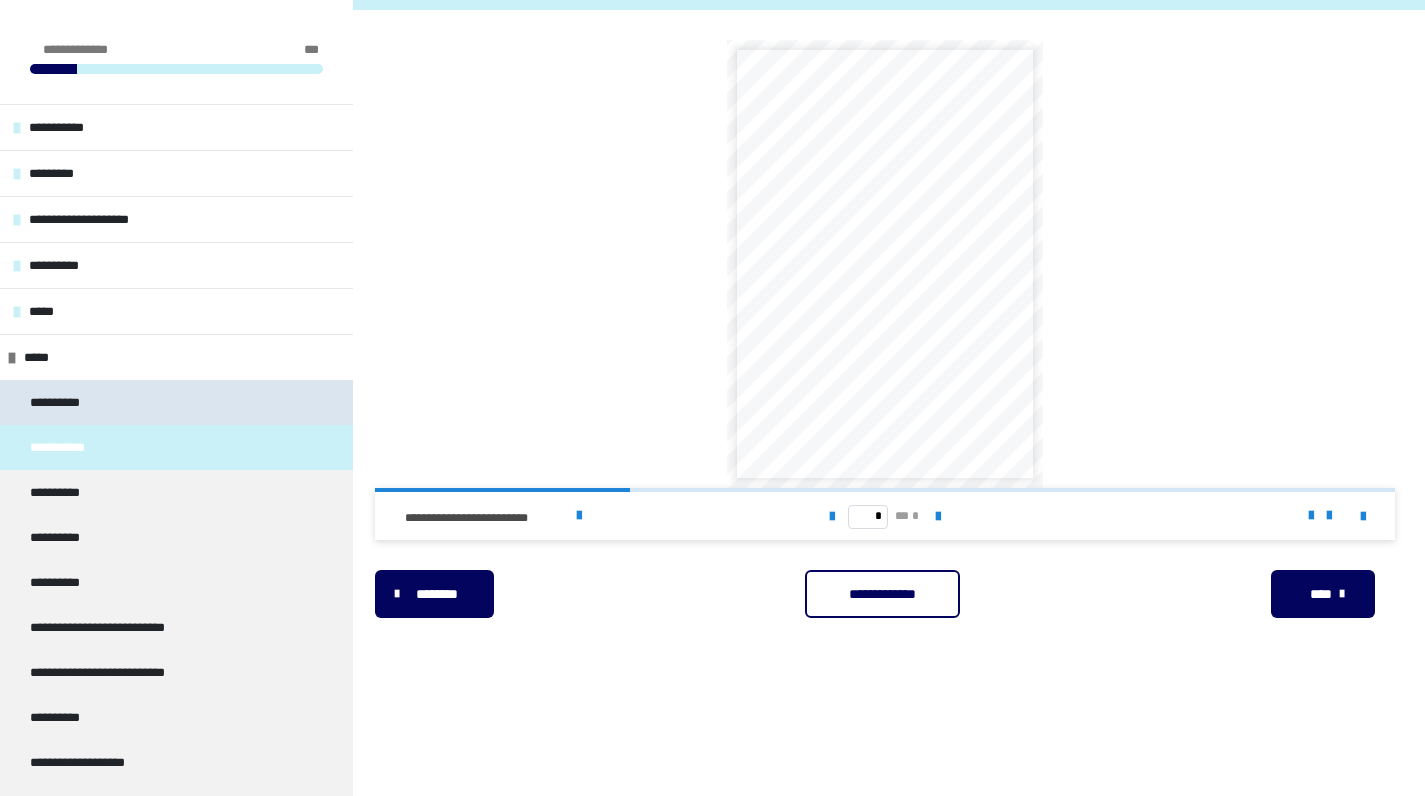 click on "**********" at bounding box center [59, 402] 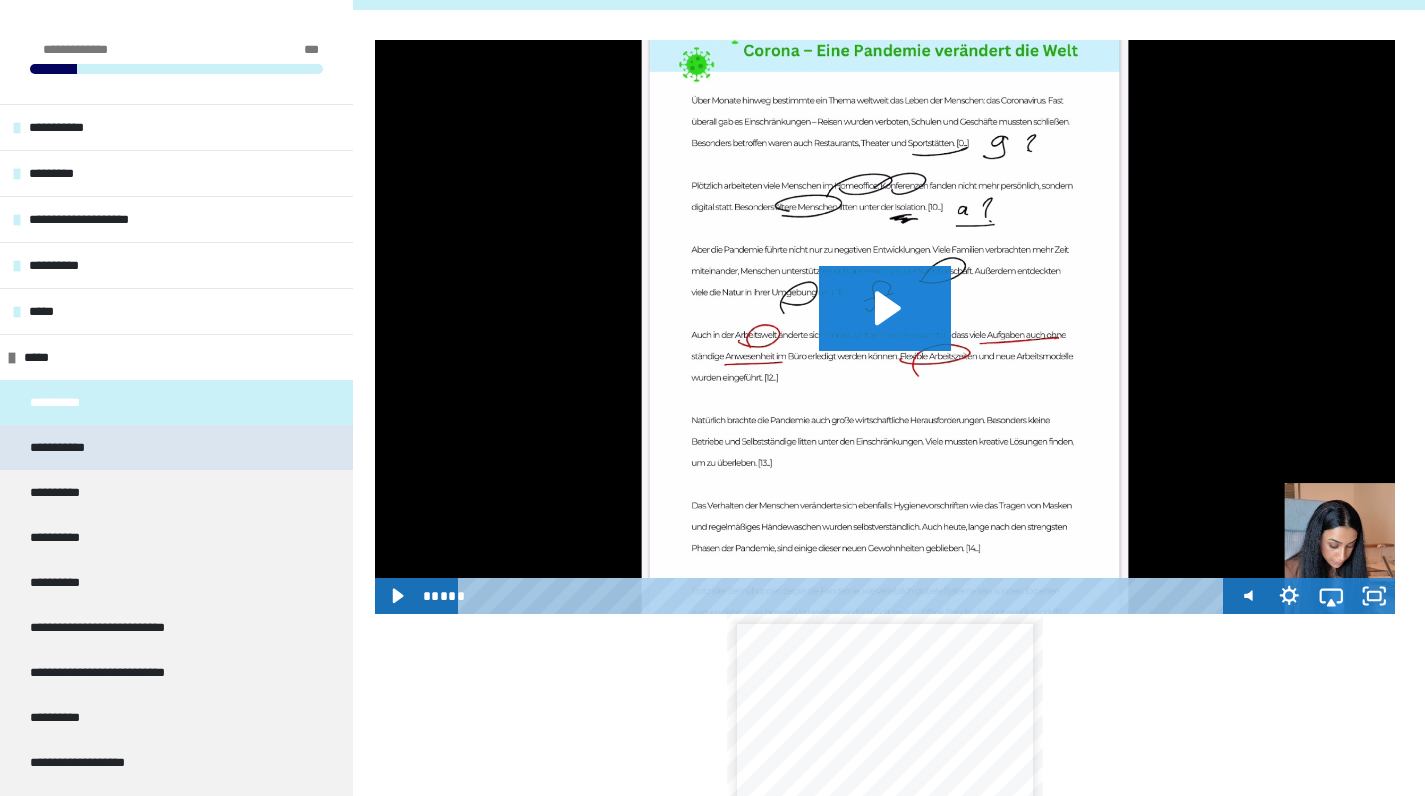 click on "**********" at bounding box center (61, 447) 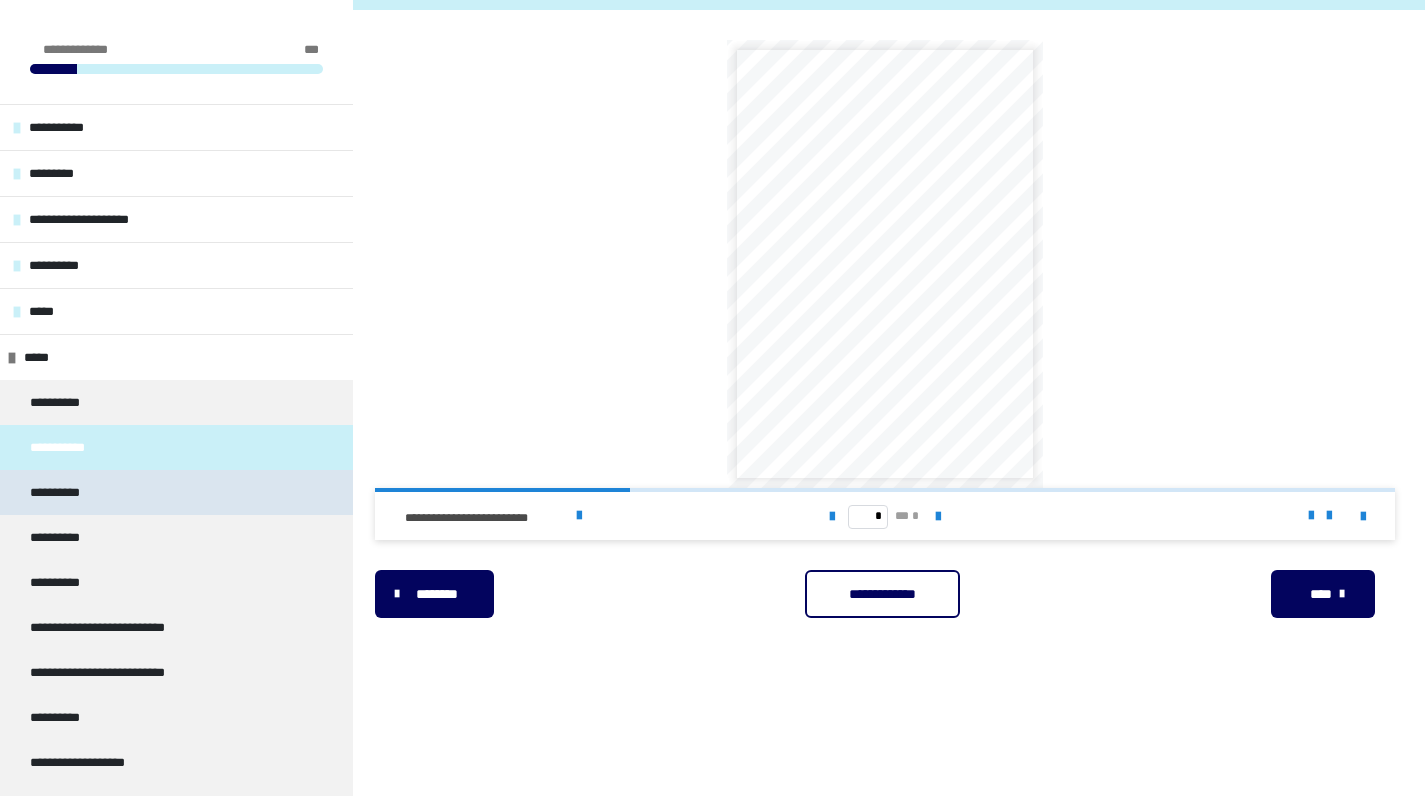 click on "**********" at bounding box center [61, 492] 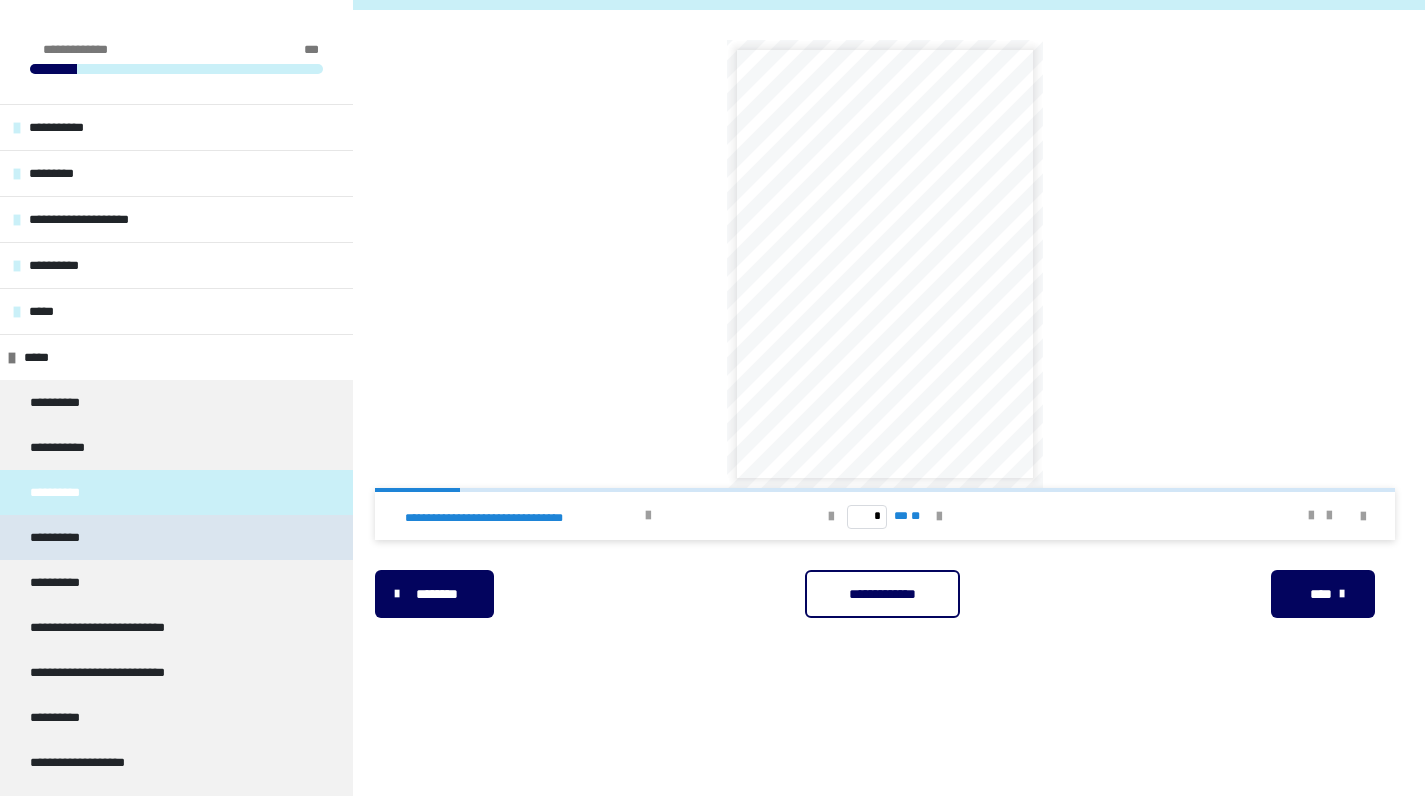 scroll, scrollTop: 282, scrollLeft: 0, axis: vertical 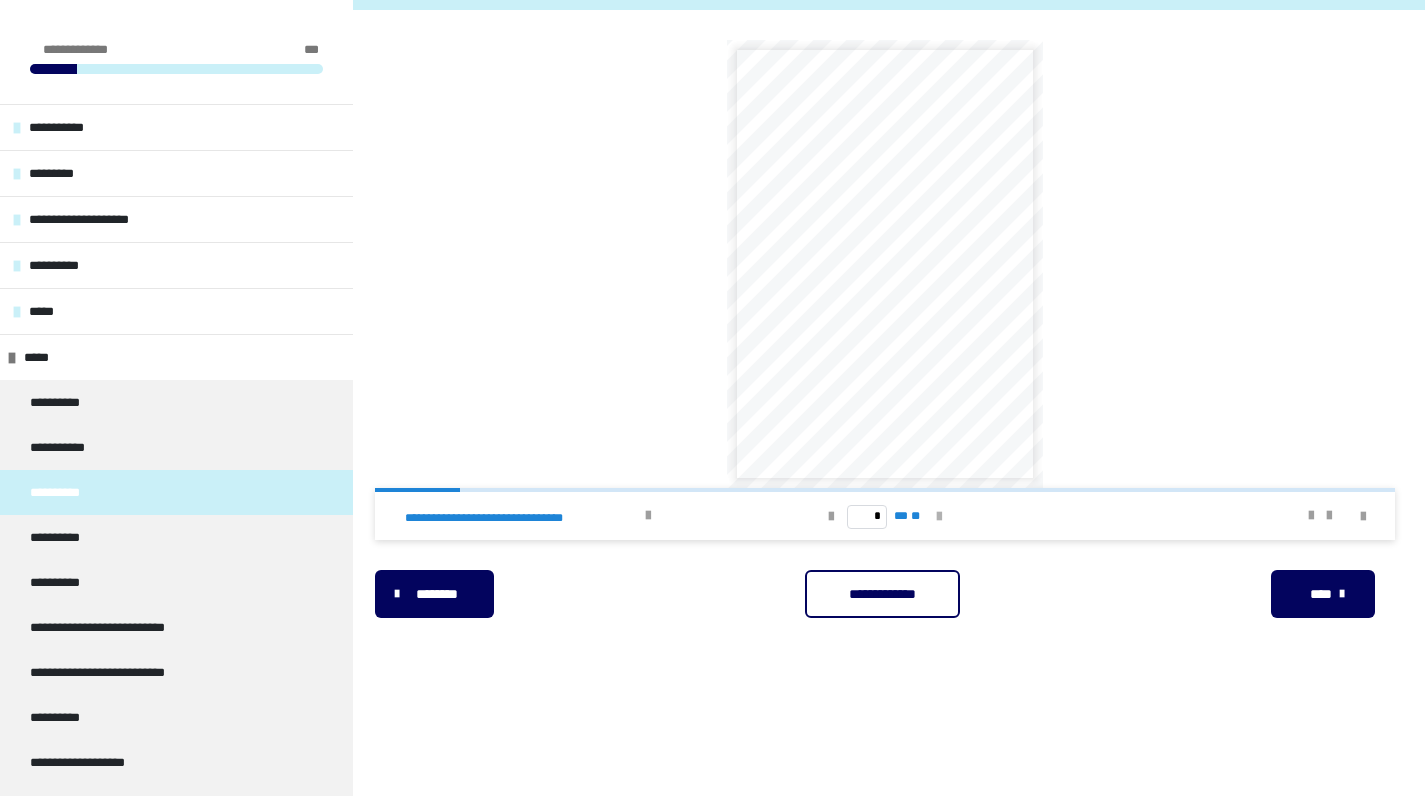 click at bounding box center (939, 517) 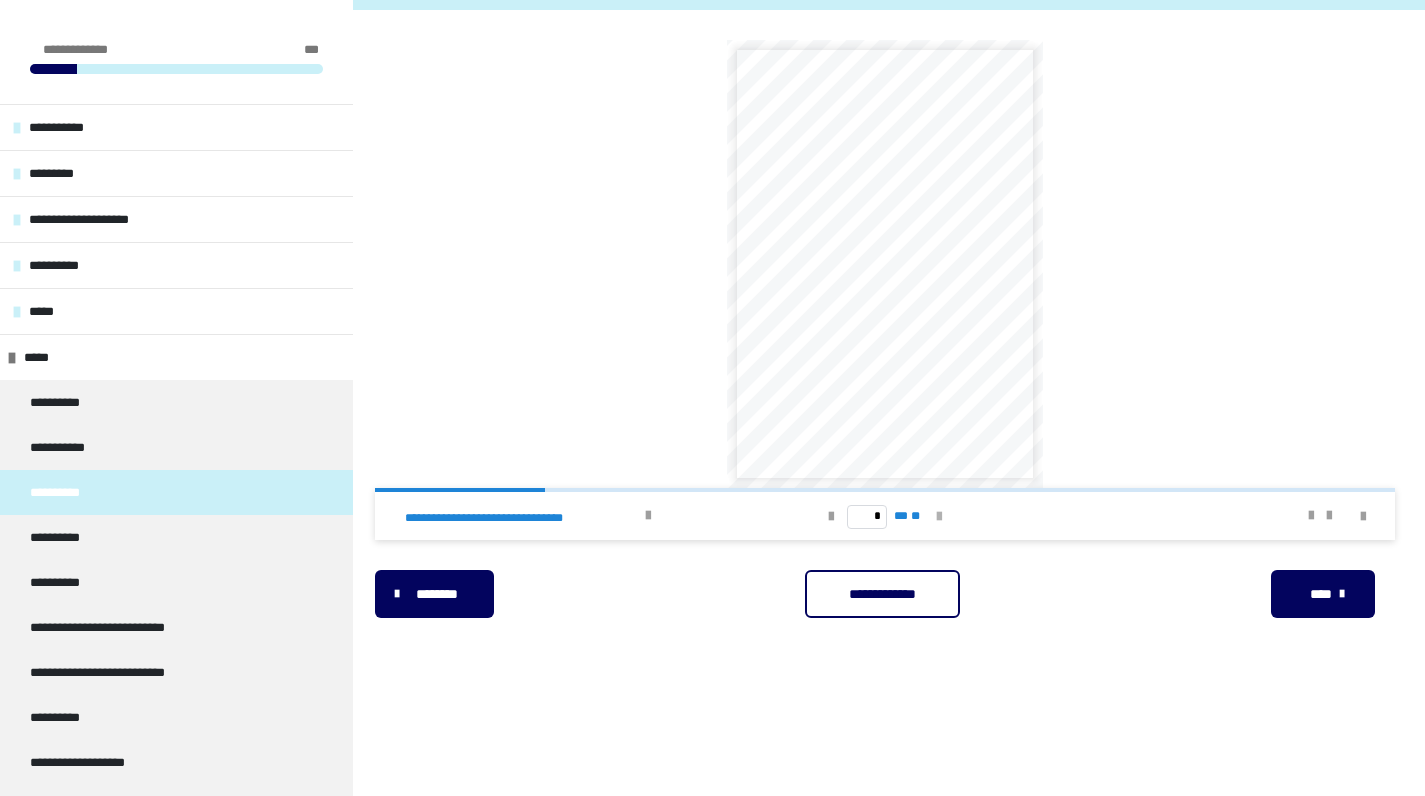 click at bounding box center (939, 517) 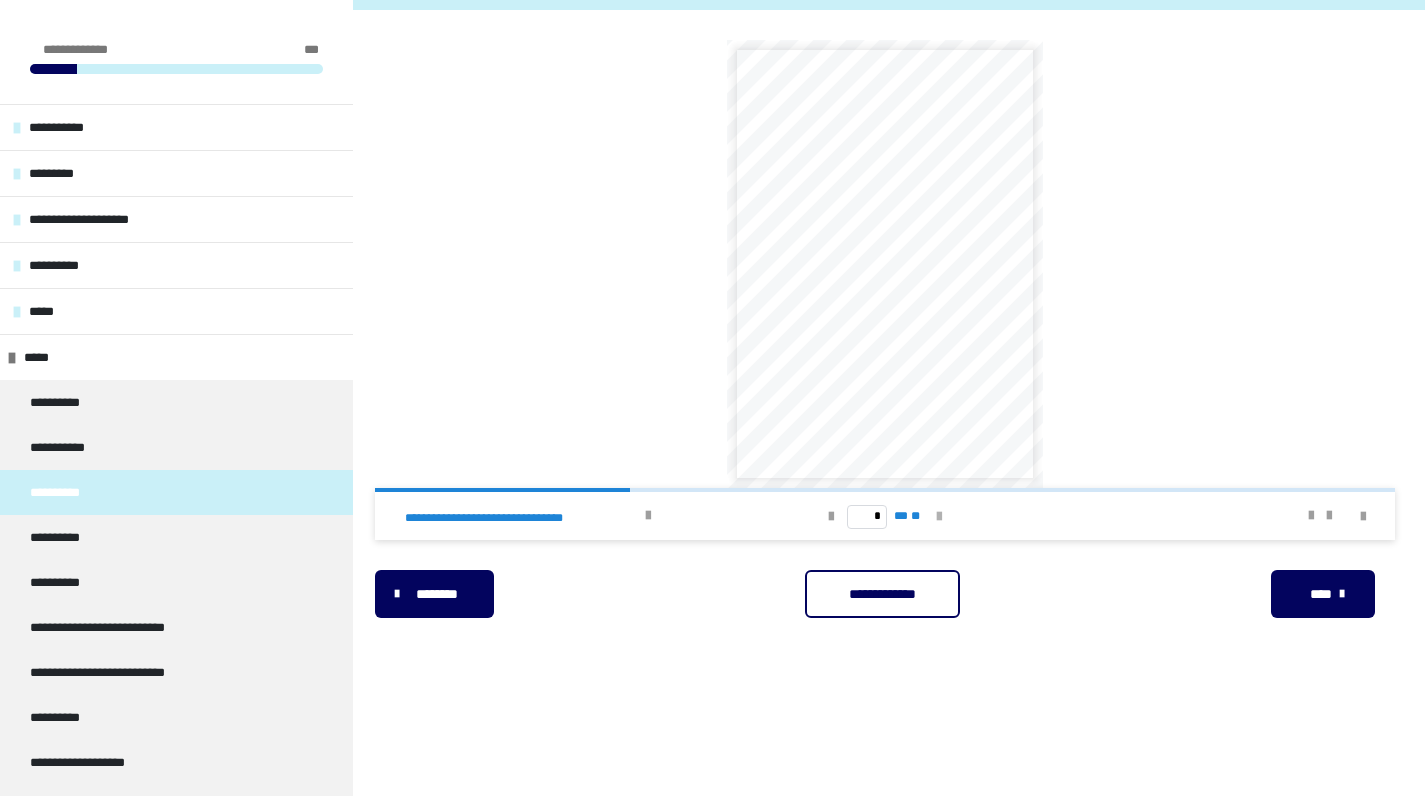 click at bounding box center (939, 517) 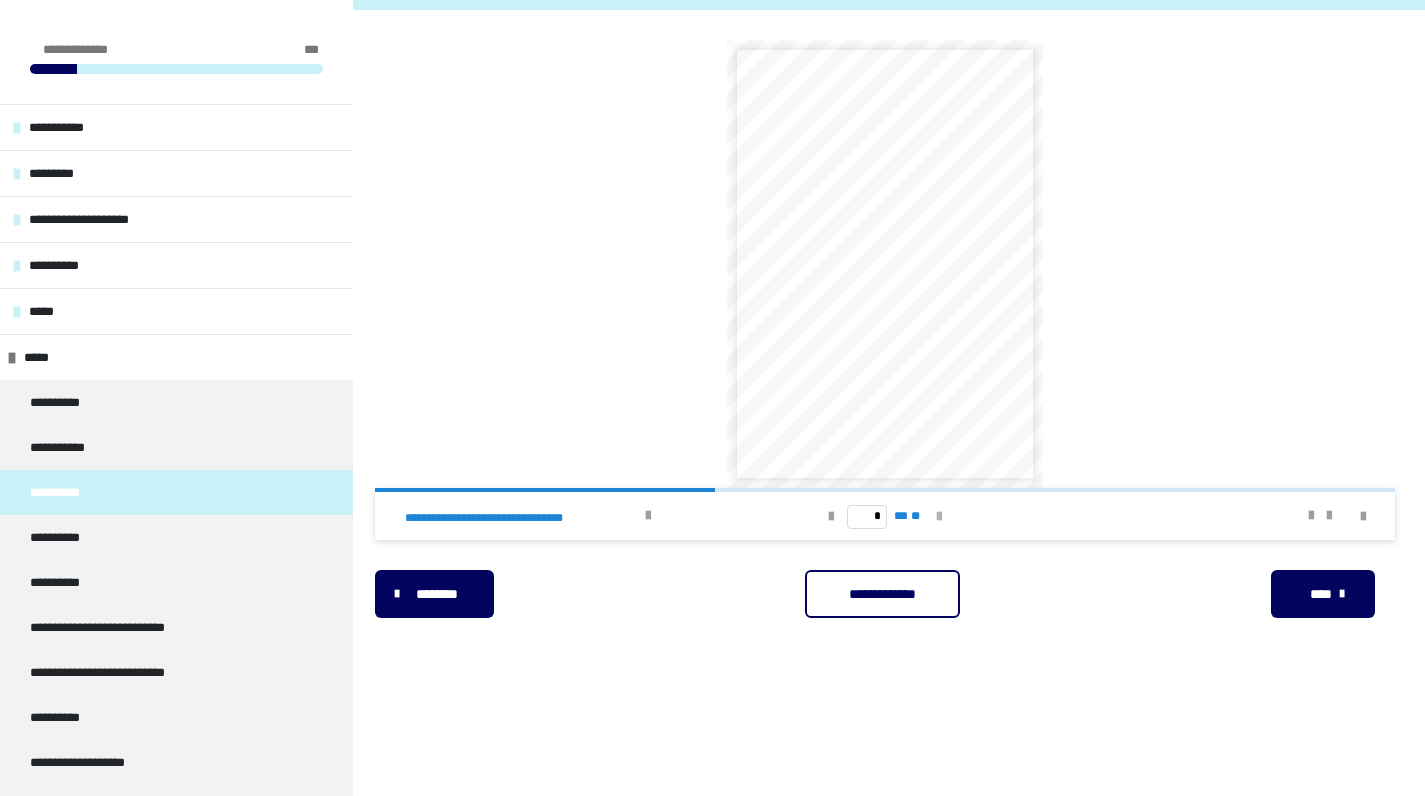 click at bounding box center [939, 517] 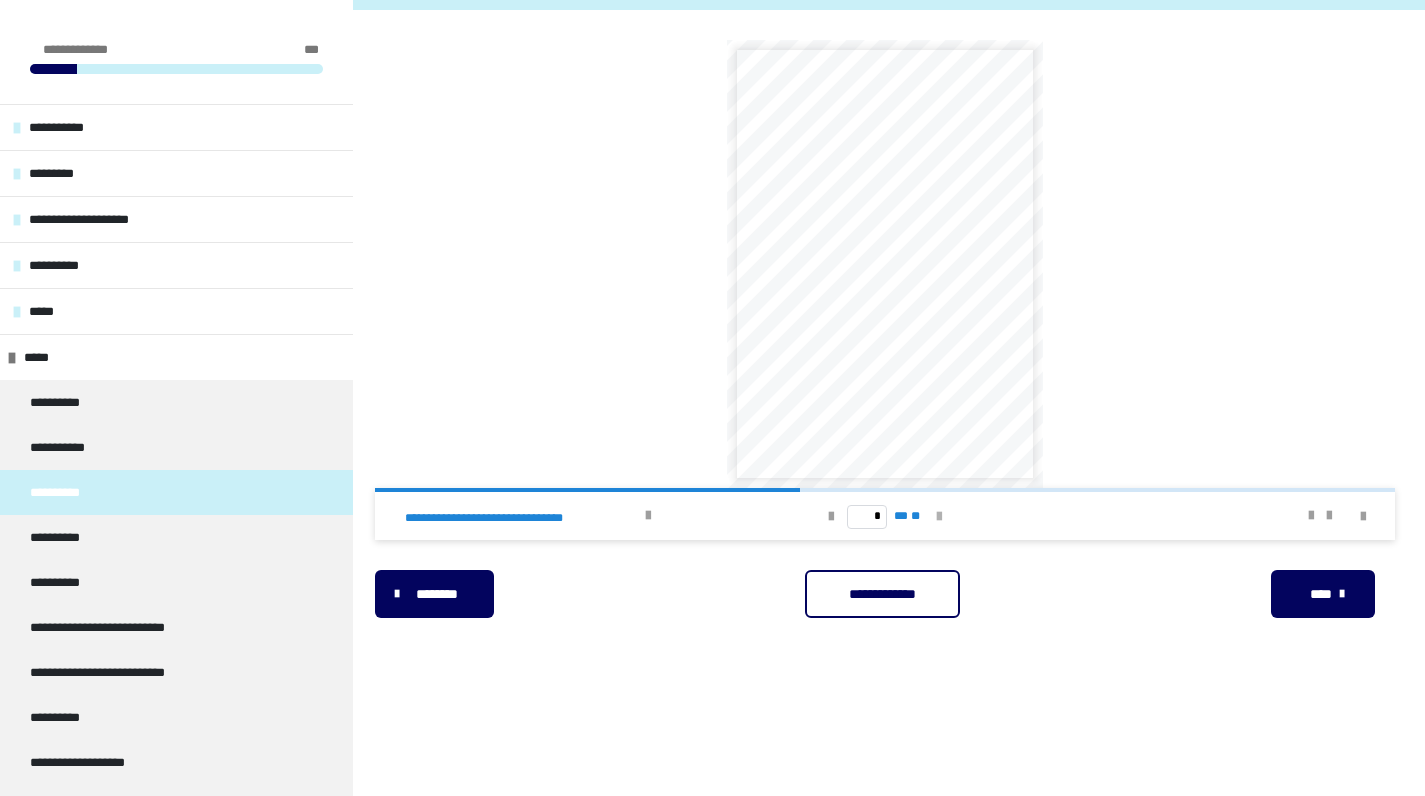 click at bounding box center [939, 517] 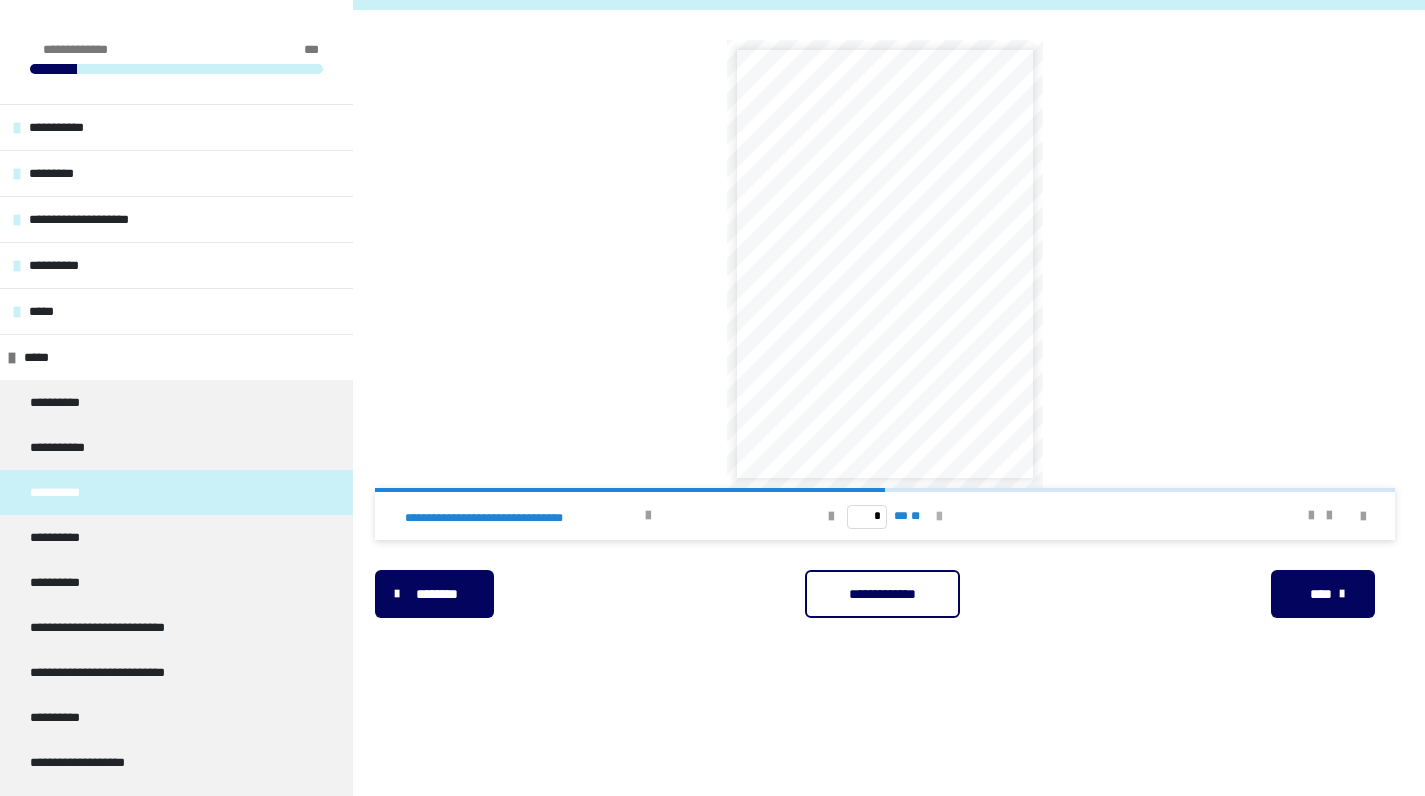 click at bounding box center (939, 517) 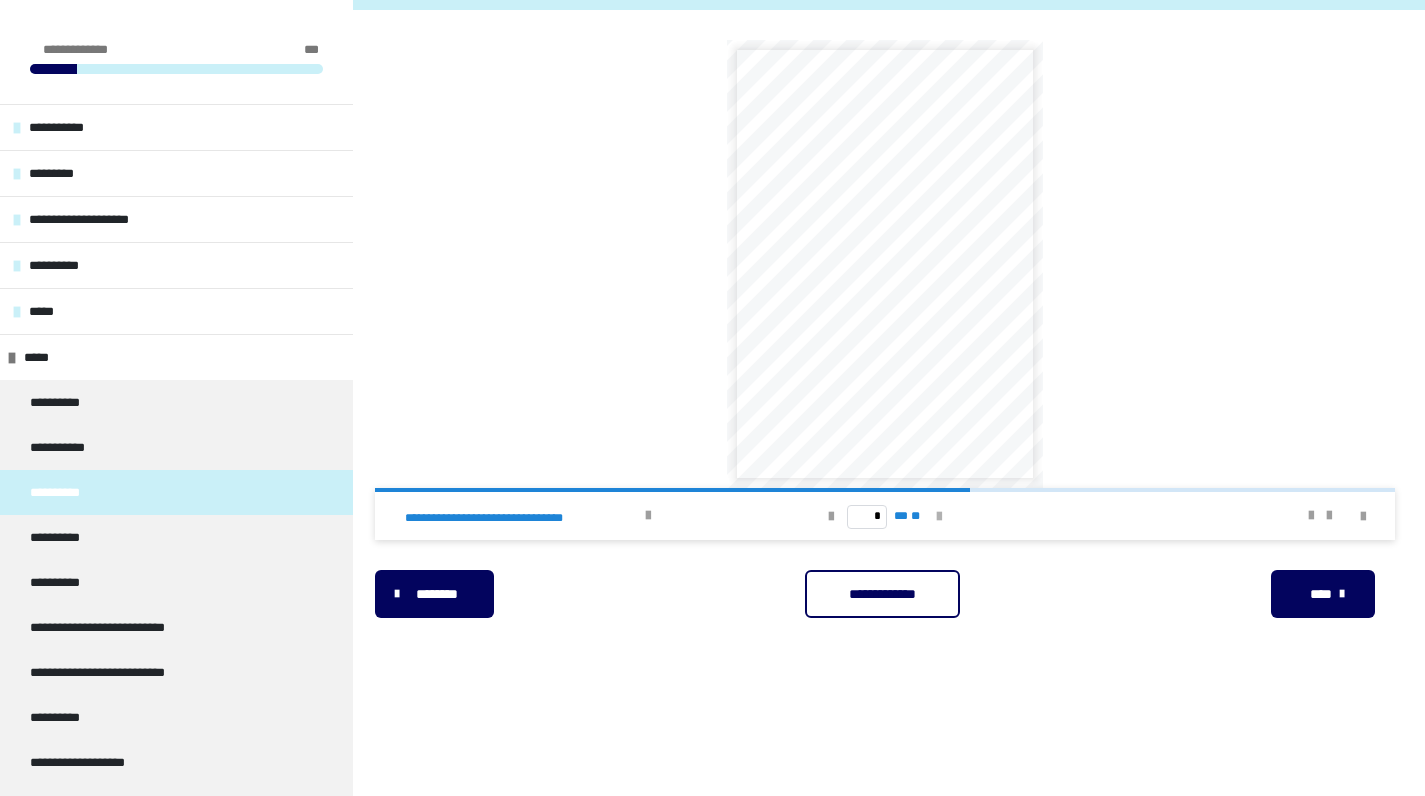 click at bounding box center (939, 517) 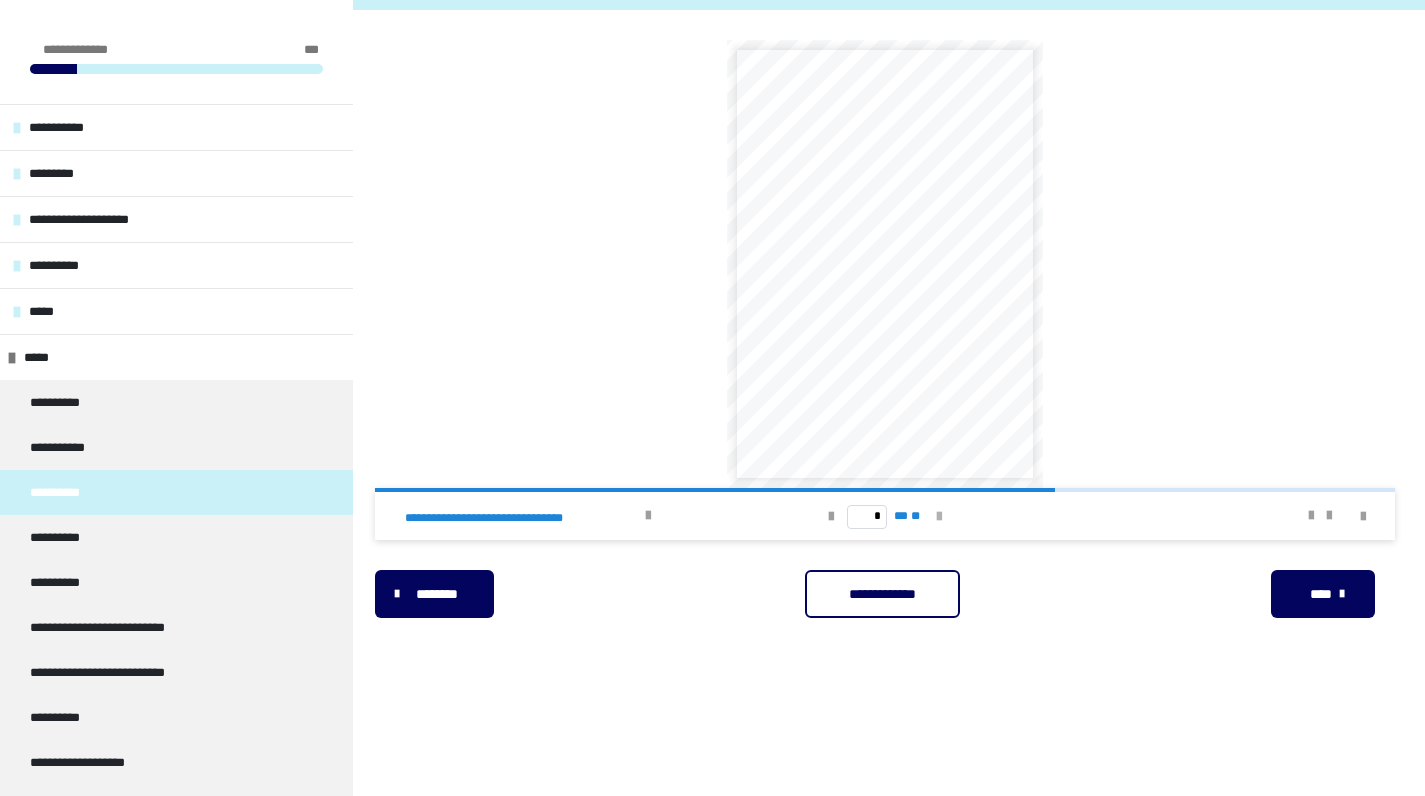 click at bounding box center [939, 517] 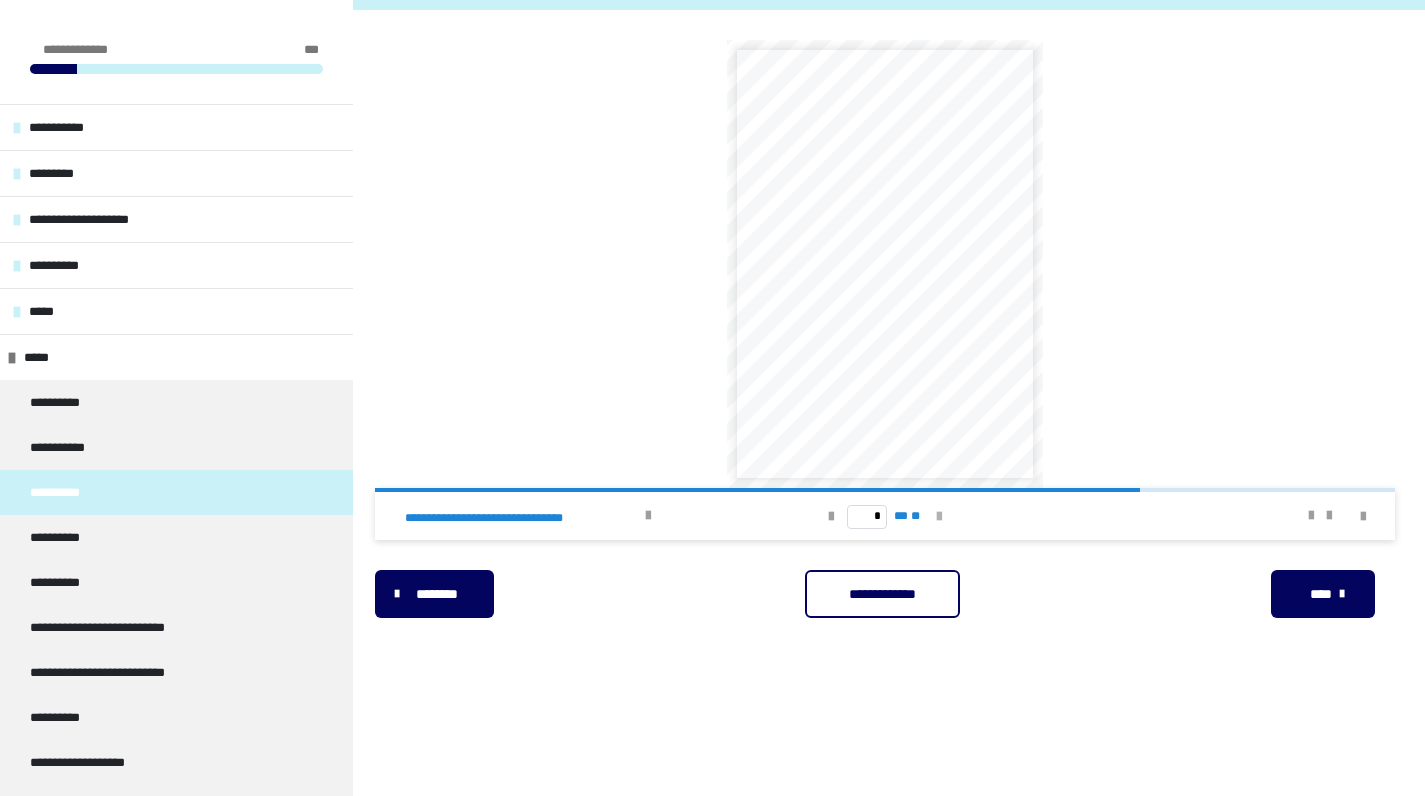 click at bounding box center (939, 517) 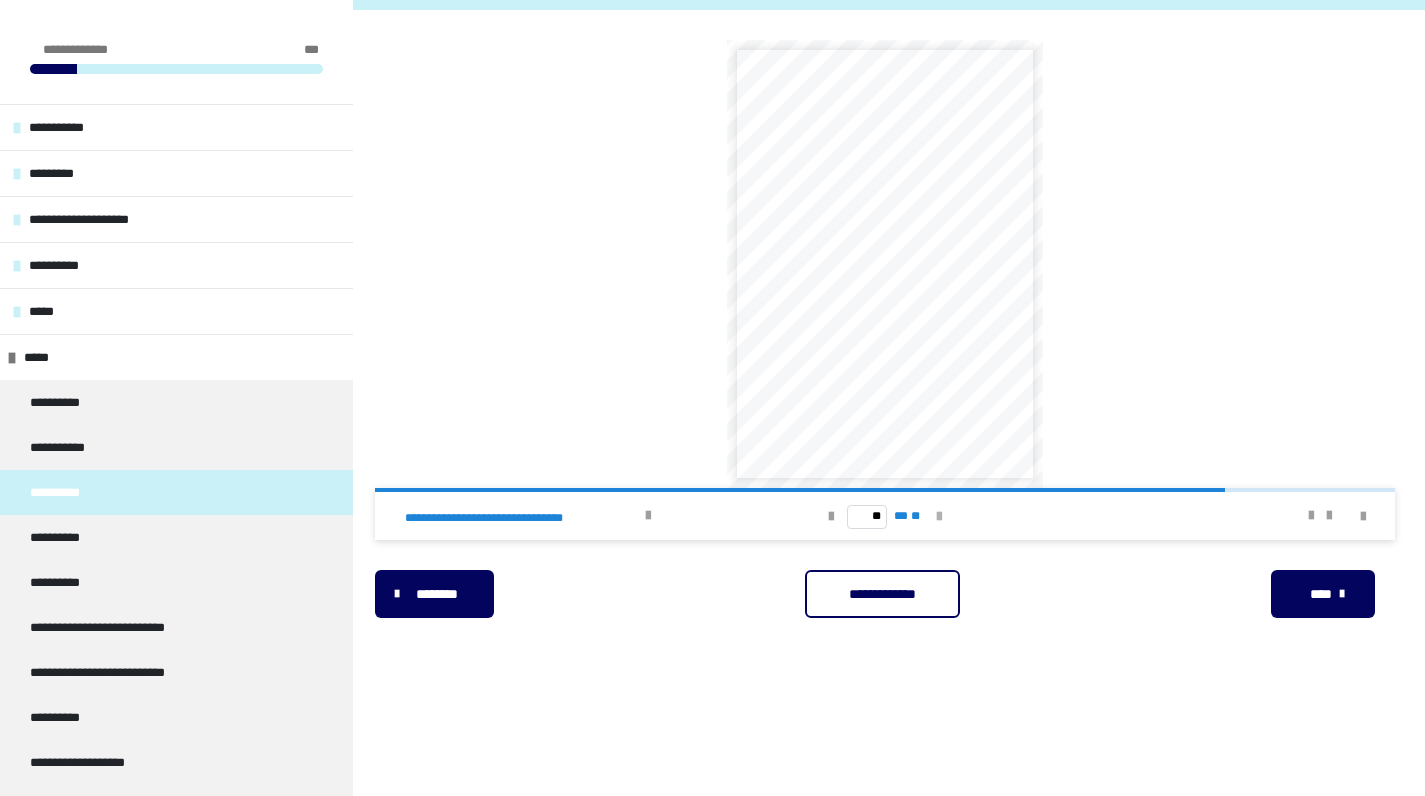 click at bounding box center [939, 517] 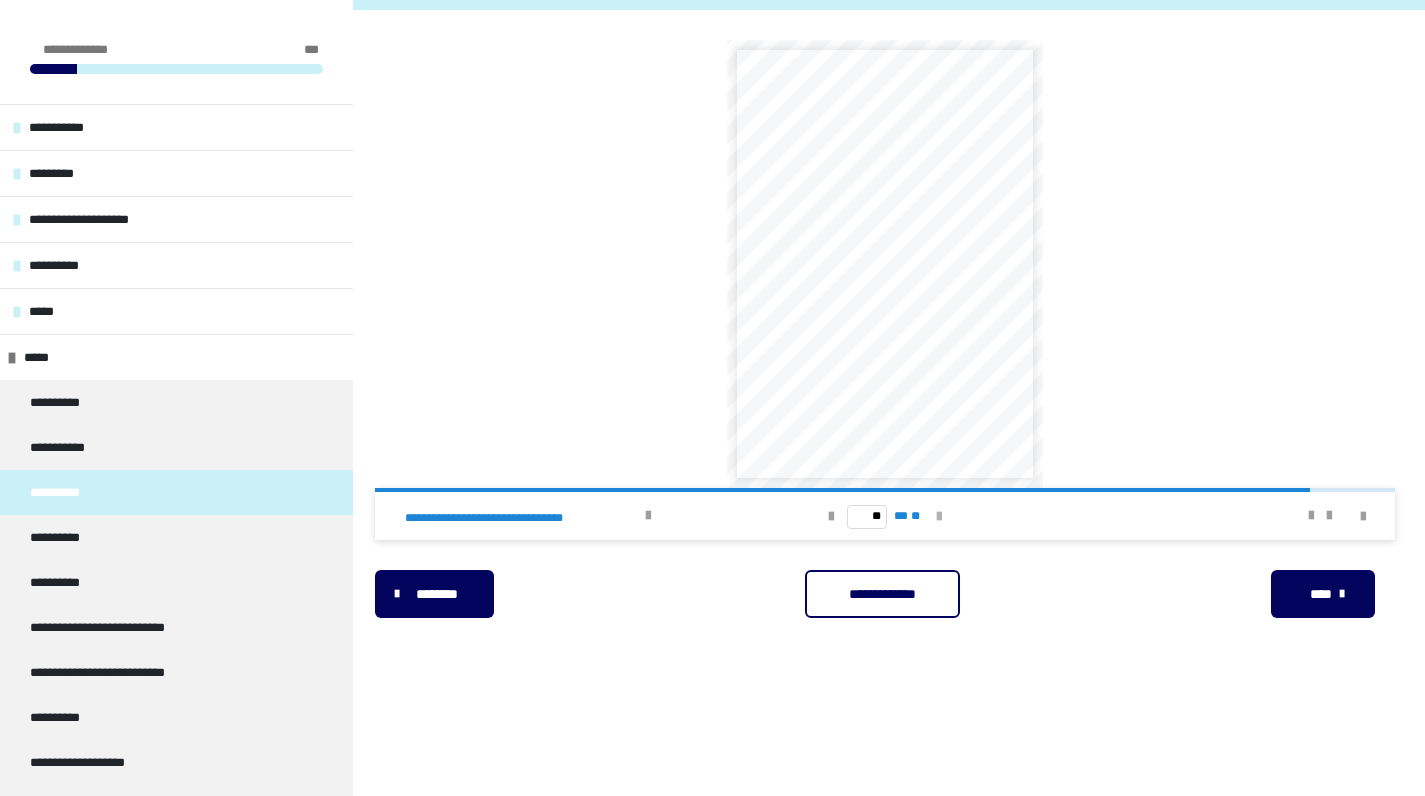 click at bounding box center (939, 517) 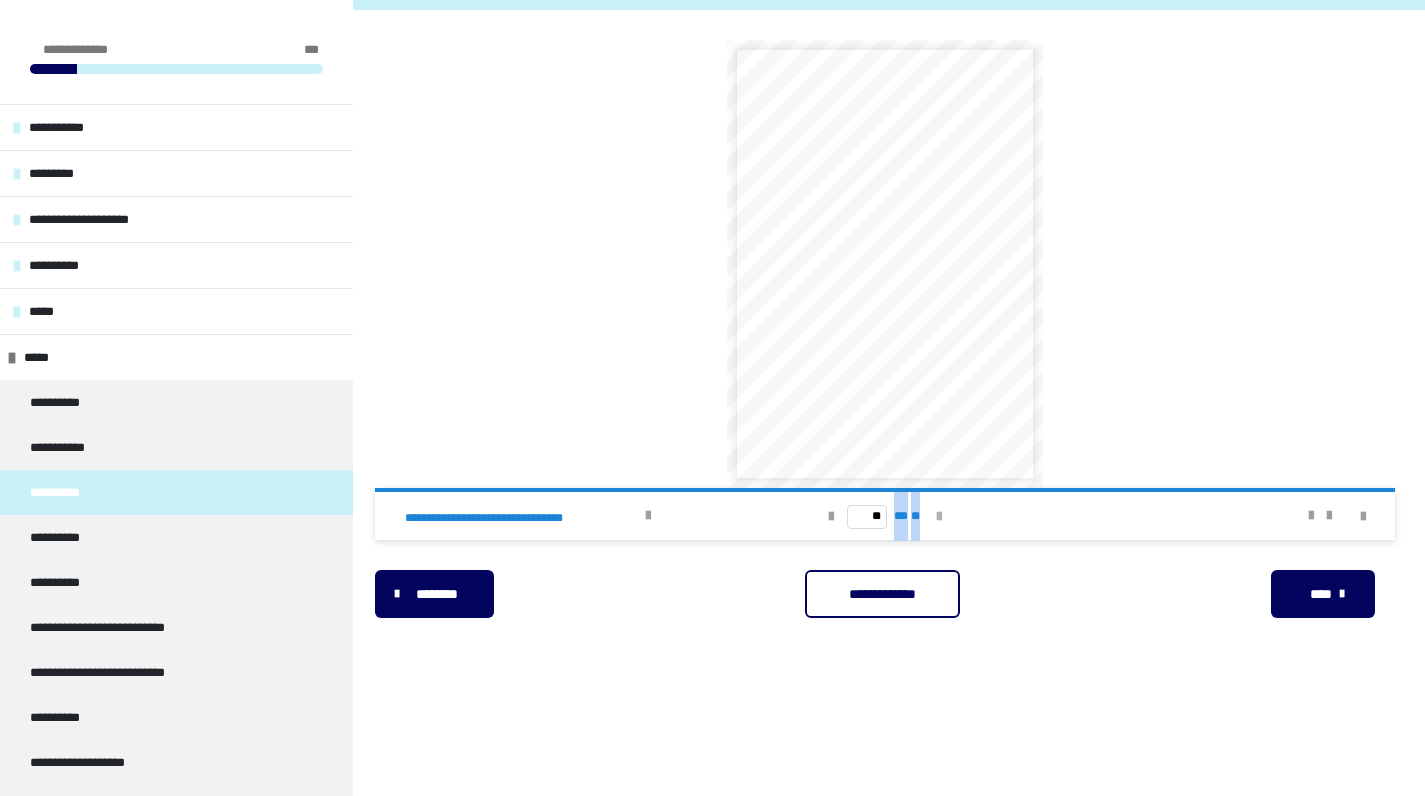 click on "** ** **" at bounding box center (885, 516) 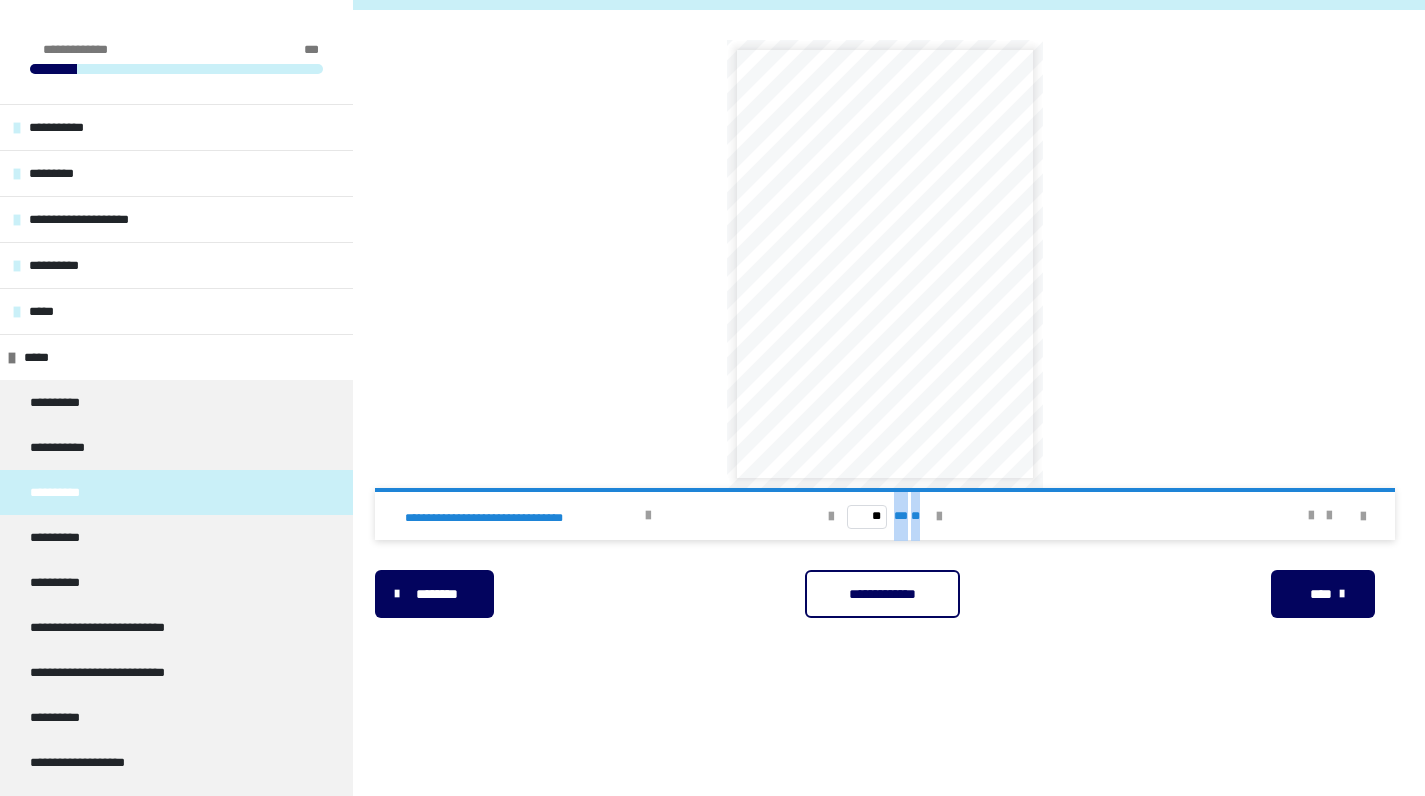 click on "** ** **" at bounding box center (885, 516) 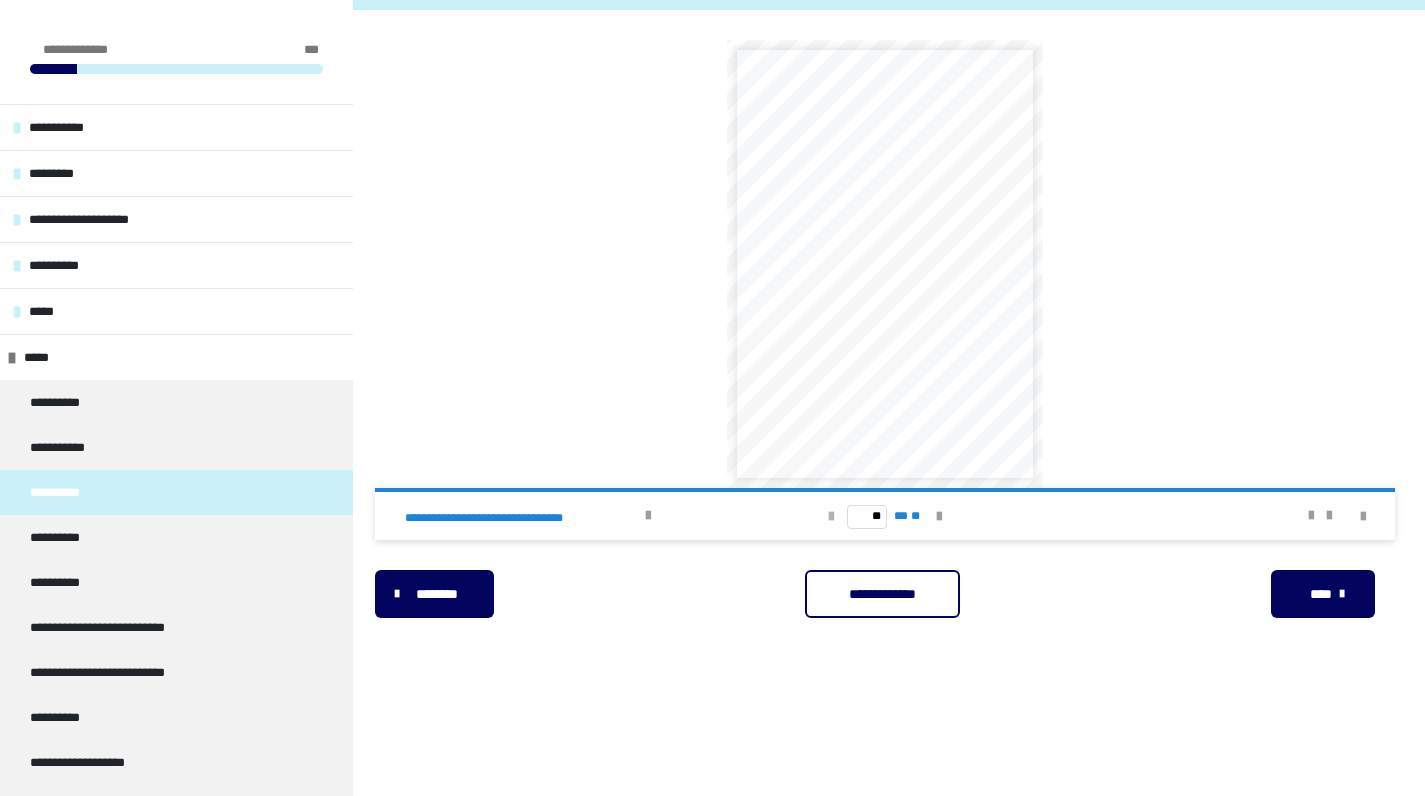 click at bounding box center (831, 517) 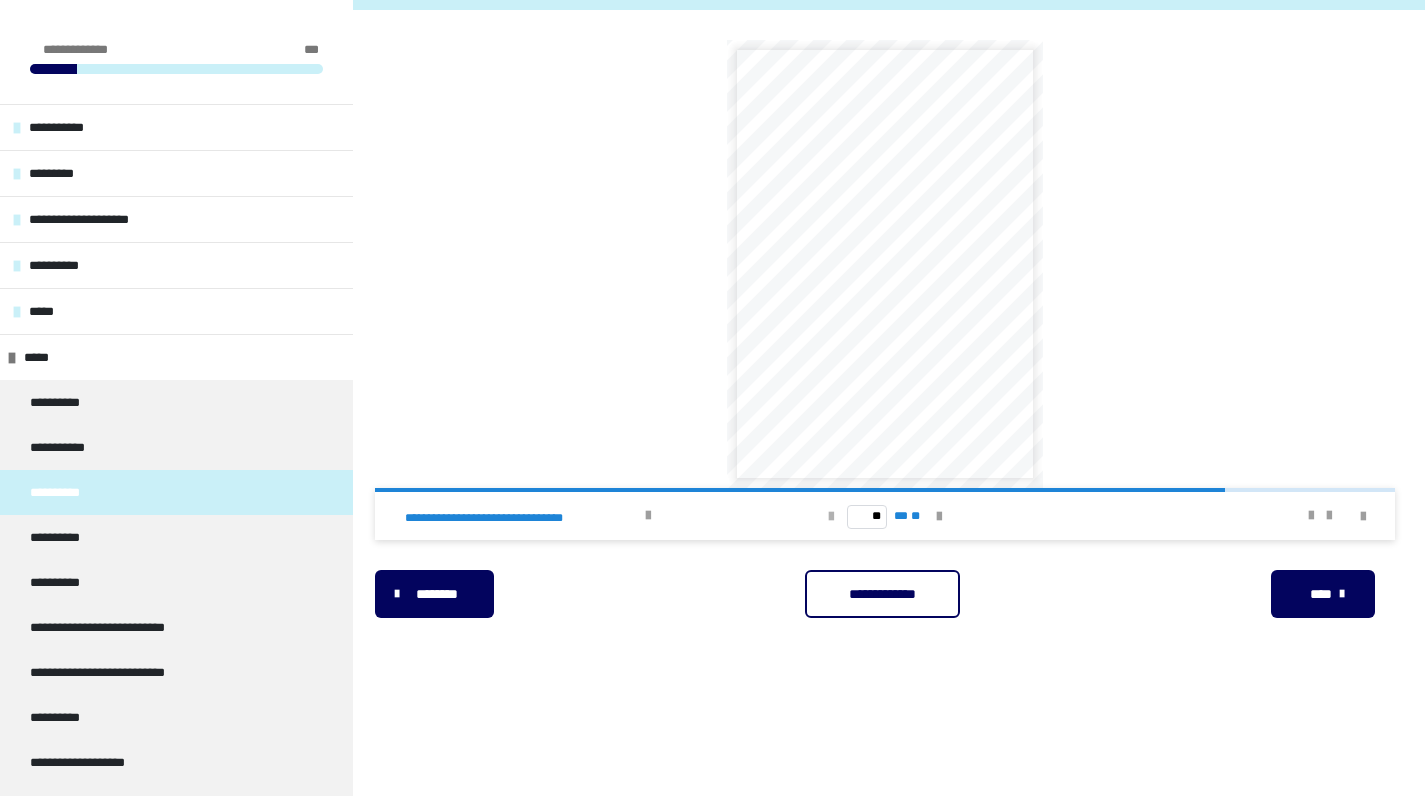 click at bounding box center (831, 517) 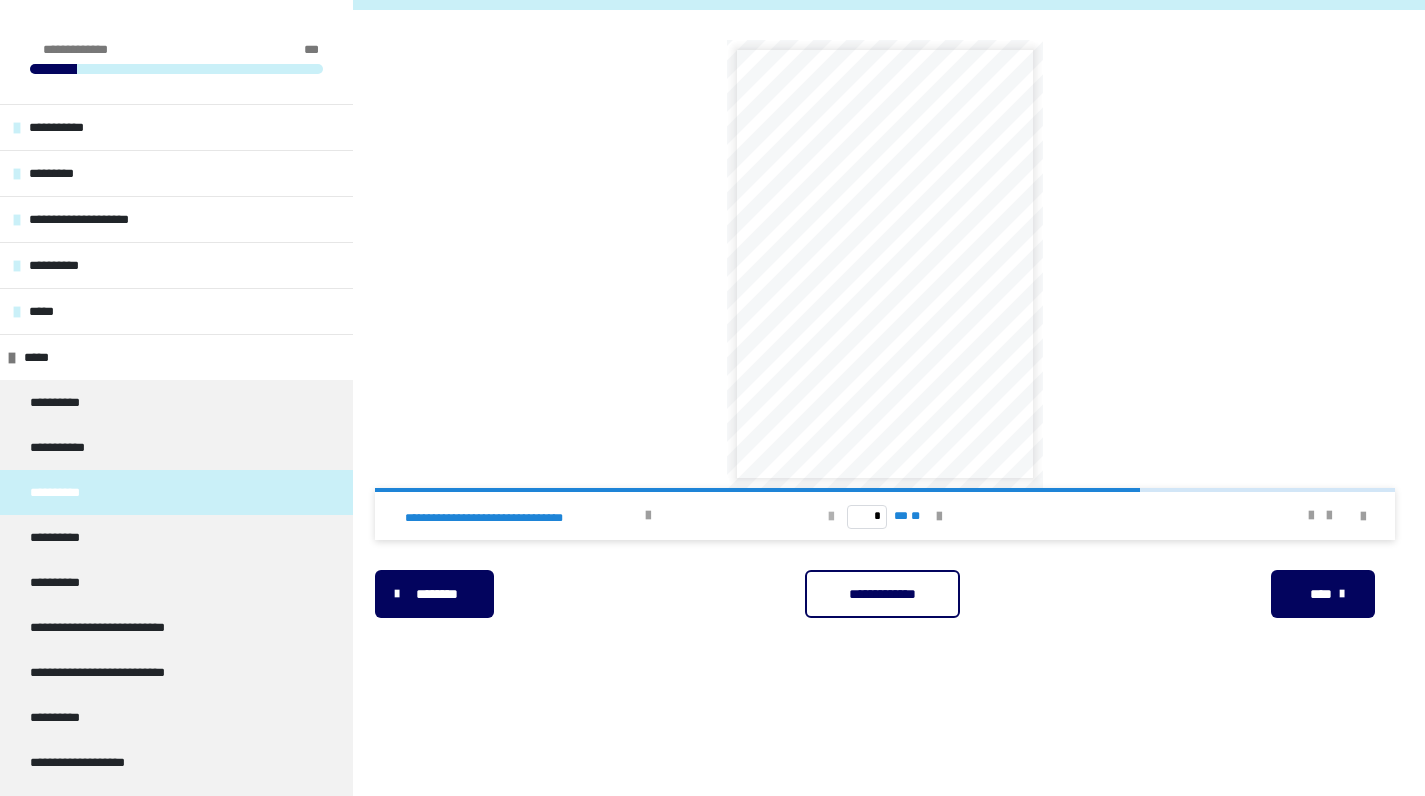 click at bounding box center [831, 517] 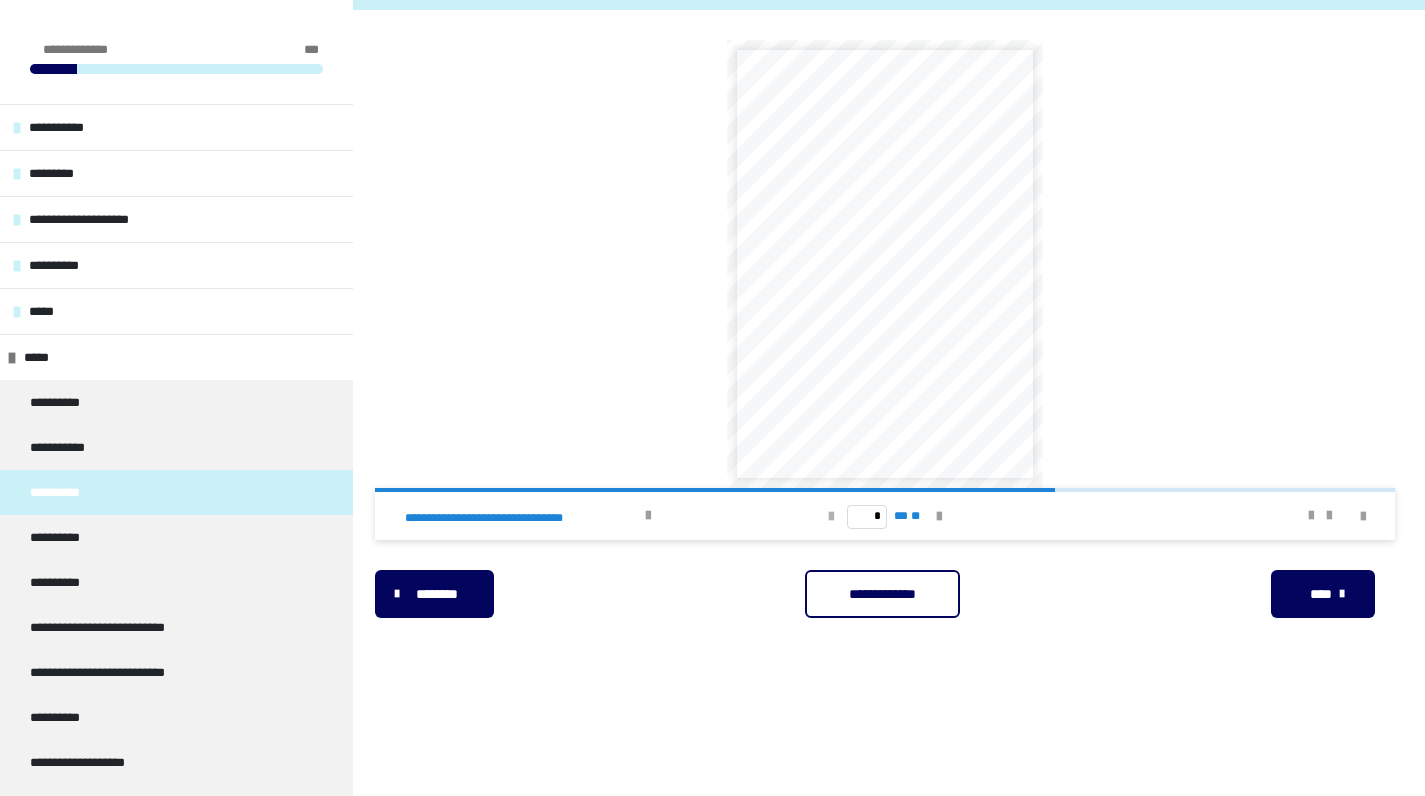 click at bounding box center (831, 517) 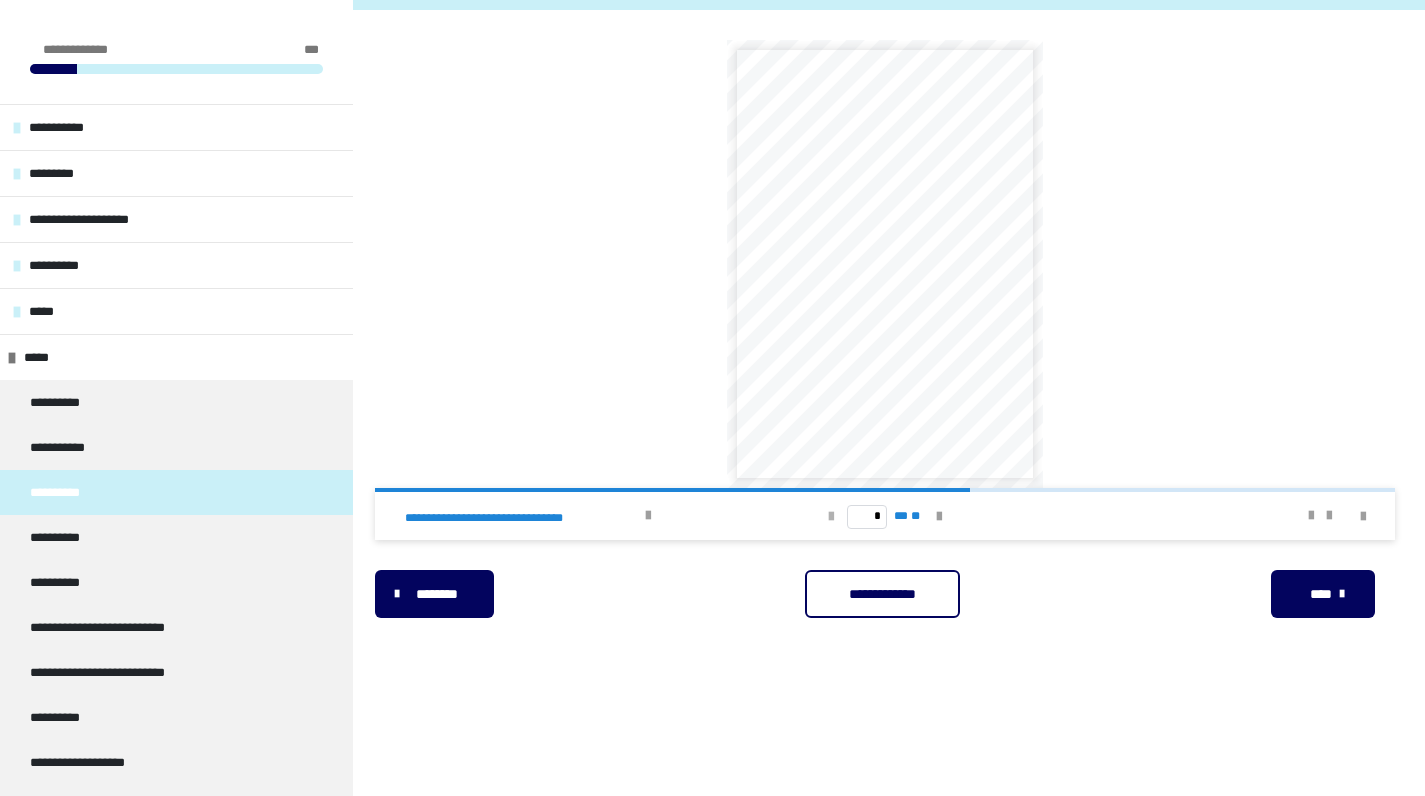 click at bounding box center (831, 517) 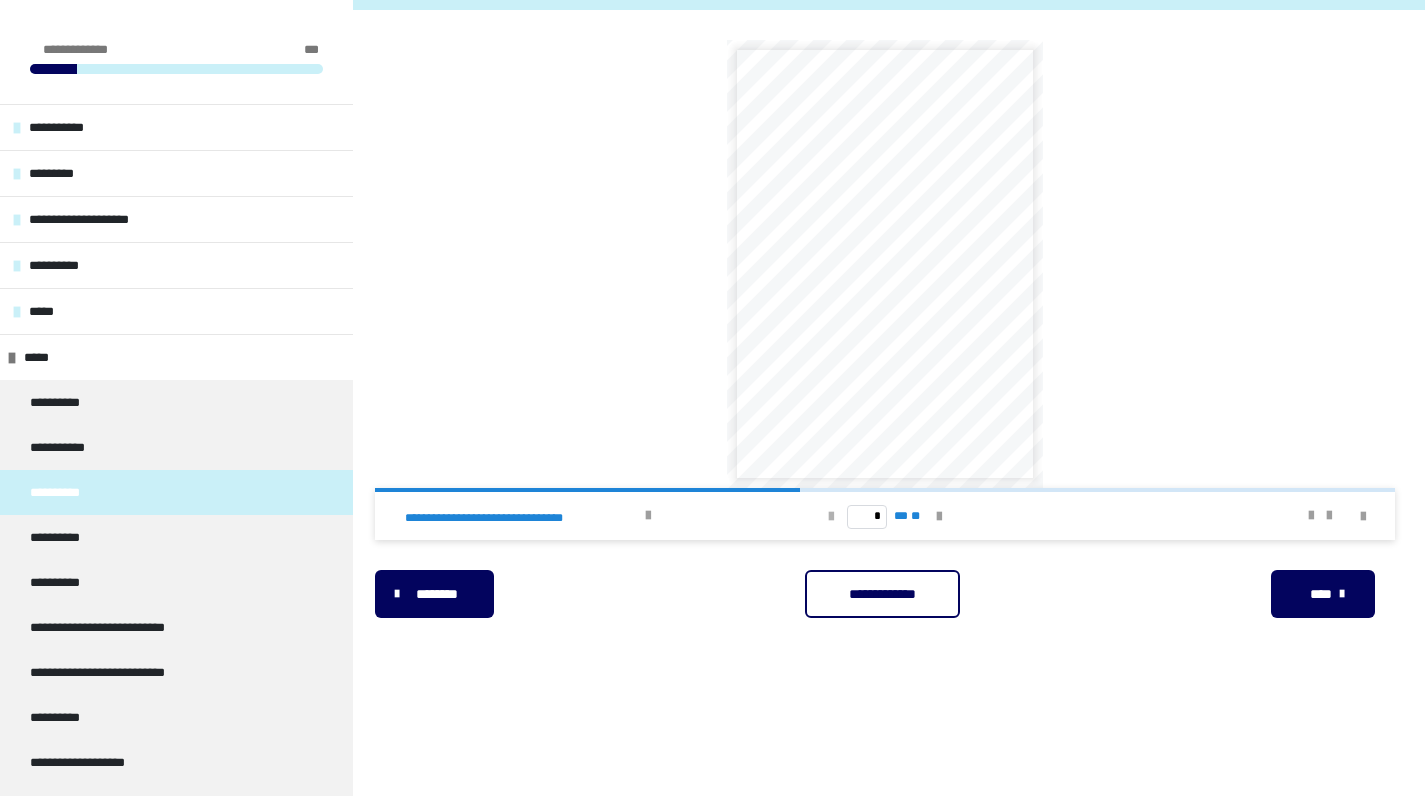 click at bounding box center (831, 517) 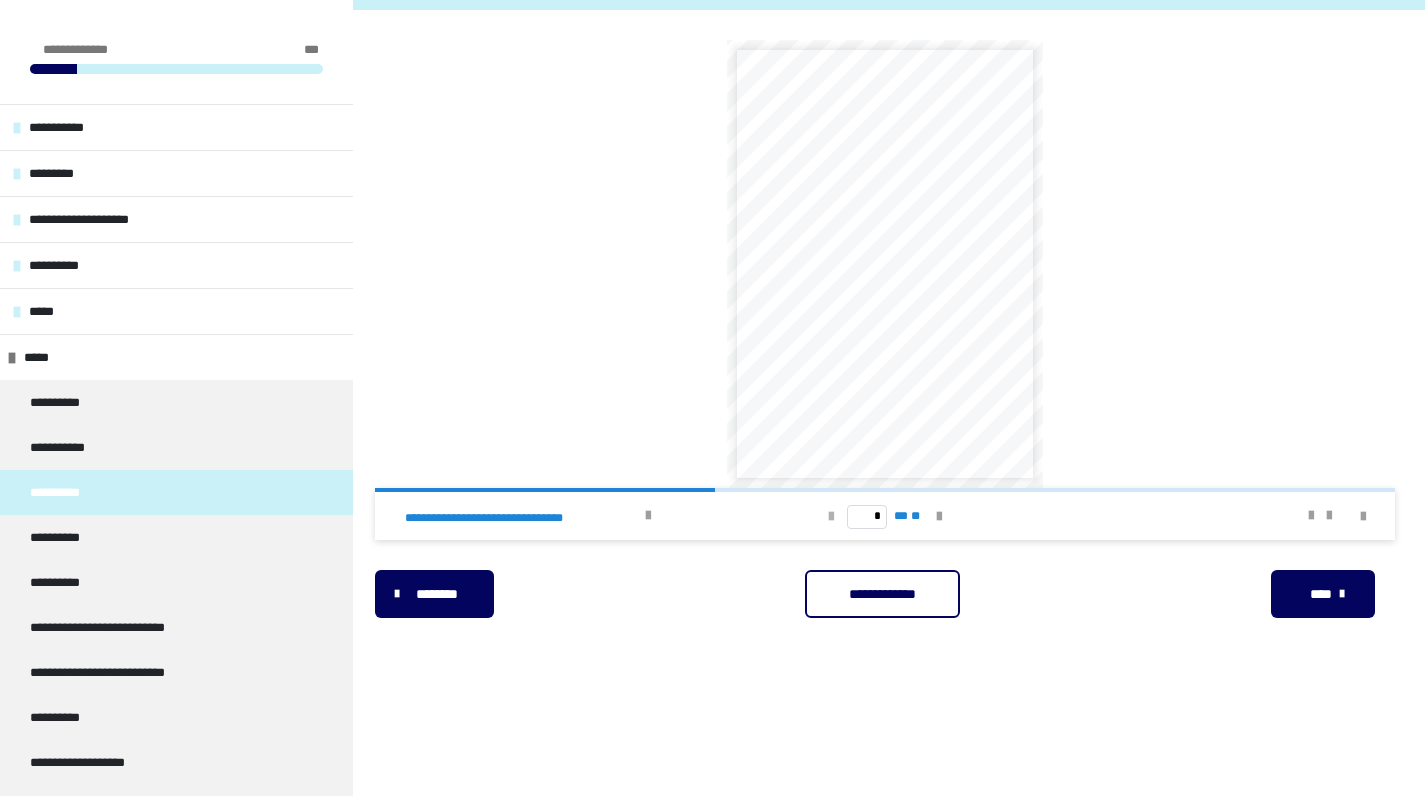 click at bounding box center (831, 517) 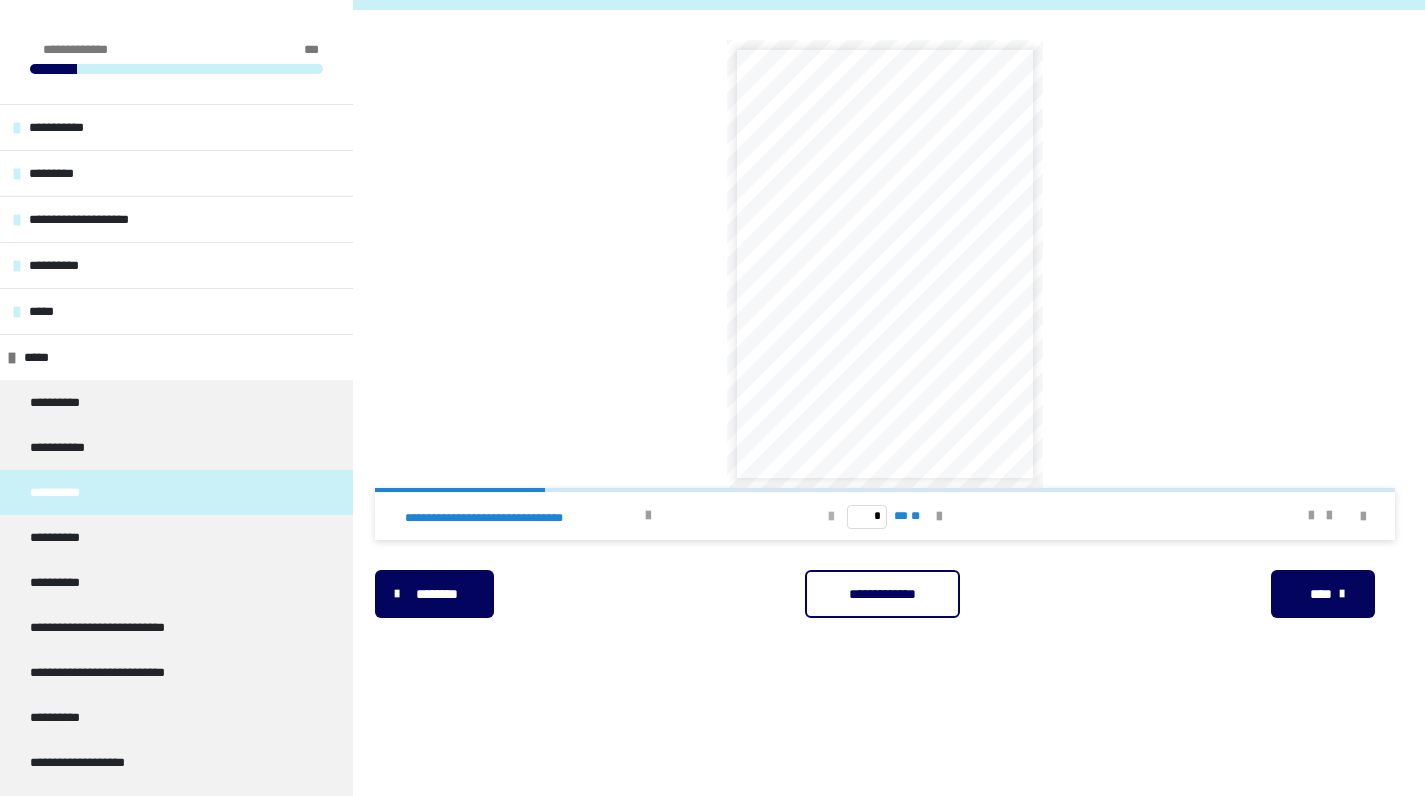click at bounding box center (831, 517) 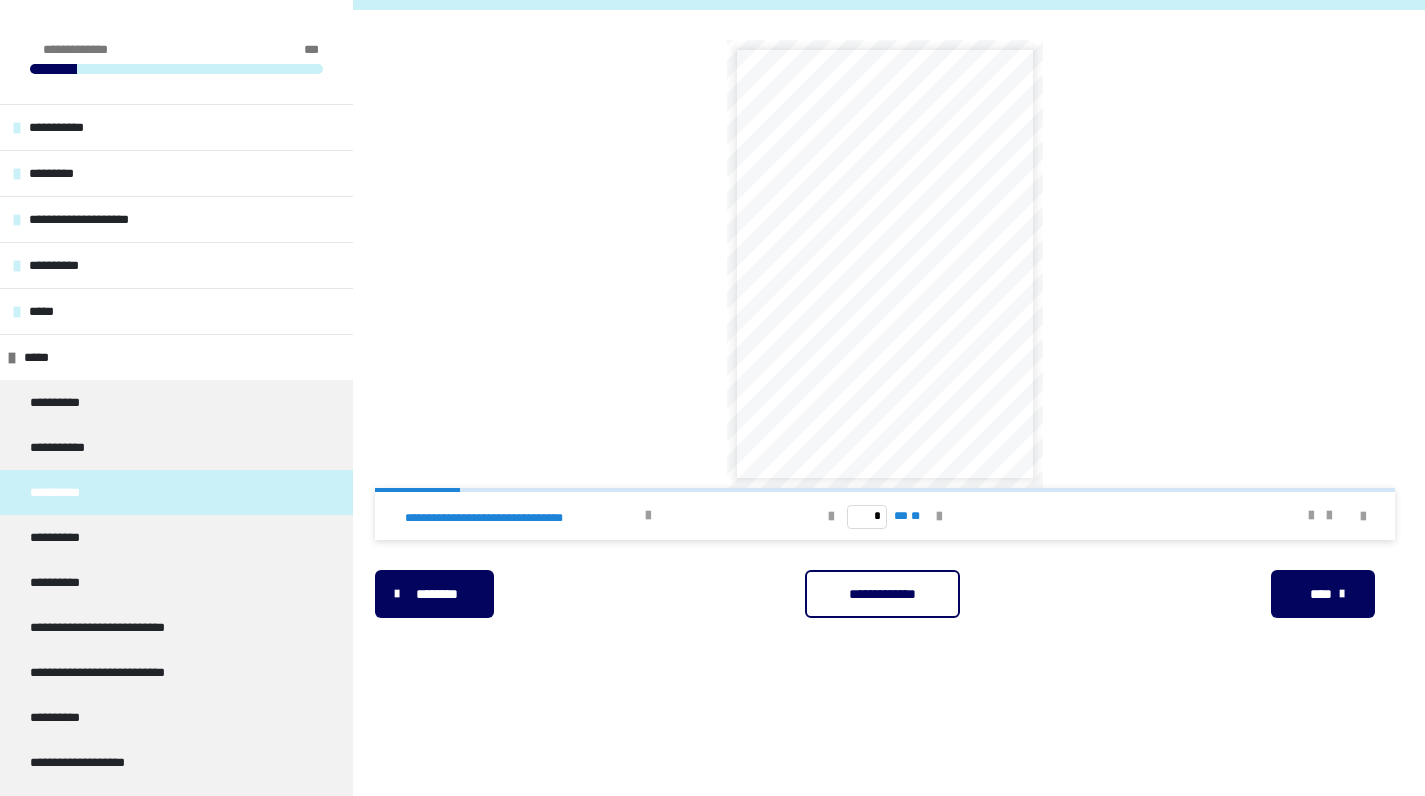 click on "* ** **" at bounding box center (885, 516) 